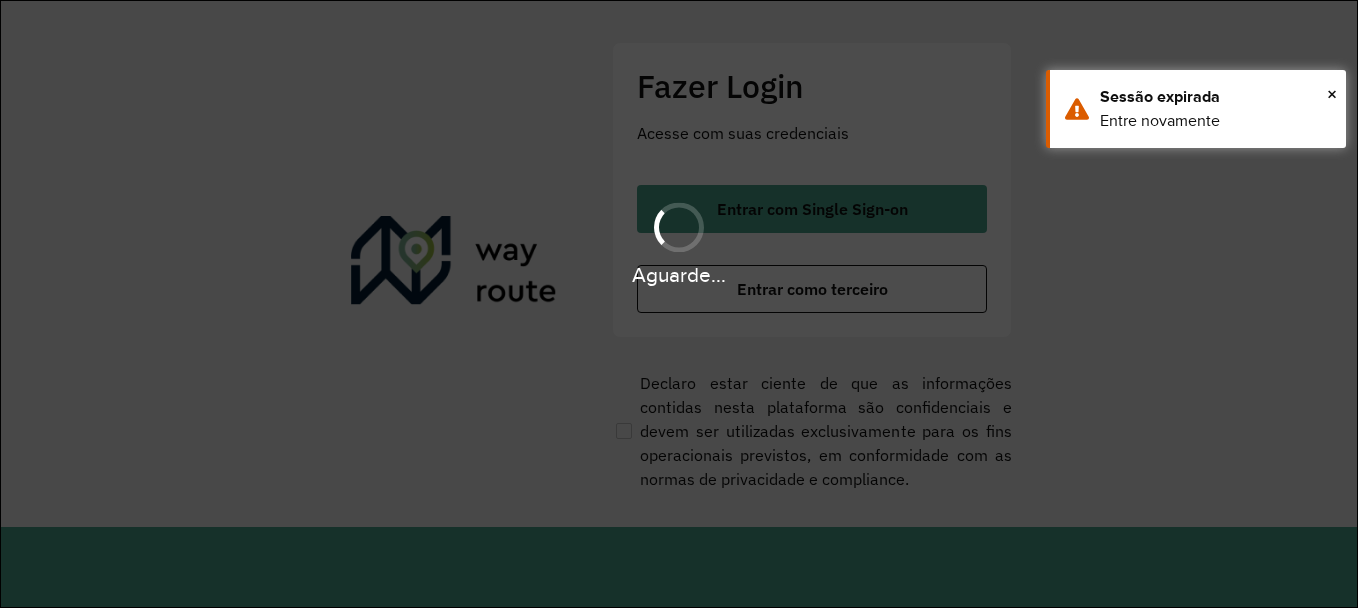 scroll, scrollTop: 0, scrollLeft: 0, axis: both 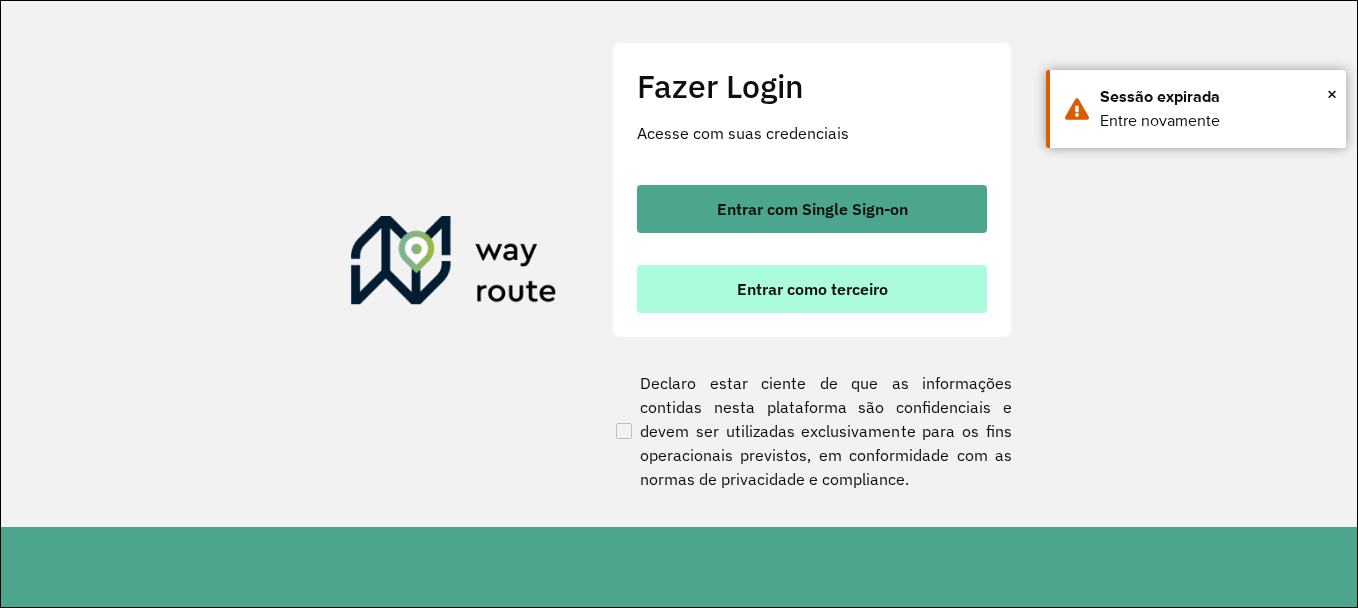 click on "Entrar como terceiro" at bounding box center (812, 289) 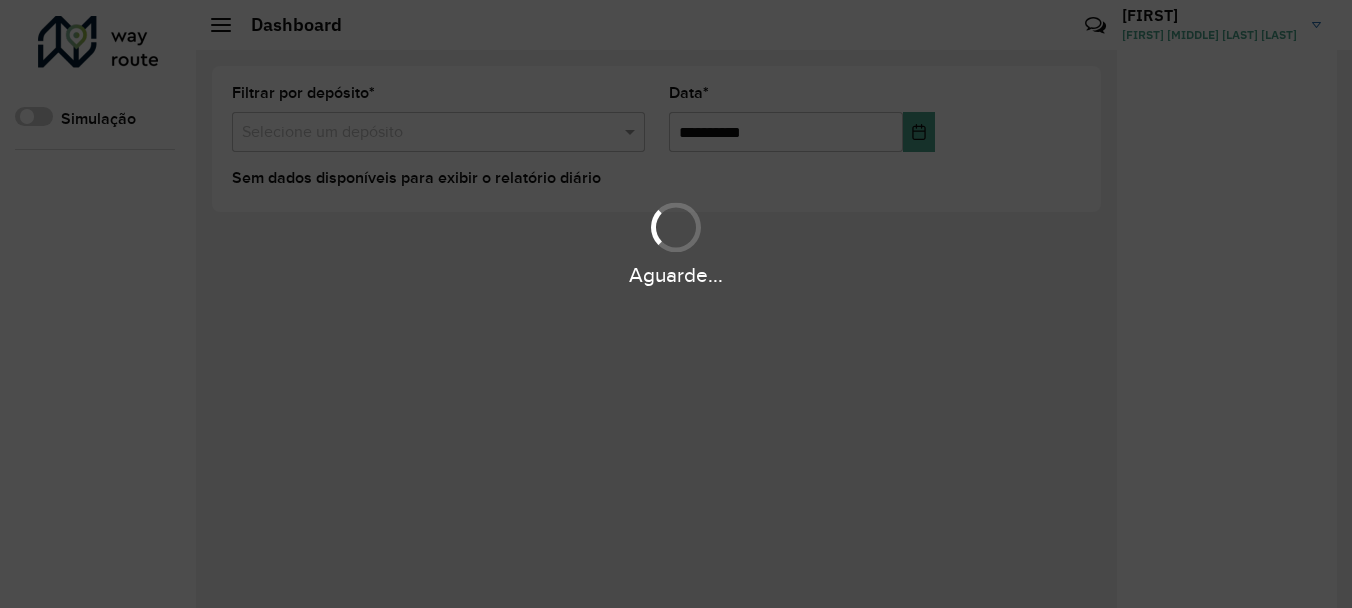 scroll, scrollTop: 0, scrollLeft: 0, axis: both 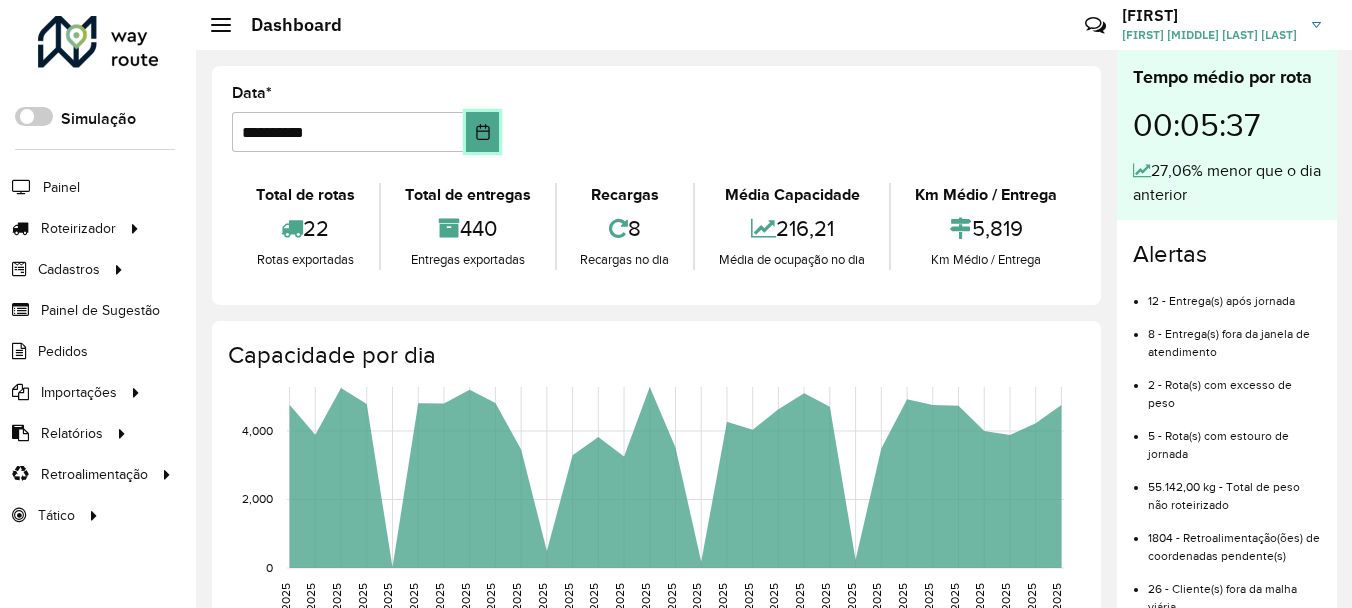click at bounding box center [482, 132] 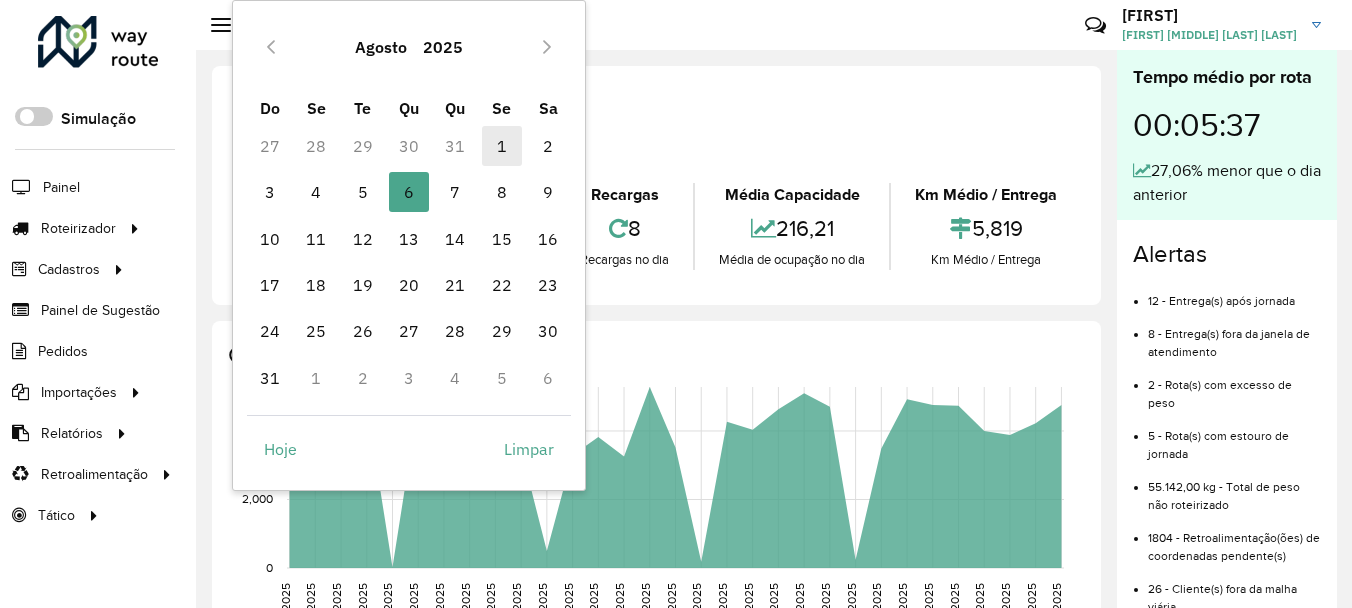 click on "1" at bounding box center (502, 146) 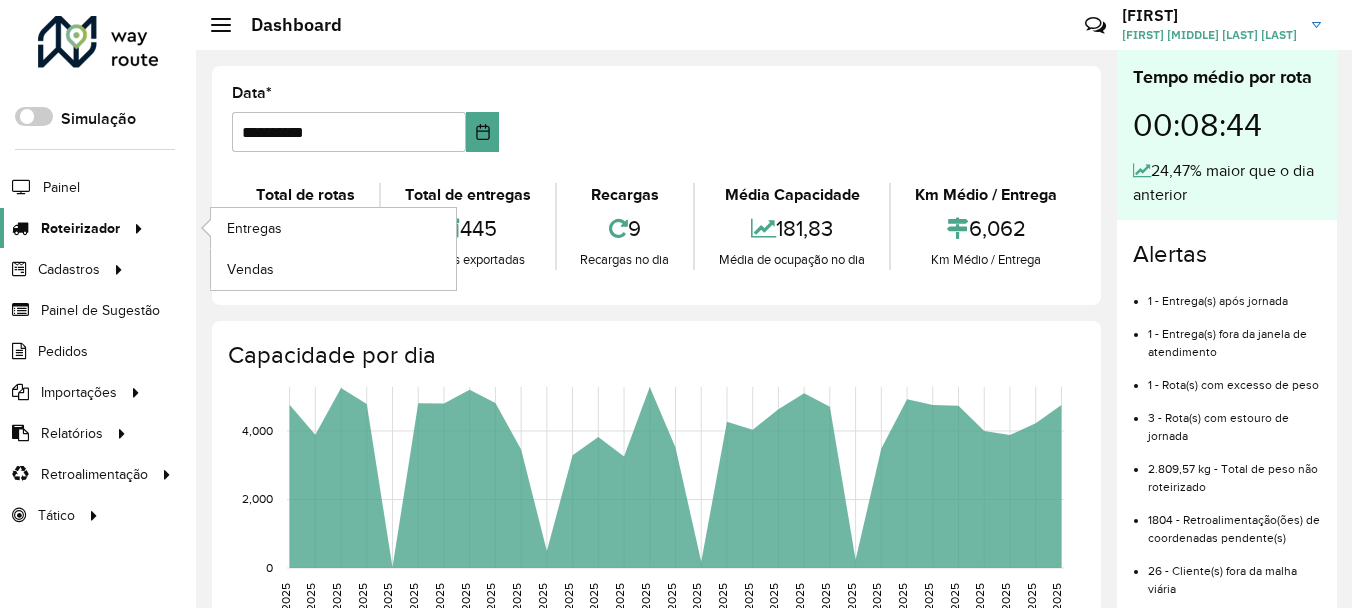 click 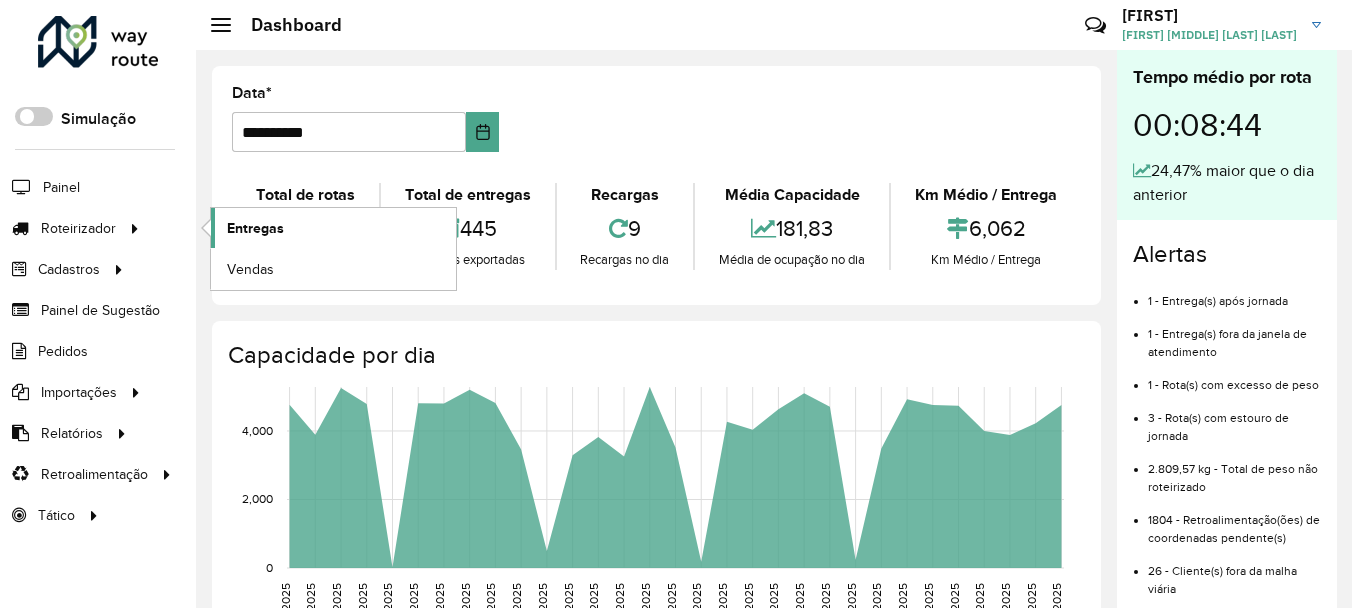 click on "Entregas" 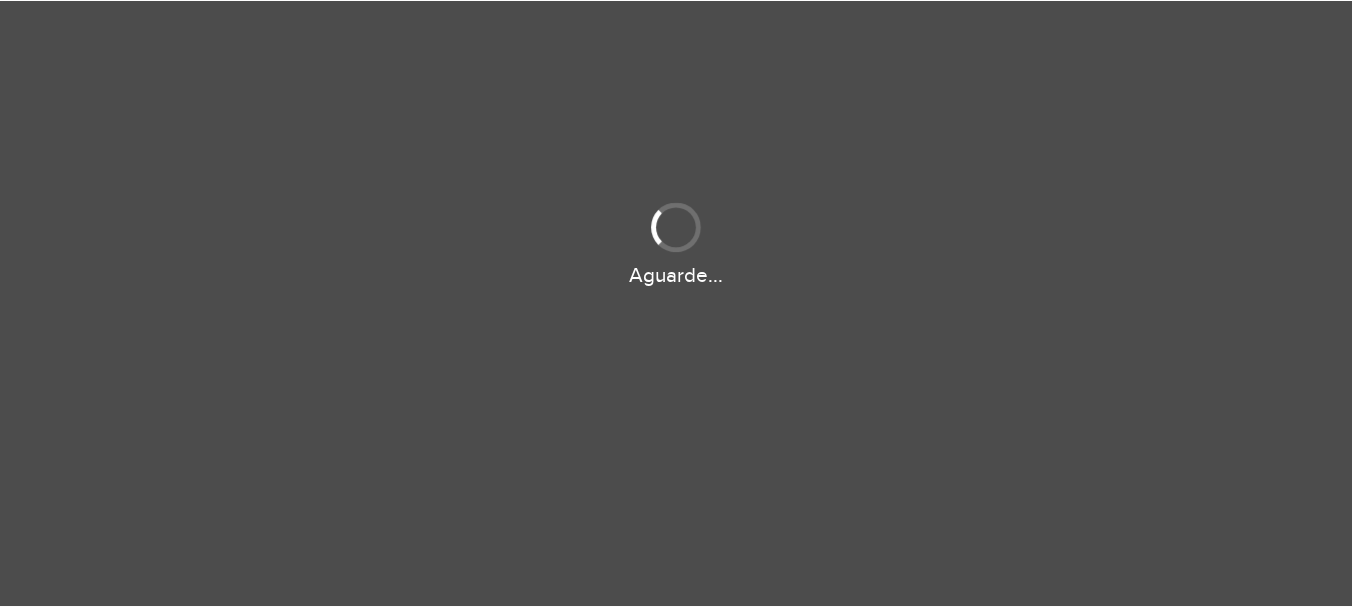 scroll, scrollTop: 0, scrollLeft: 0, axis: both 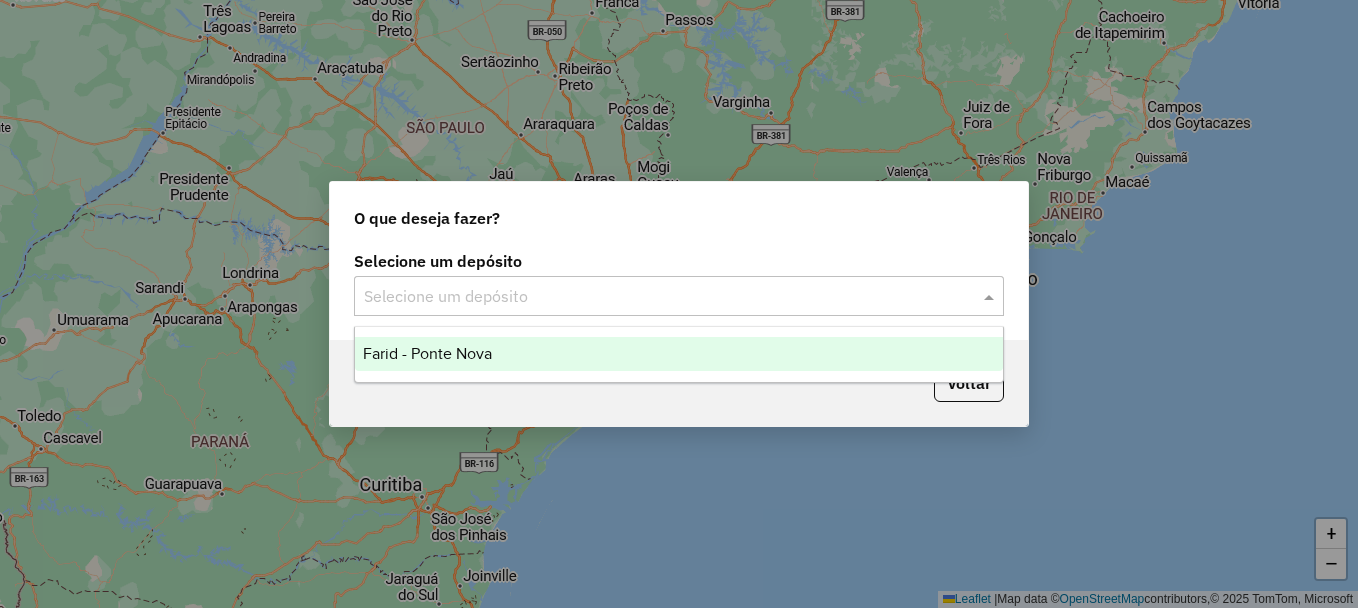 click 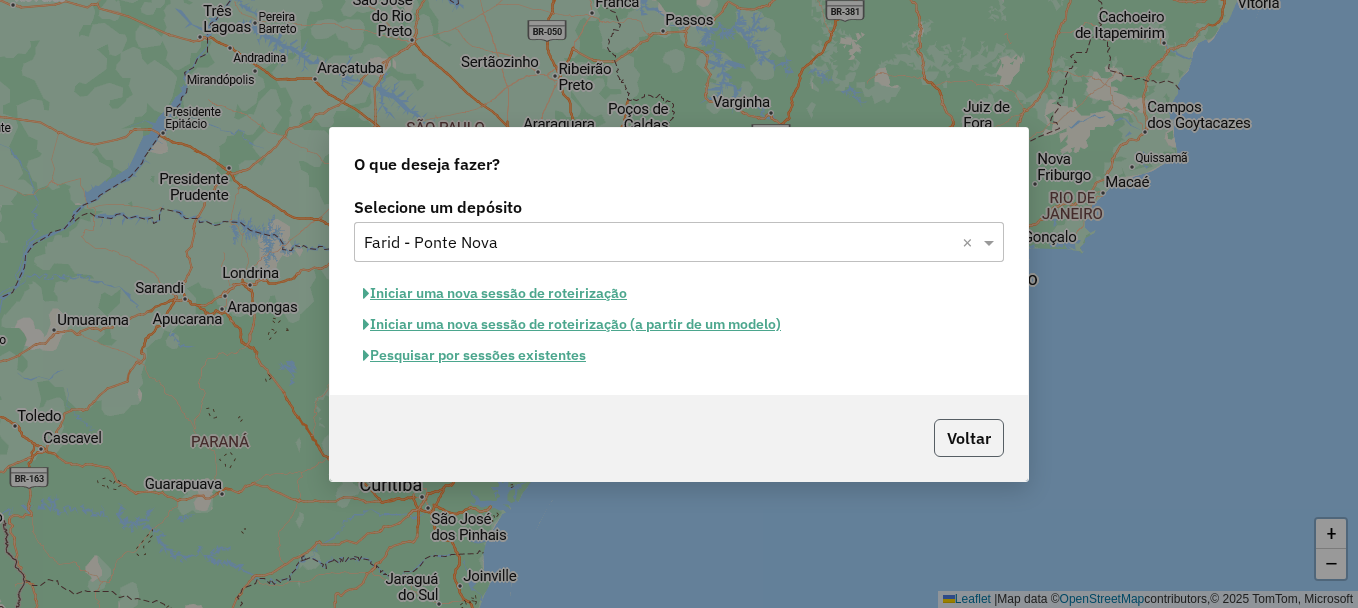 click on "Voltar" 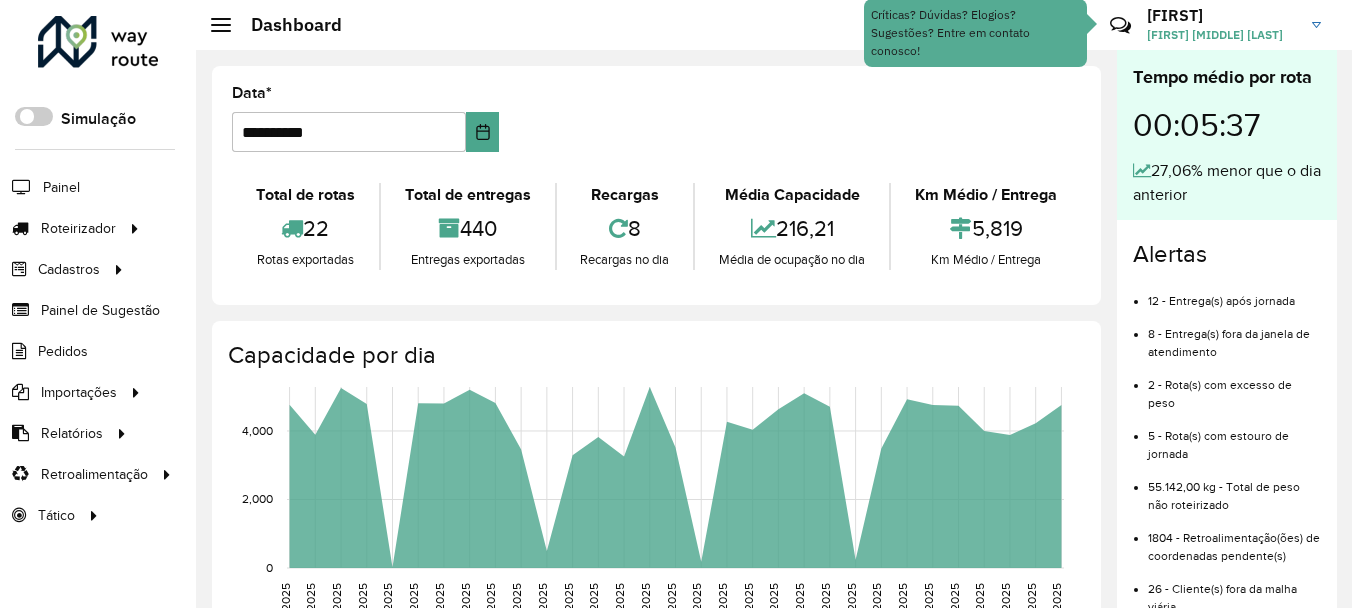 click on "**********" 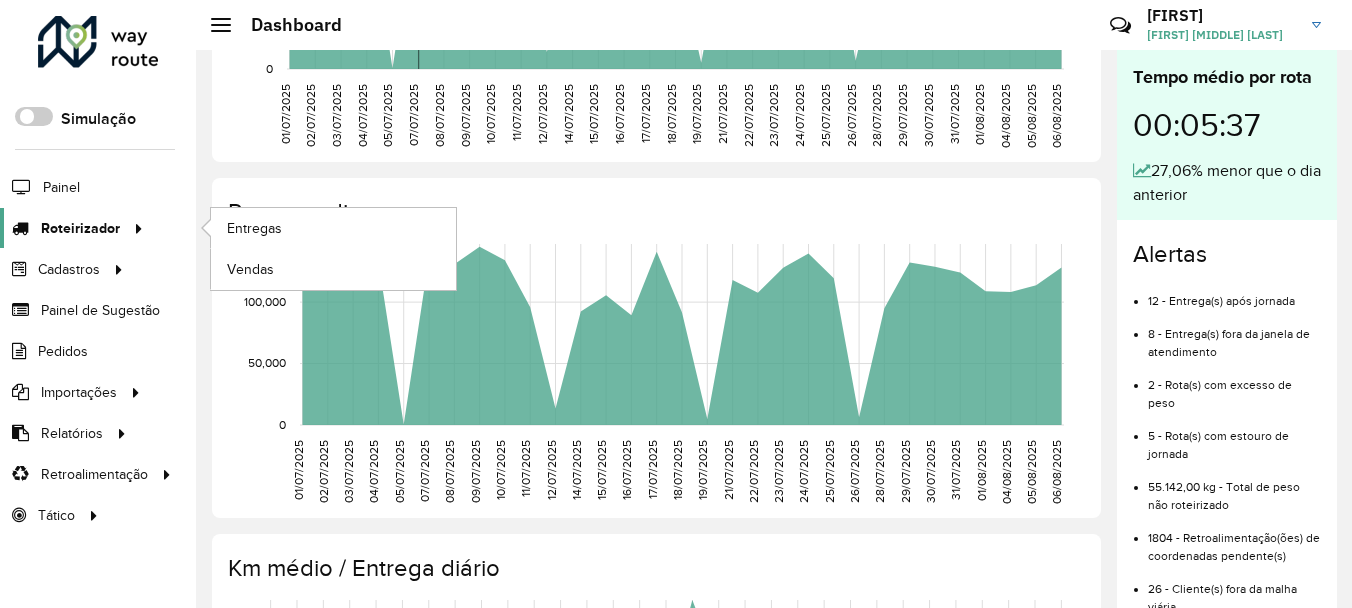 scroll, scrollTop: 500, scrollLeft: 0, axis: vertical 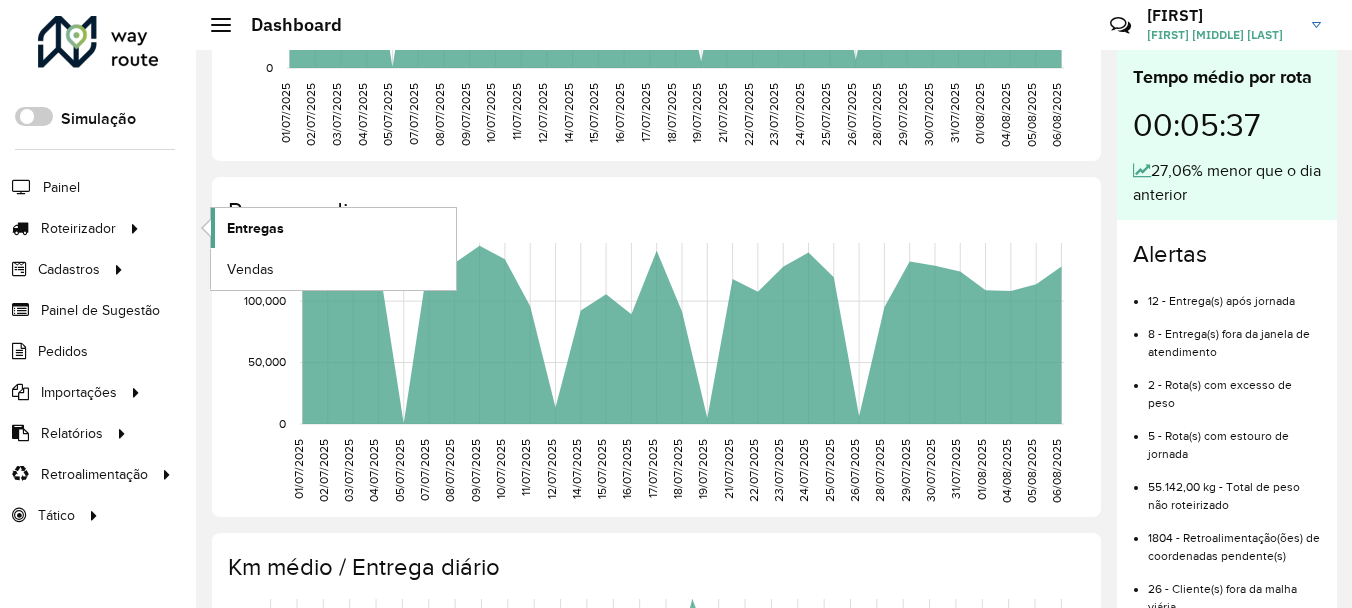 click on "Entregas" 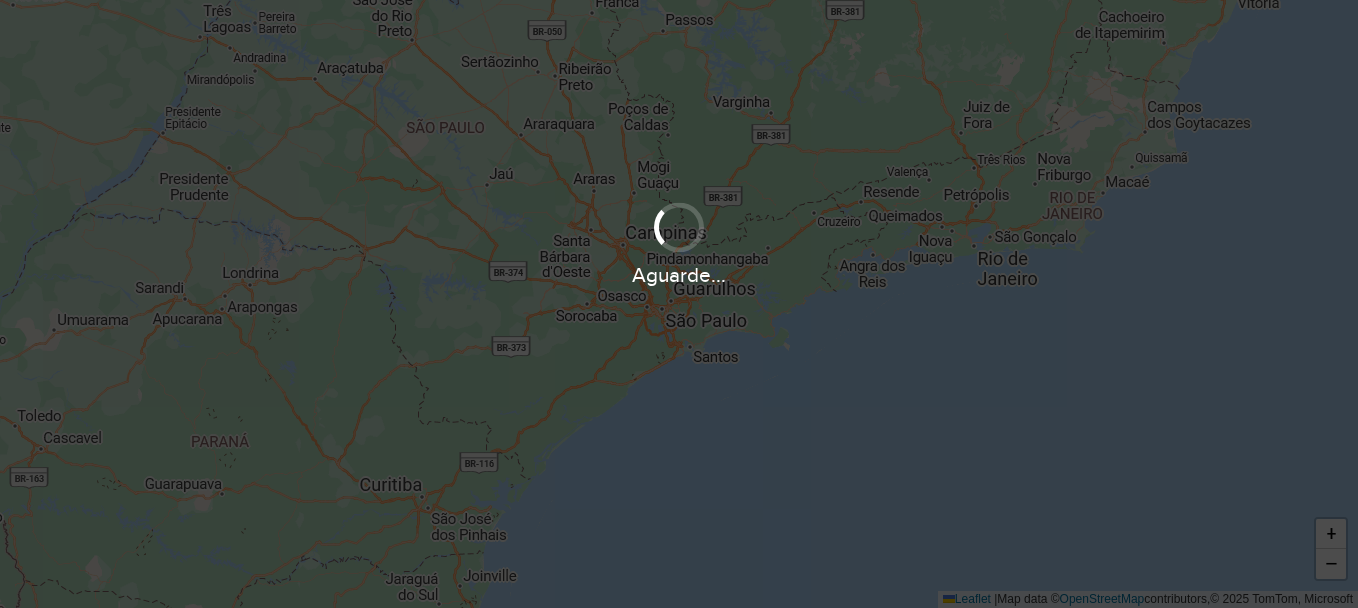scroll, scrollTop: 0, scrollLeft: 0, axis: both 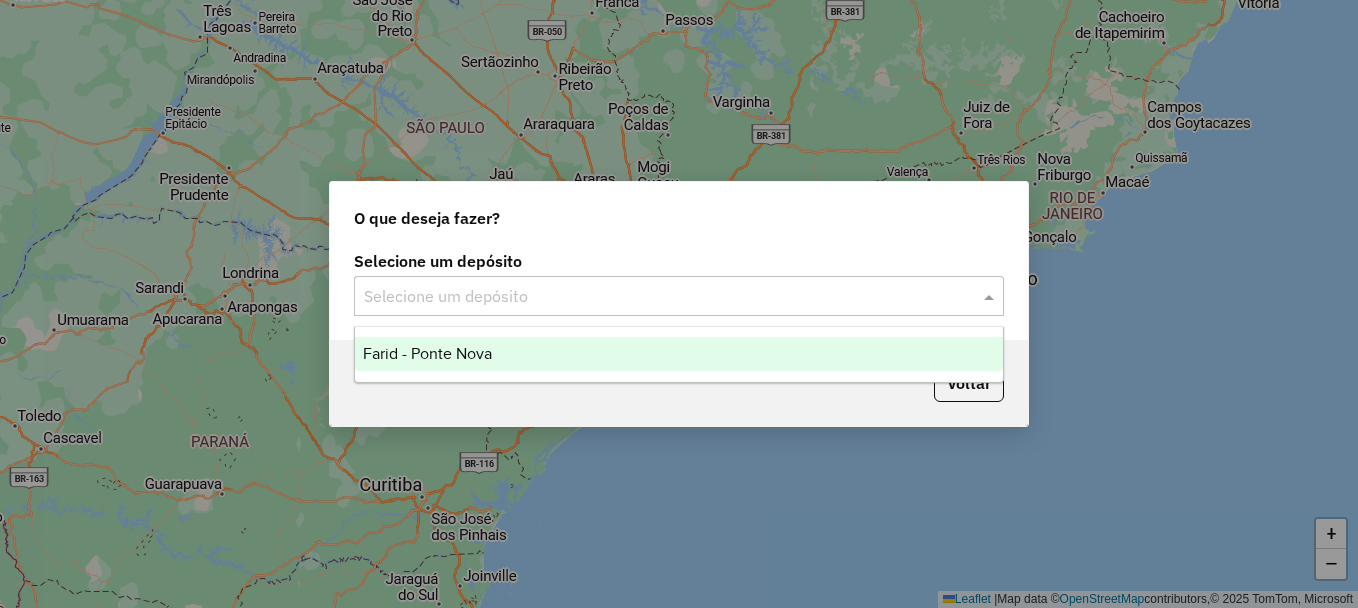 click 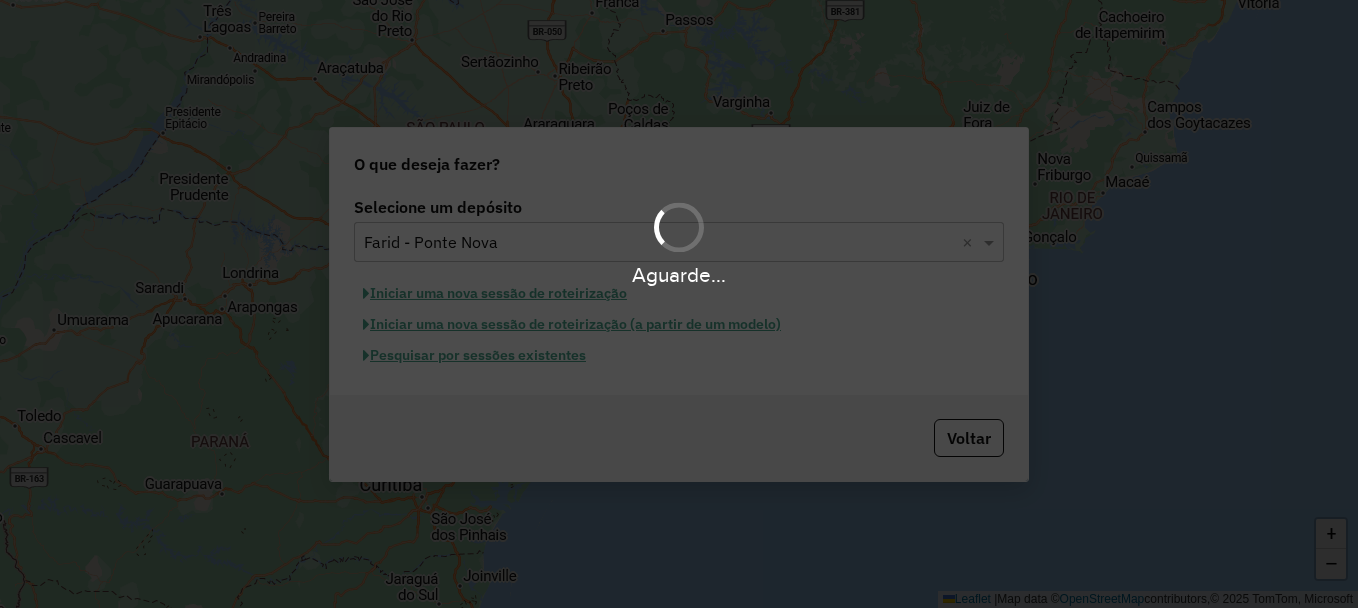 click on "Aguarde..." at bounding box center [679, 304] 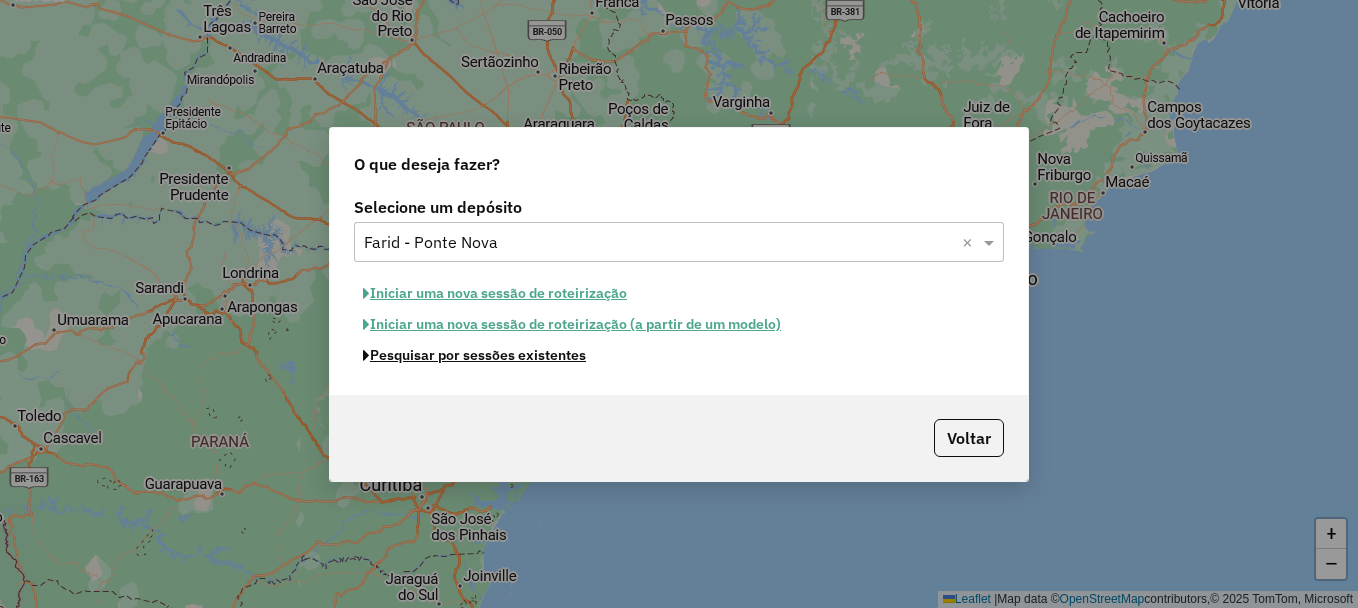 click on "Pesquisar por sessões existentes" 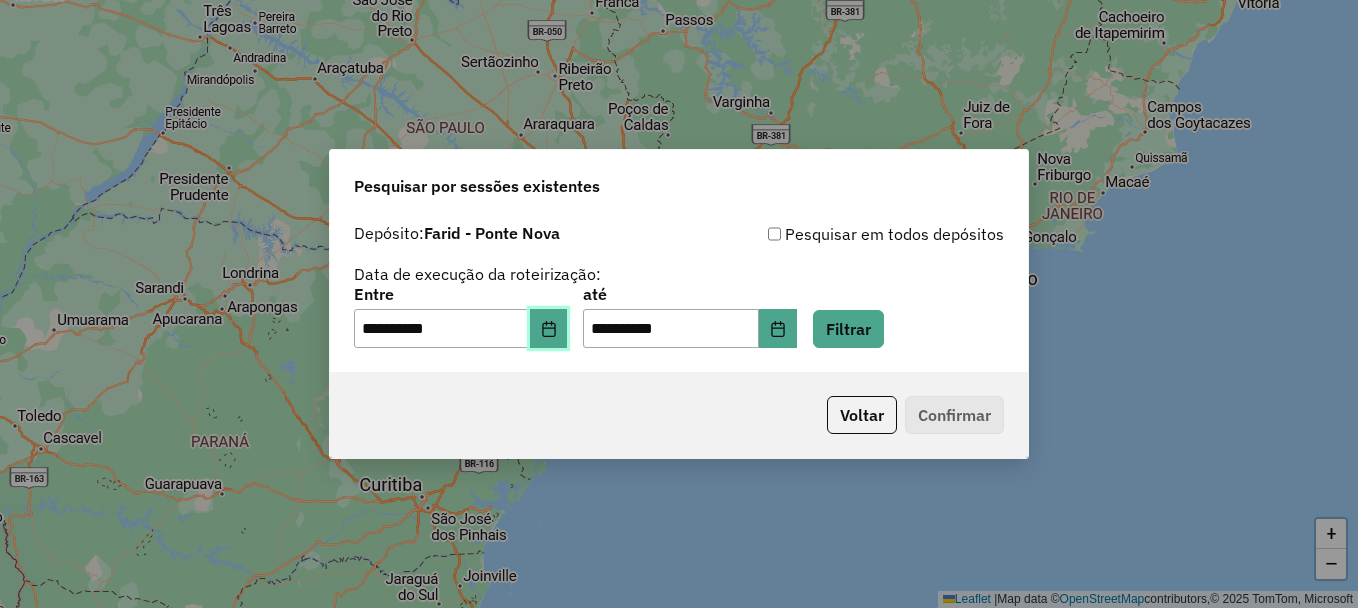 click at bounding box center (549, 329) 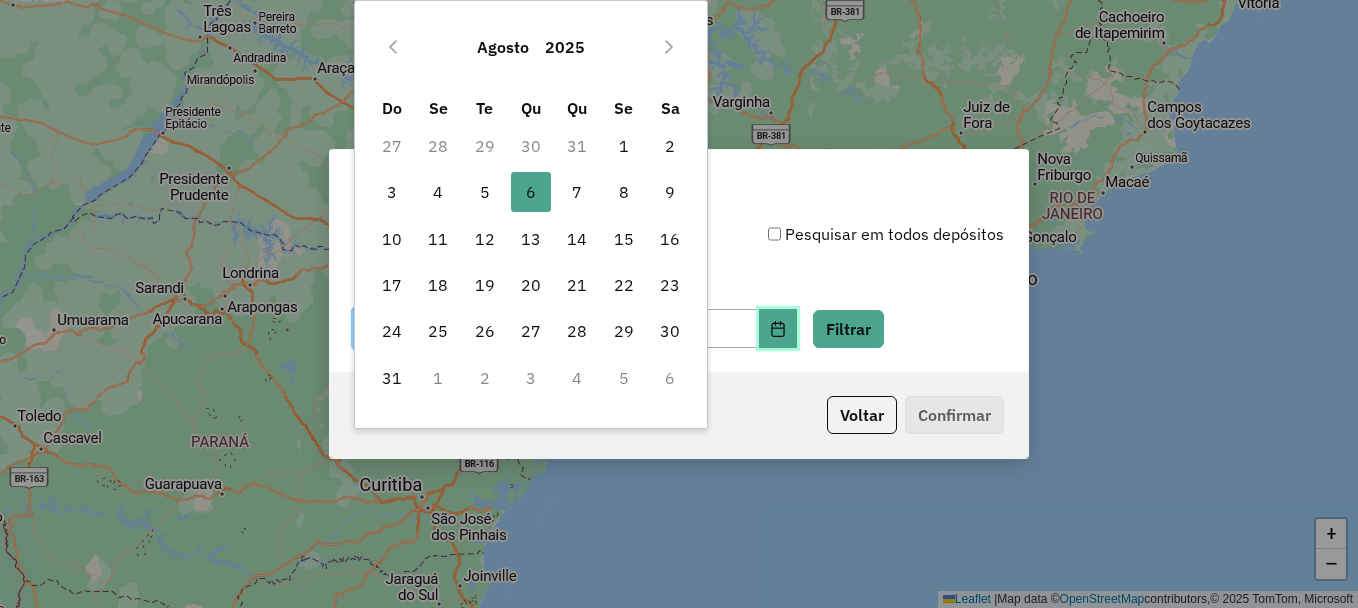 click at bounding box center (778, 329) 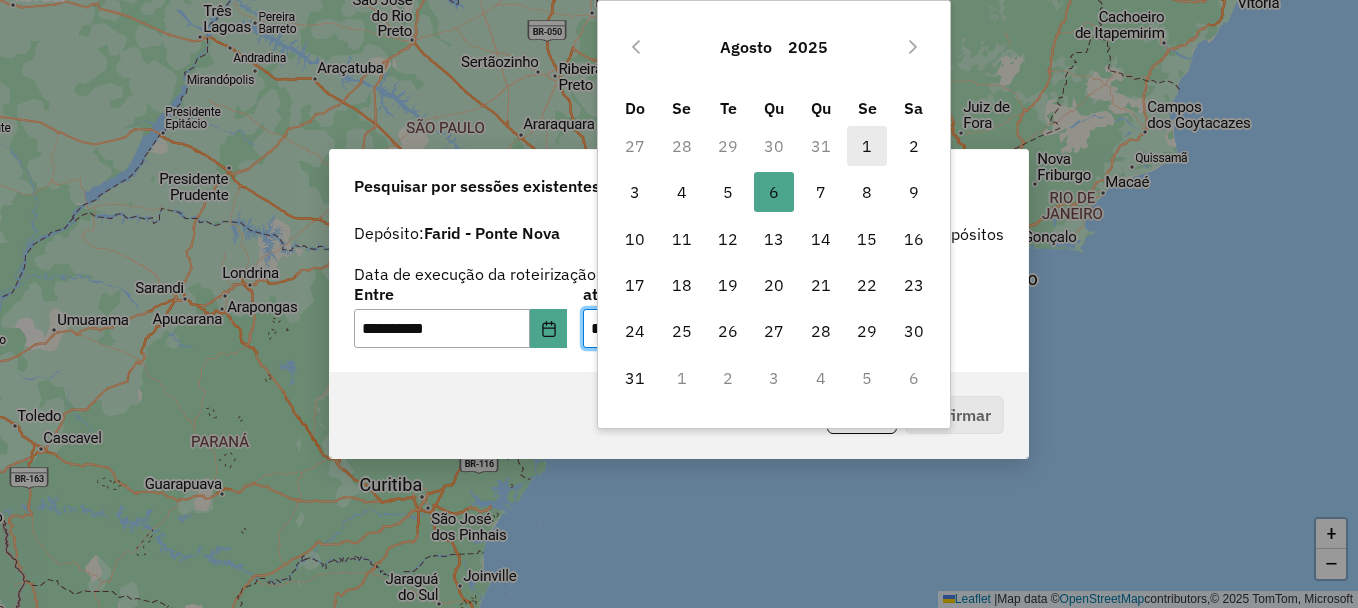 click on "1" at bounding box center (867, 146) 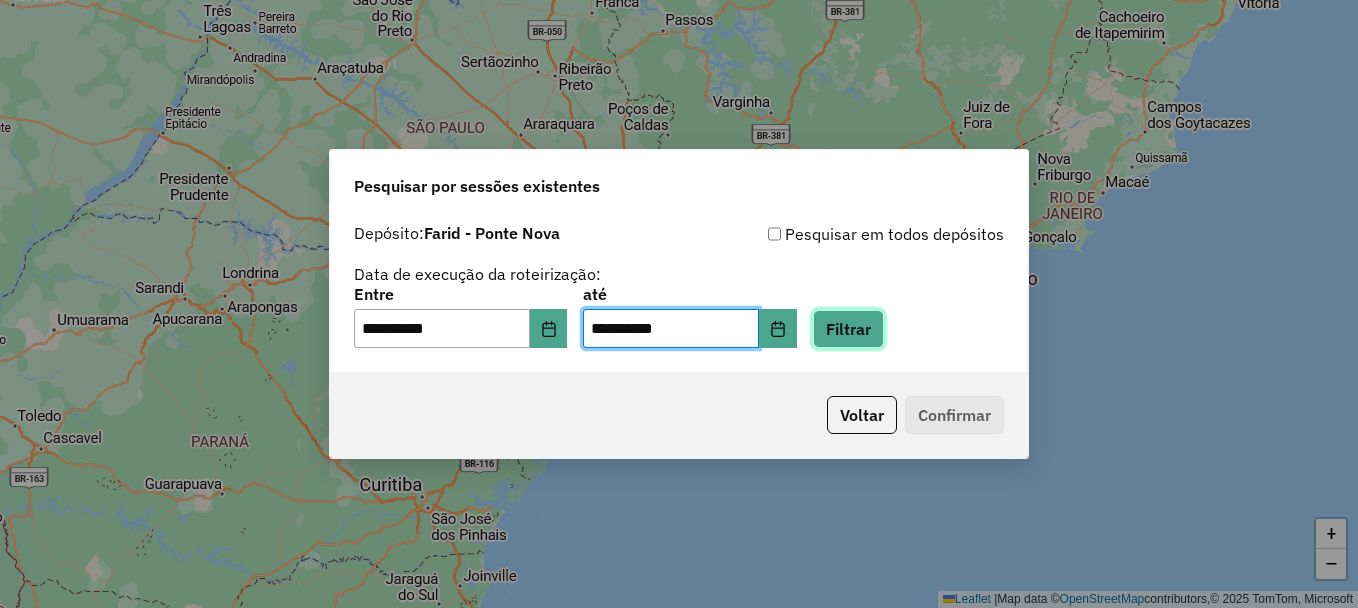 click on "Filtrar" 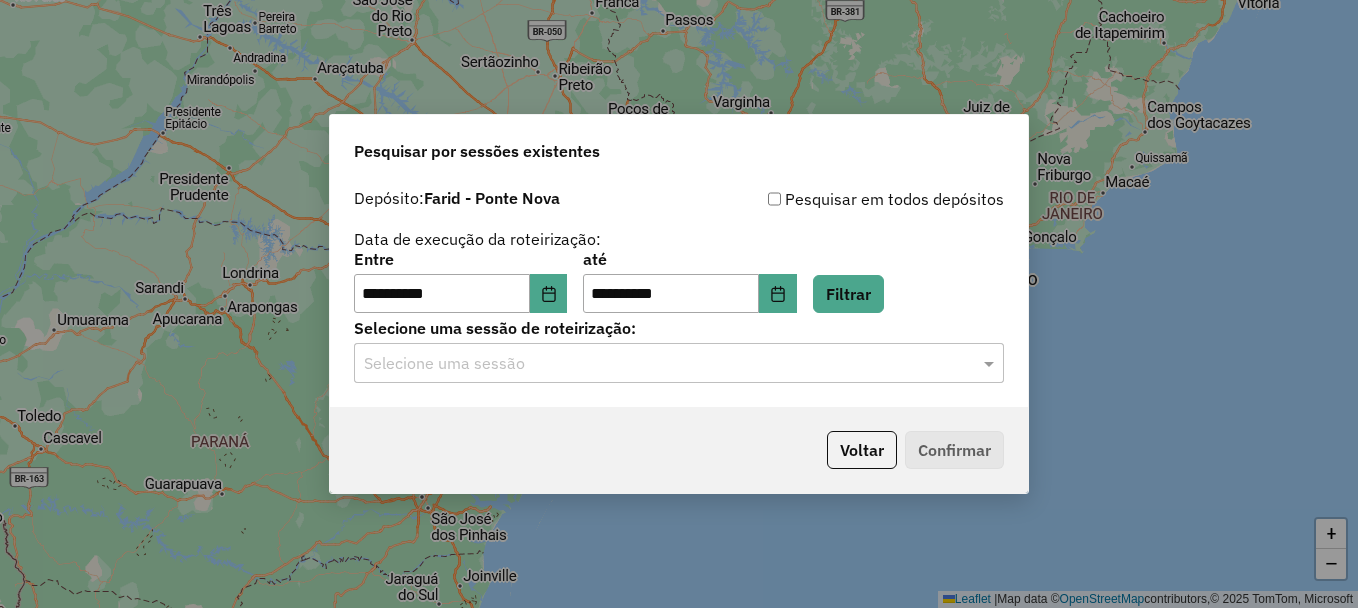 click 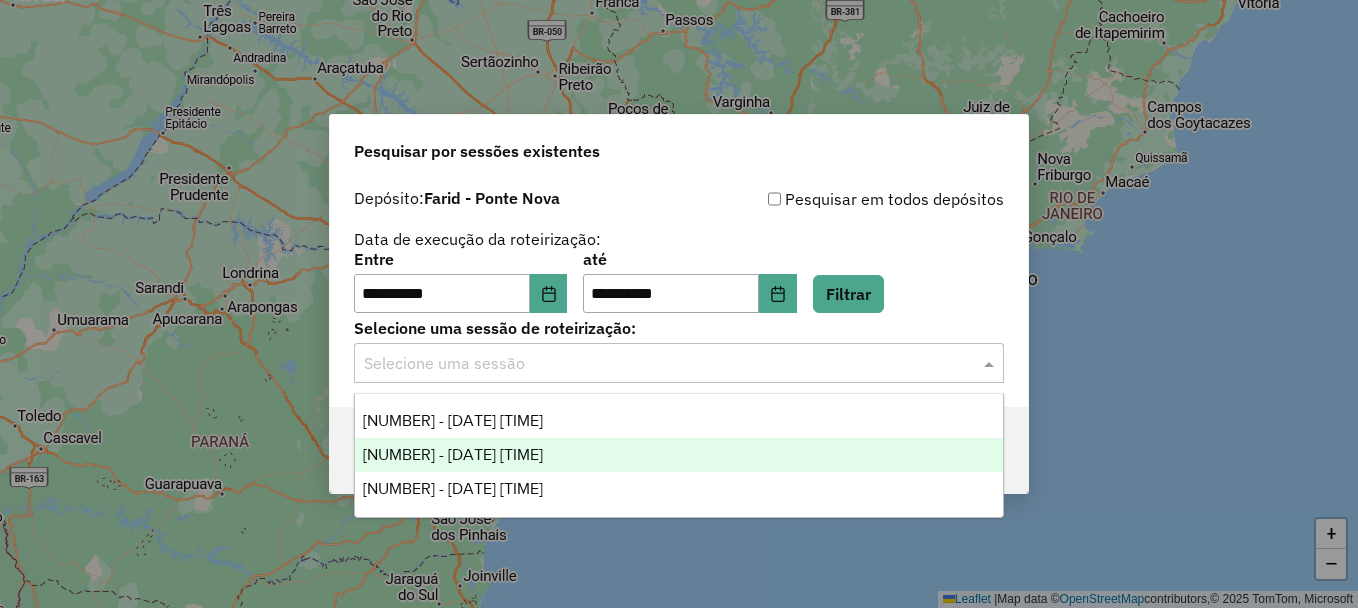 click on "973604 - 01/08/2025 19:35" at bounding box center (453, 454) 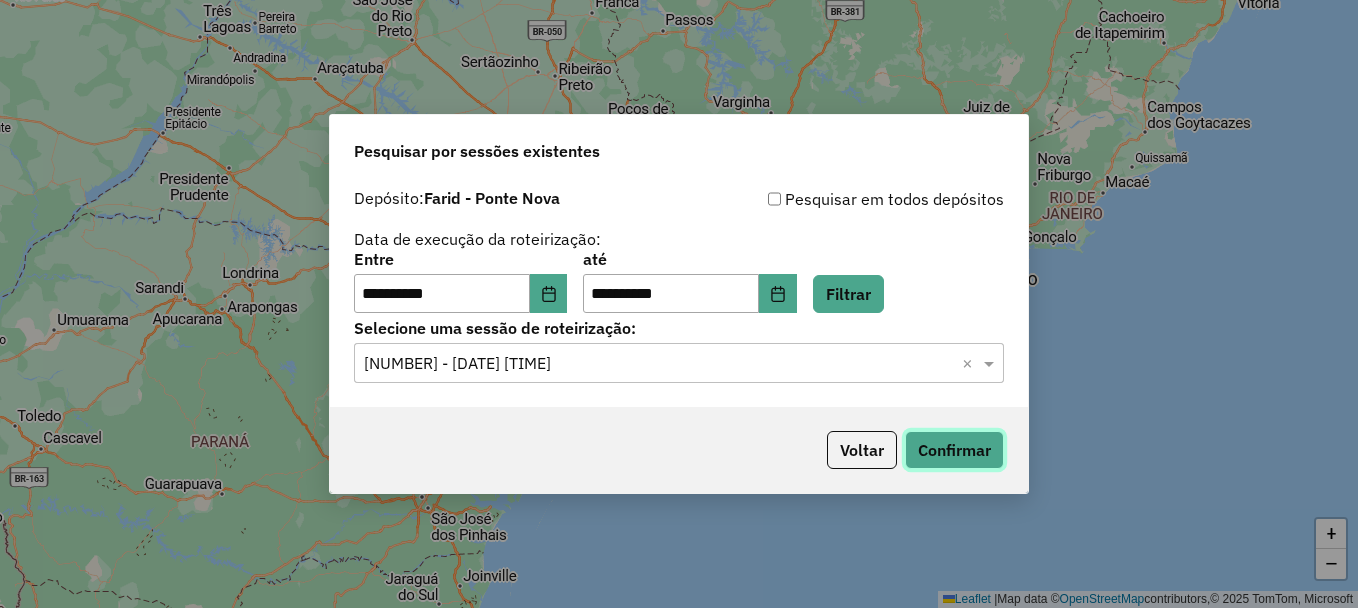 click on "Confirmar" 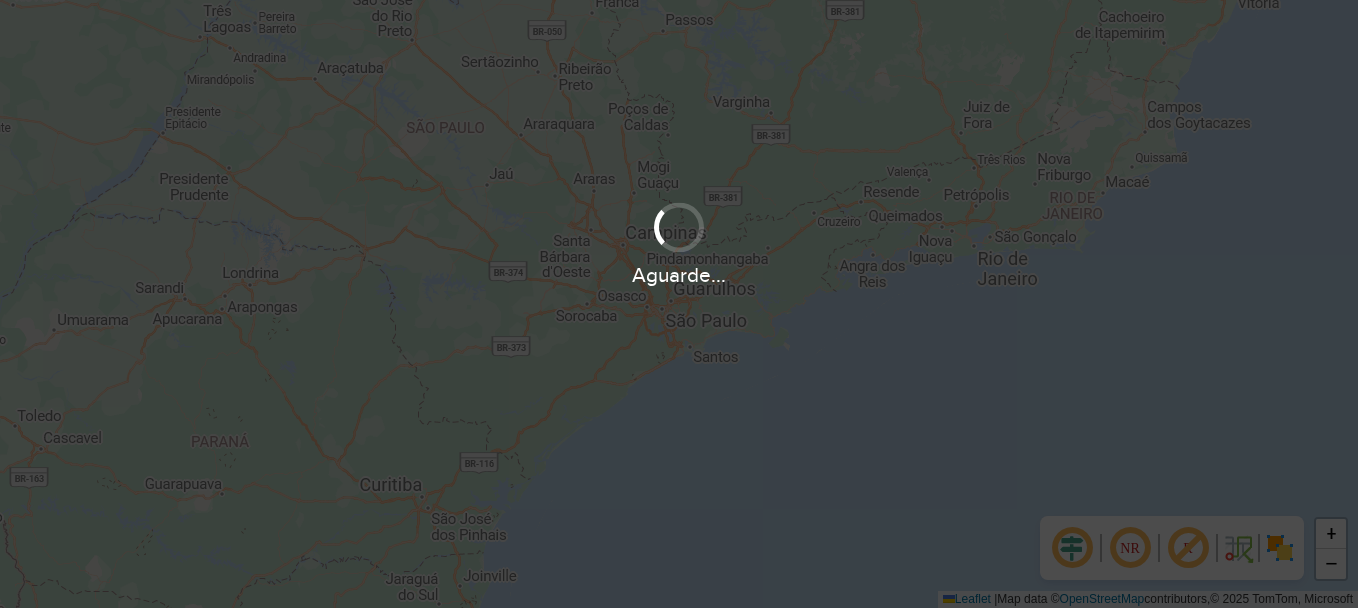scroll, scrollTop: 0, scrollLeft: 0, axis: both 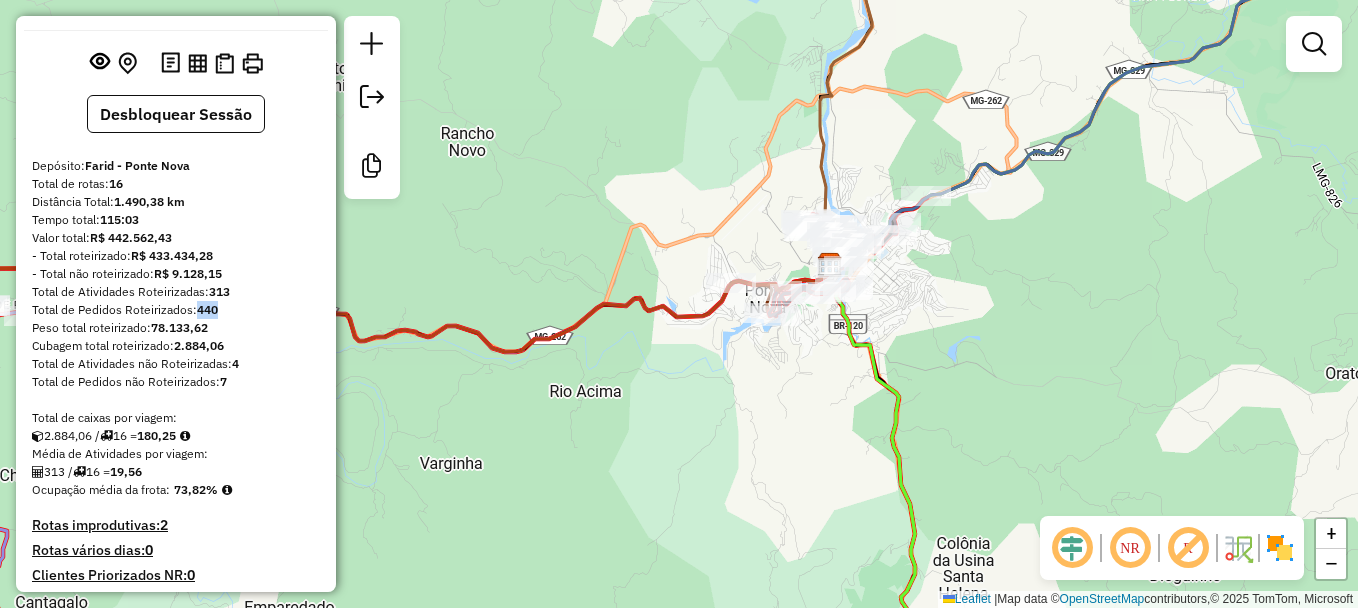 drag, startPoint x: 228, startPoint y: 311, endPoint x: 198, endPoint y: 306, distance: 30.413813 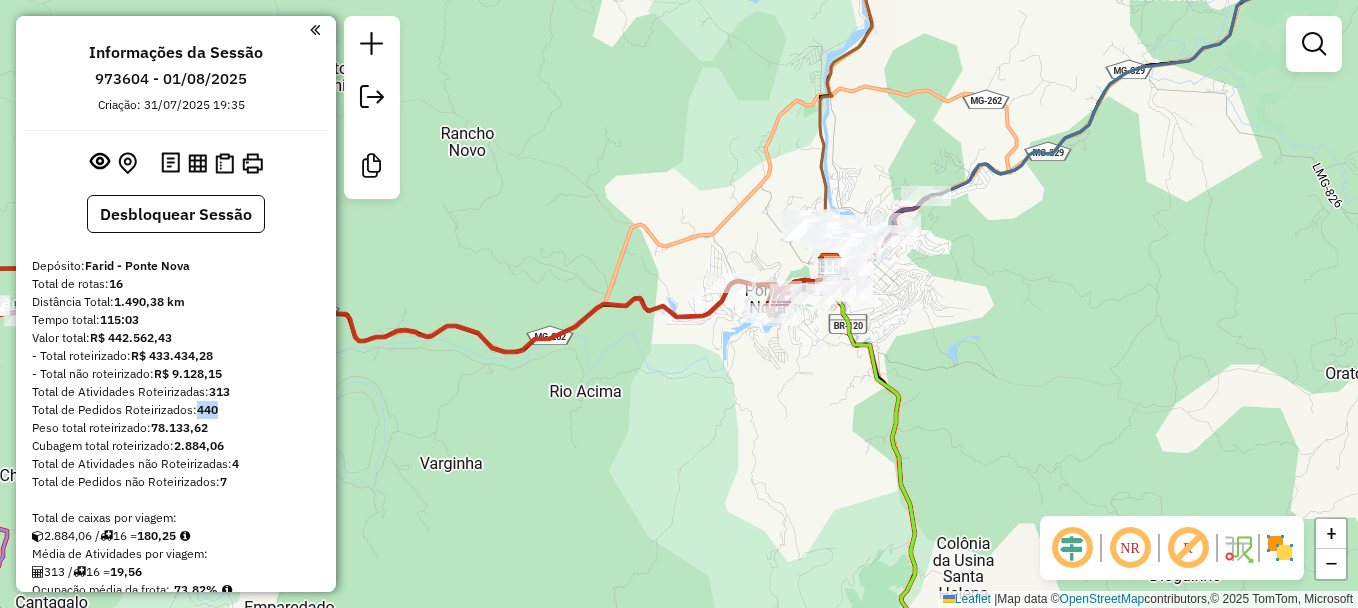 scroll, scrollTop: 100, scrollLeft: 0, axis: vertical 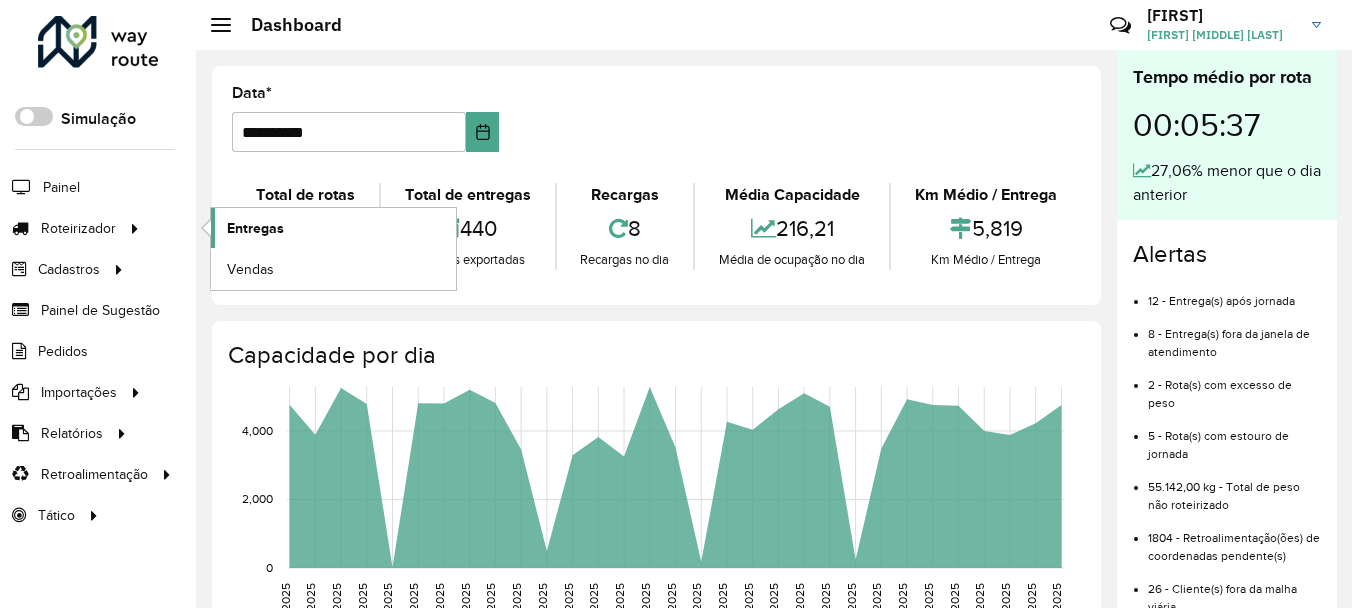 click on "Entregas" 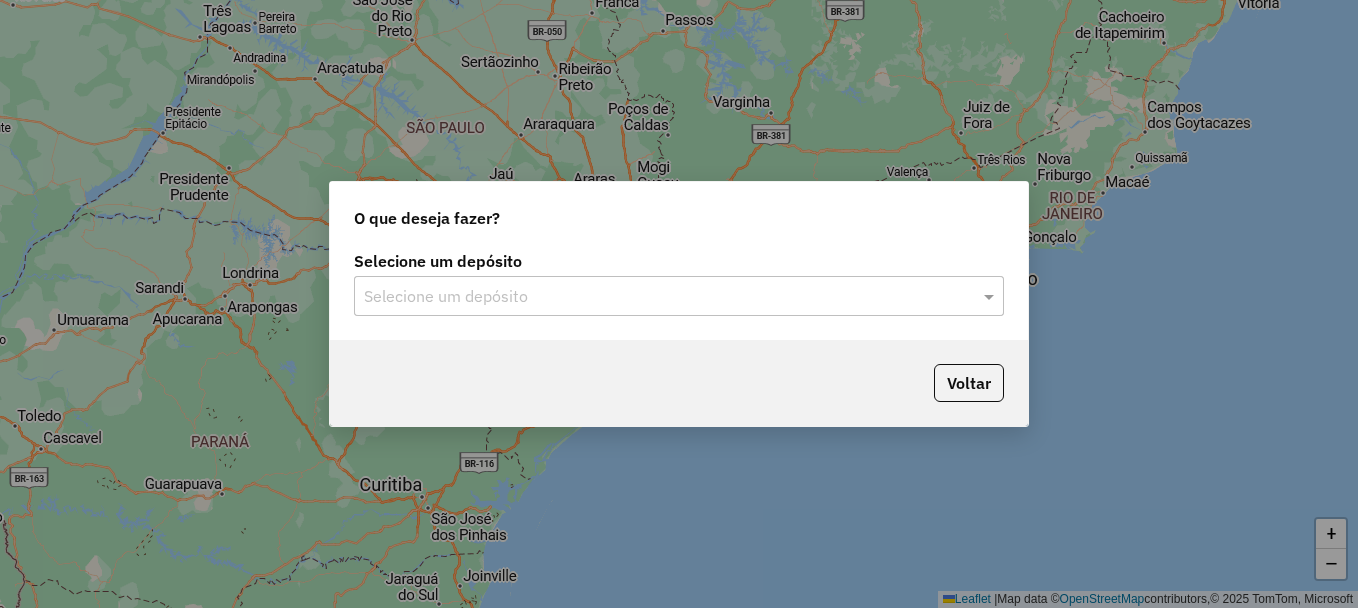 scroll, scrollTop: 0, scrollLeft: 0, axis: both 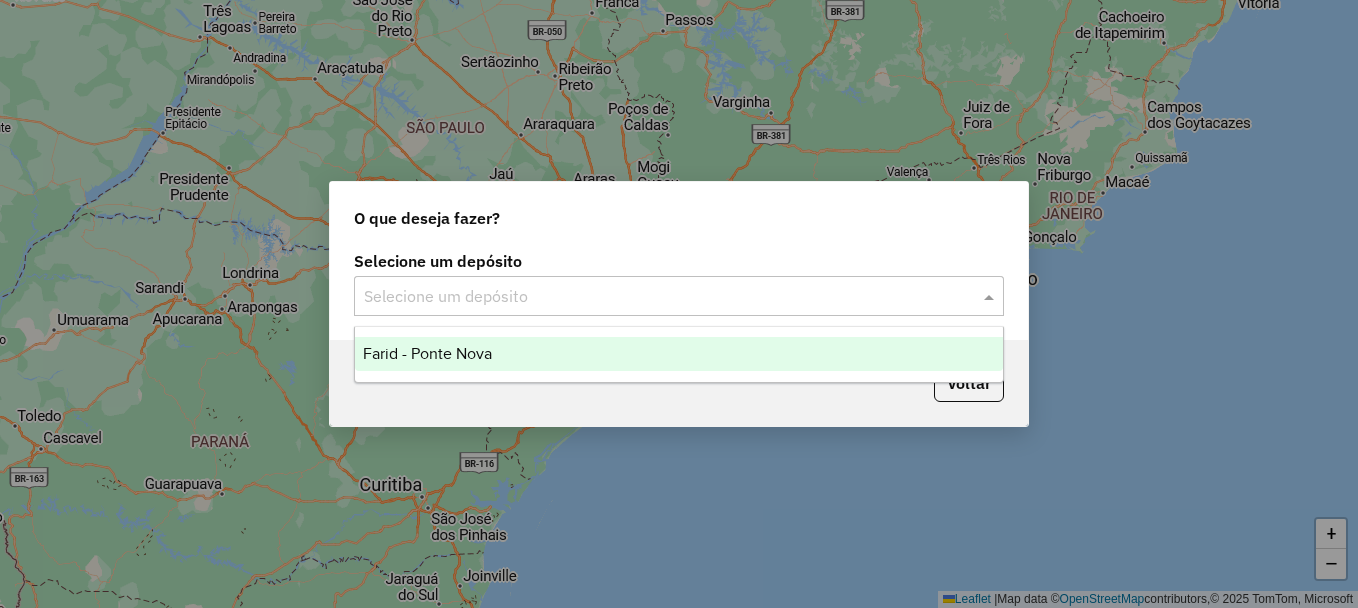 click on "Selecione um depósito" 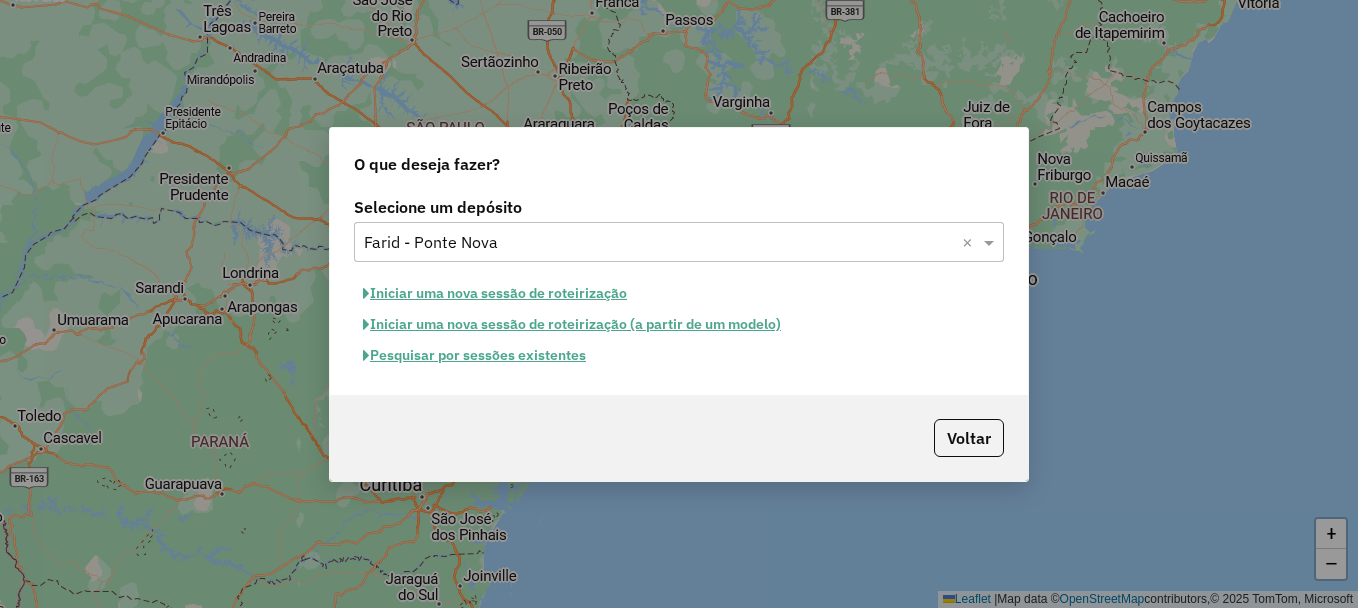 click on "Pesquisar por sessões existentes" 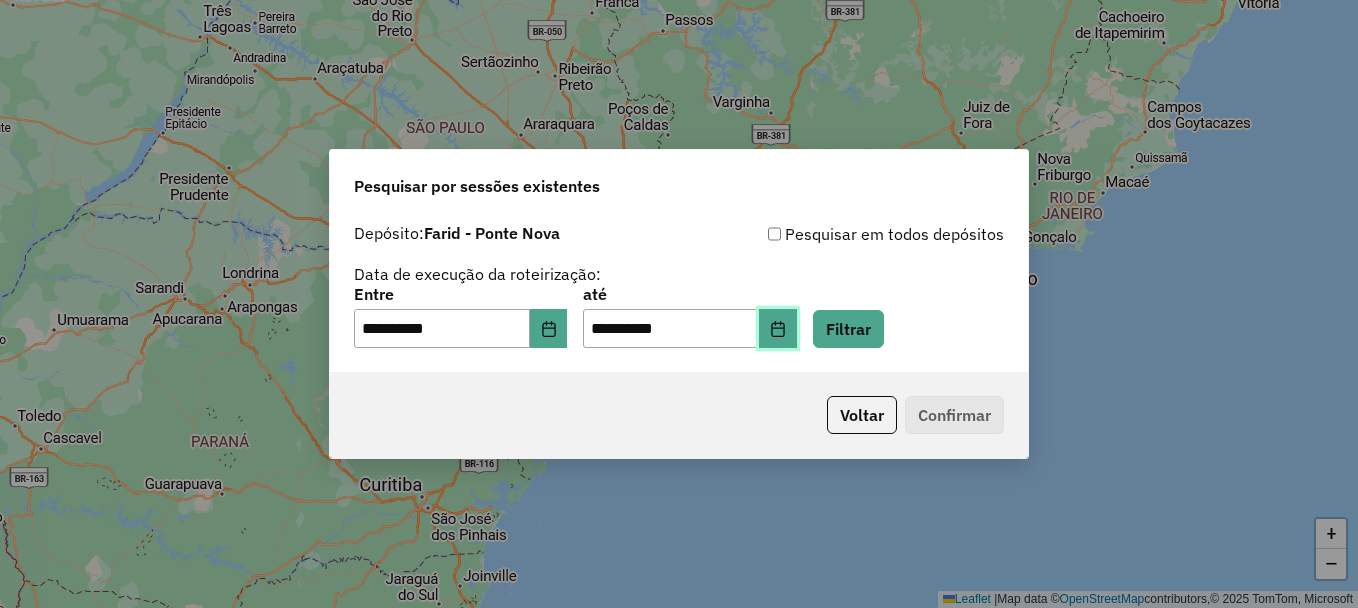 click 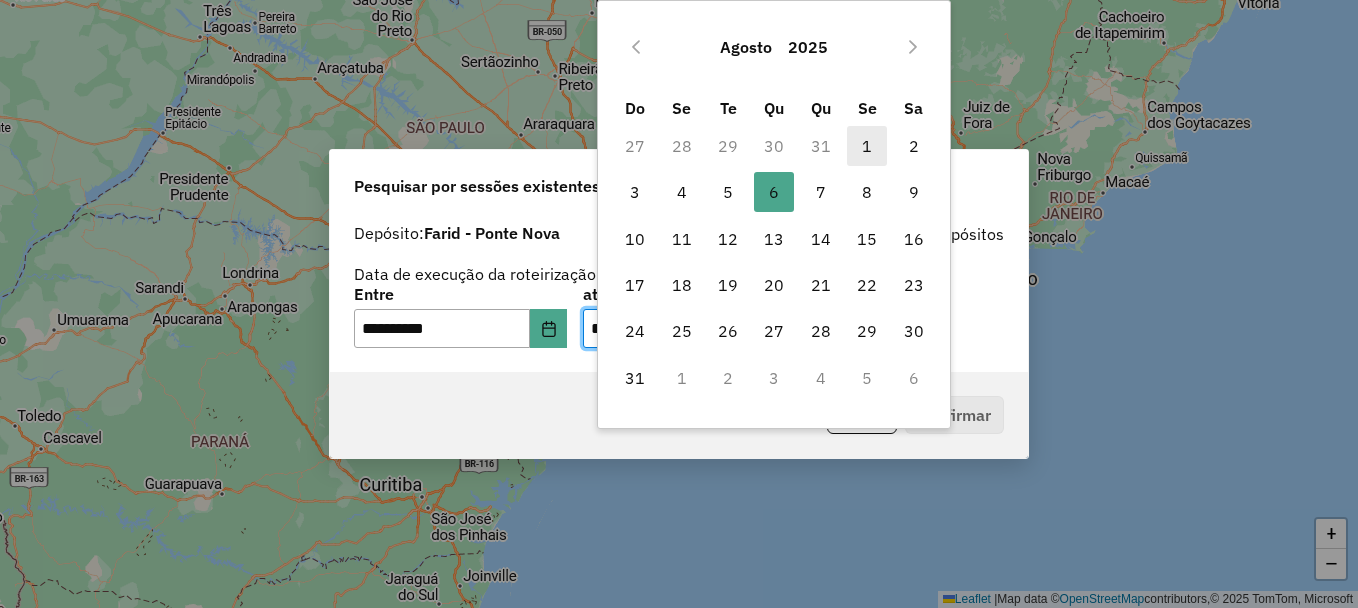 click on "1" at bounding box center (867, 146) 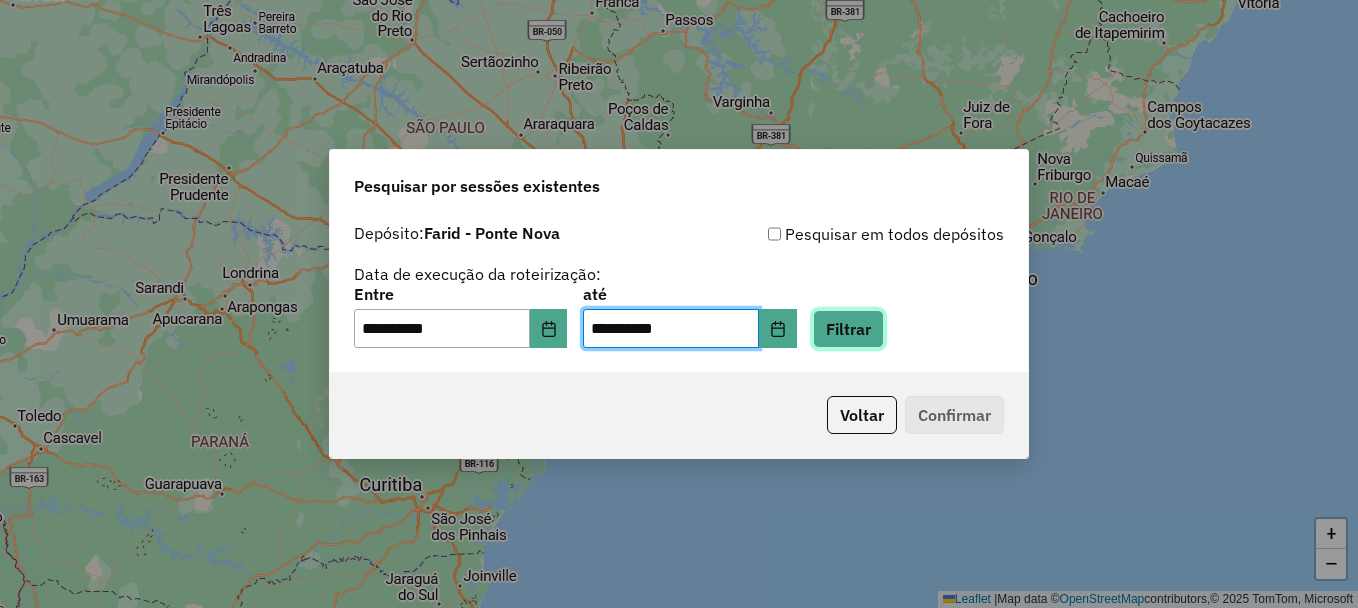 click on "Filtrar" 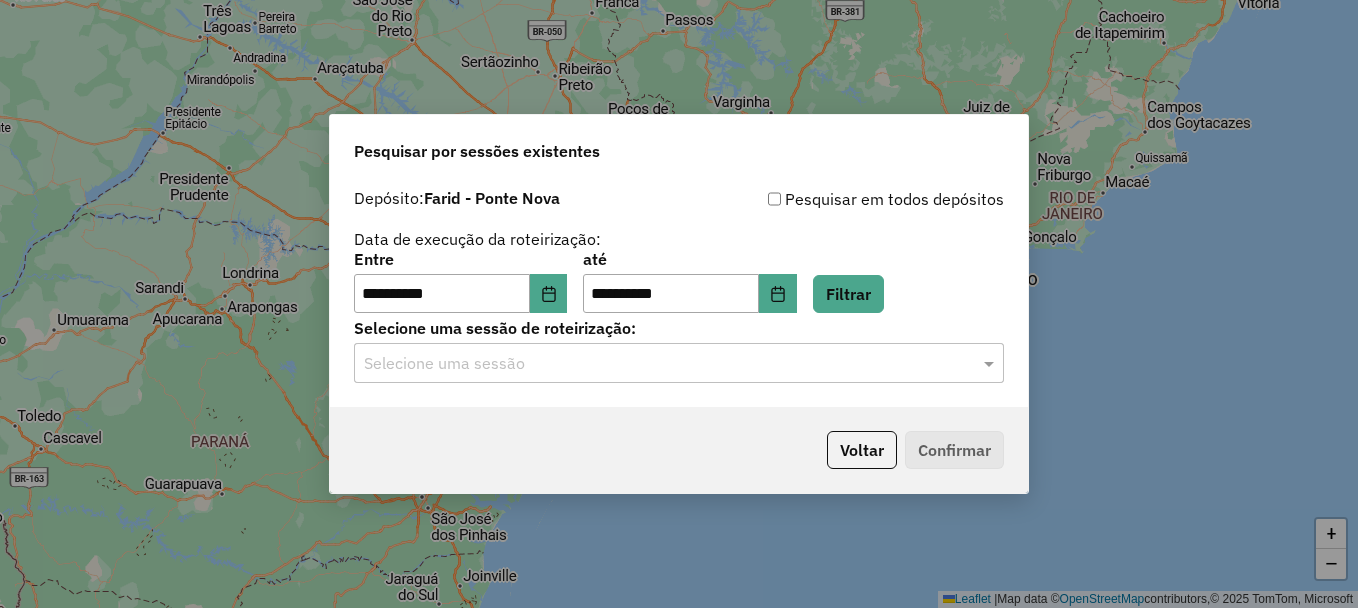 click 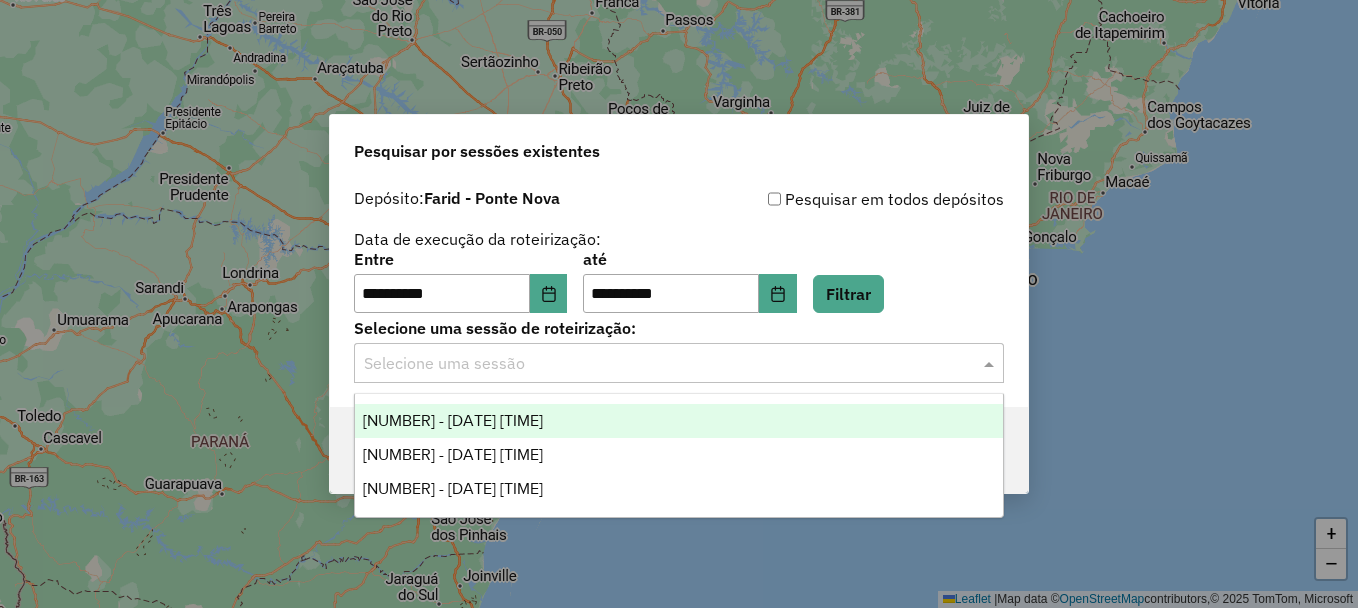 click on "973351 - 01/08/2025 18:13" at bounding box center (679, 421) 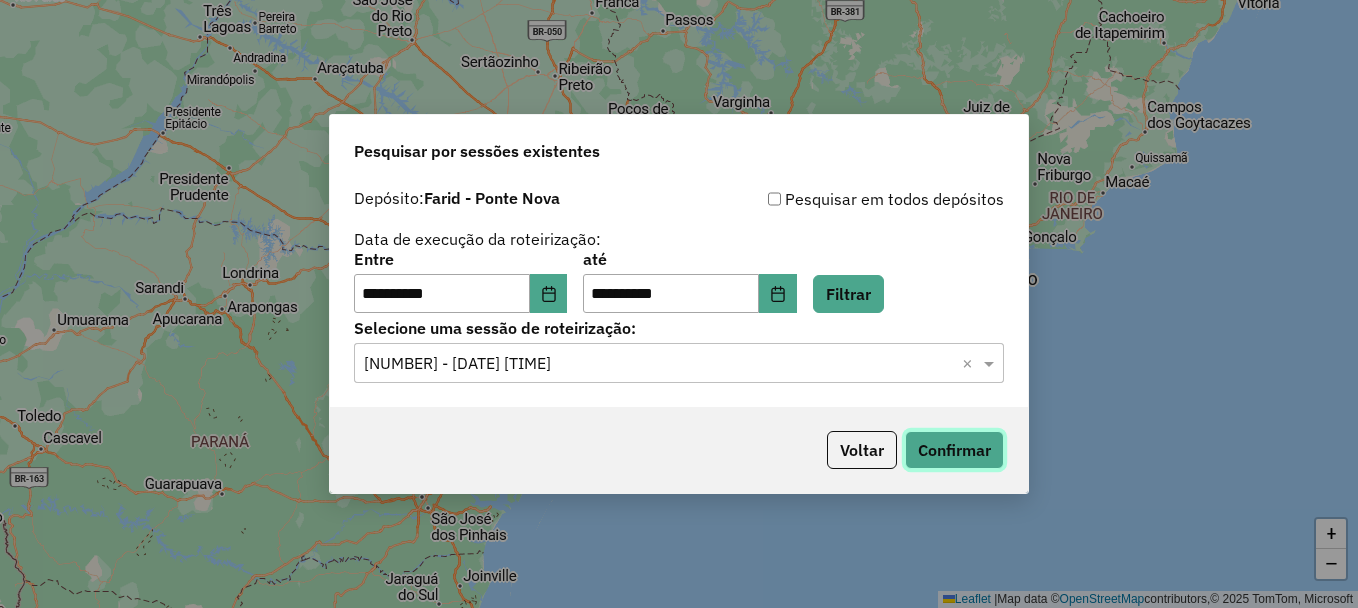 click on "Confirmar" 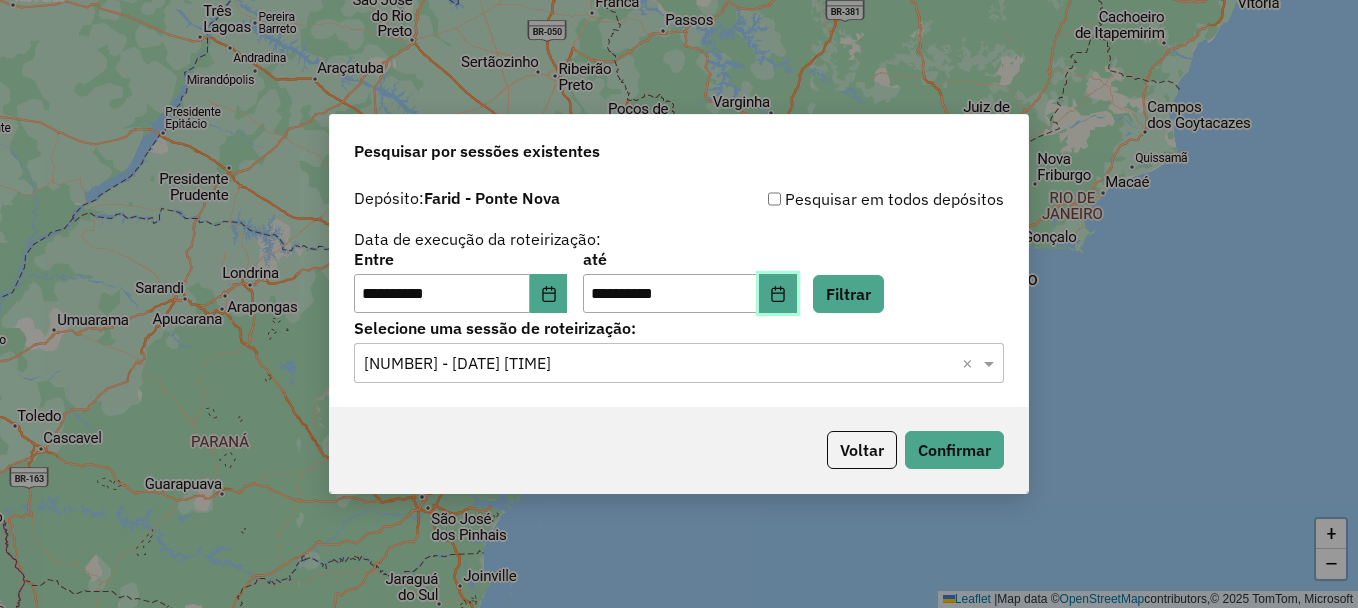 click at bounding box center [778, 294] 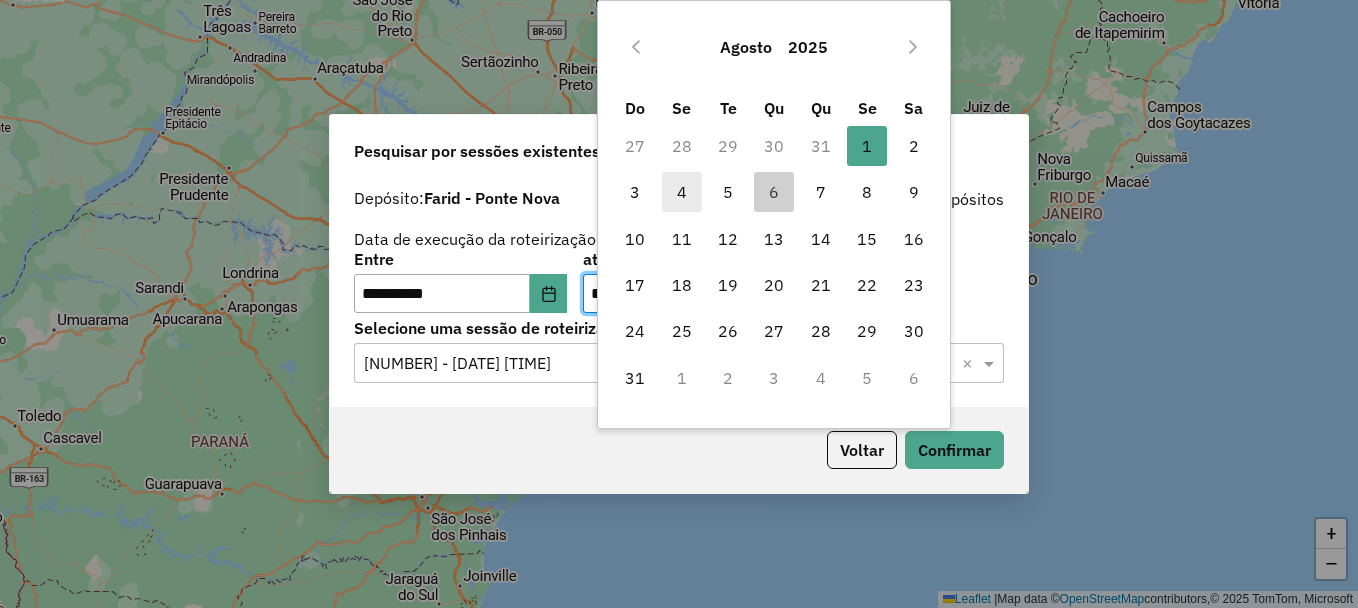click on "4" at bounding box center [682, 192] 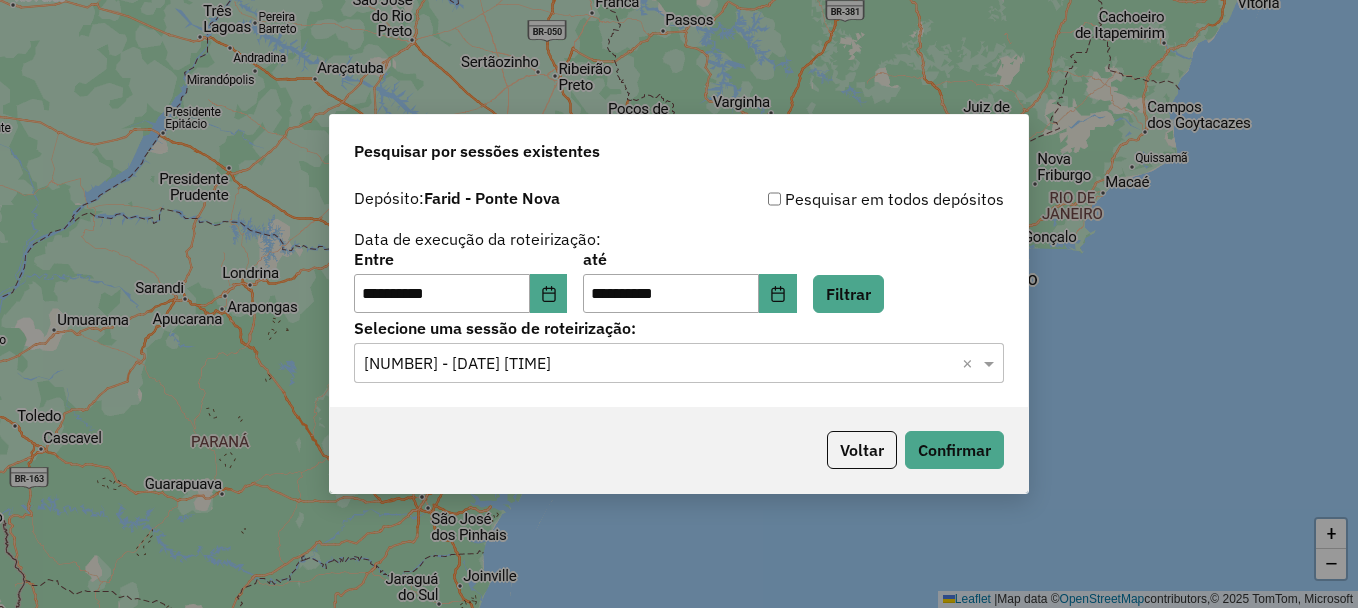 click on "**********" 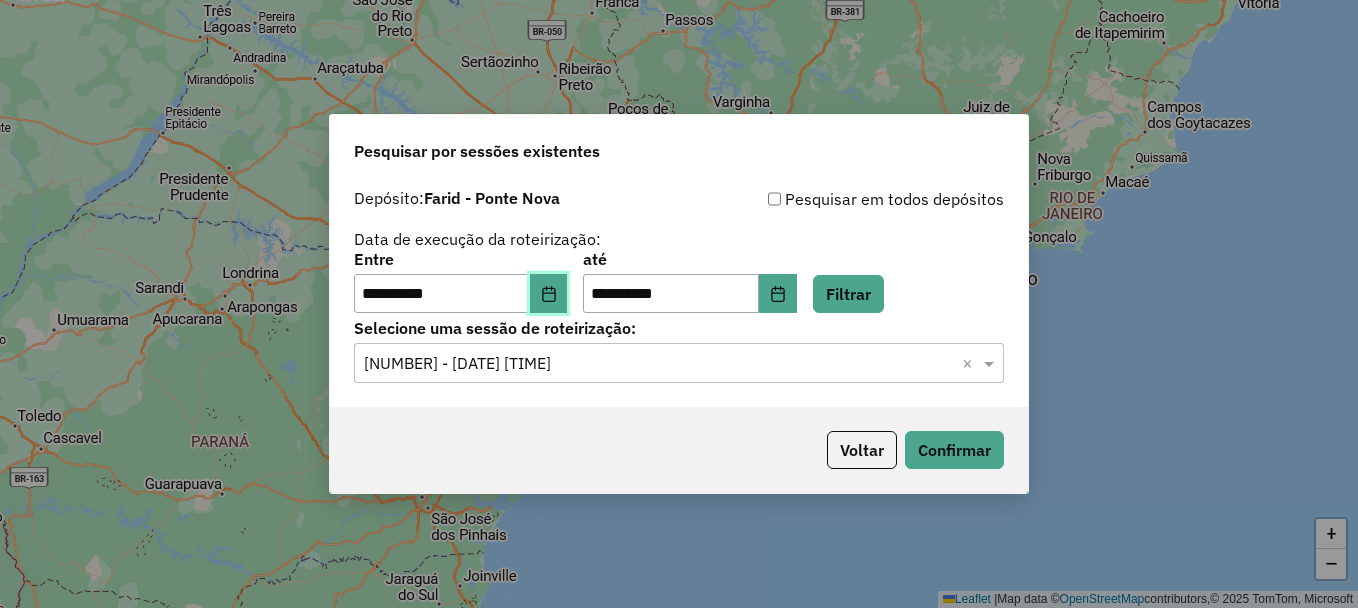 click at bounding box center (549, 294) 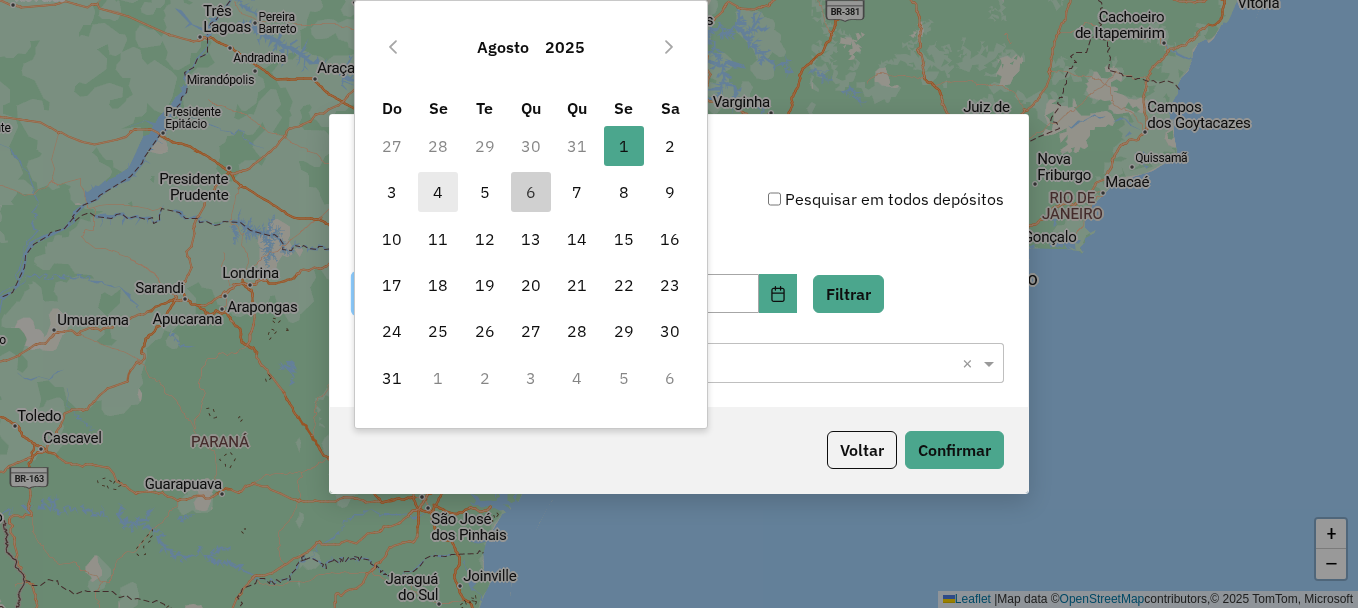 click on "4" at bounding box center (438, 192) 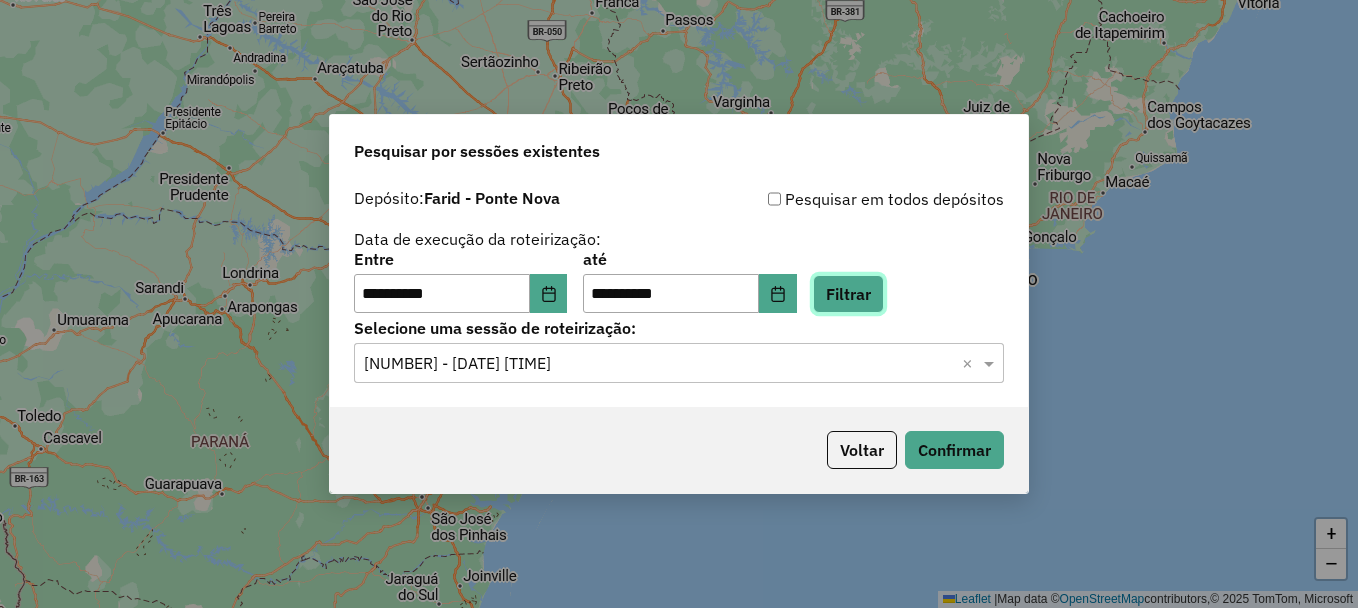 click on "Filtrar" 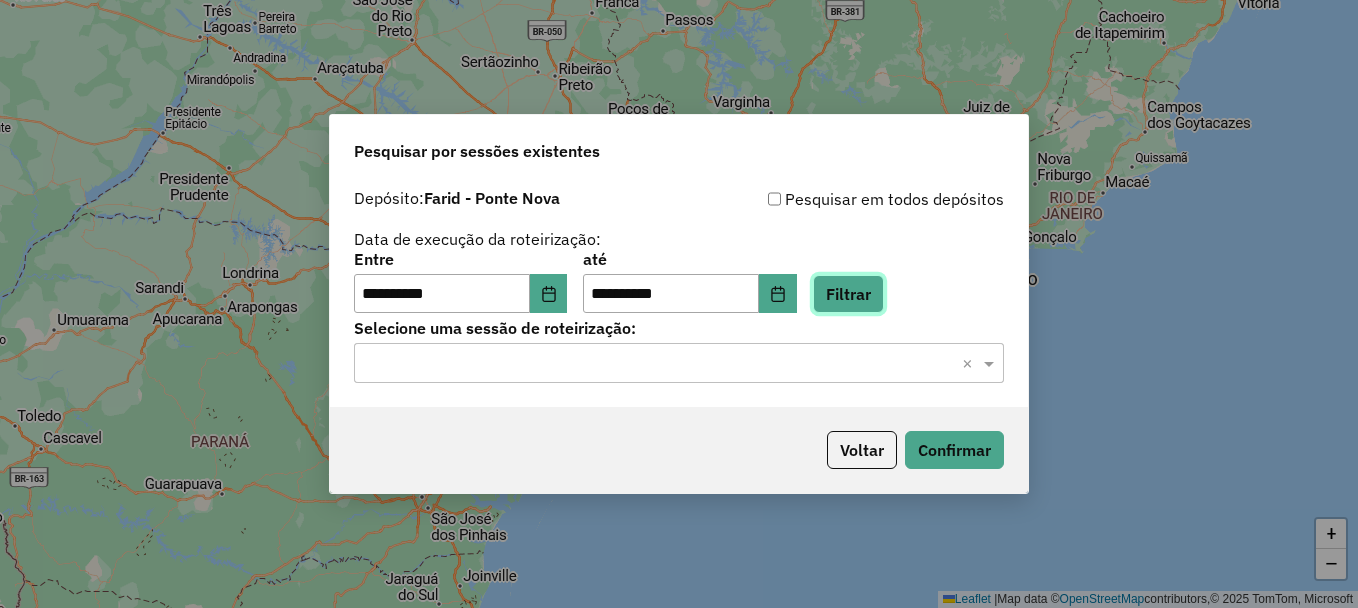 click on "Filtrar" 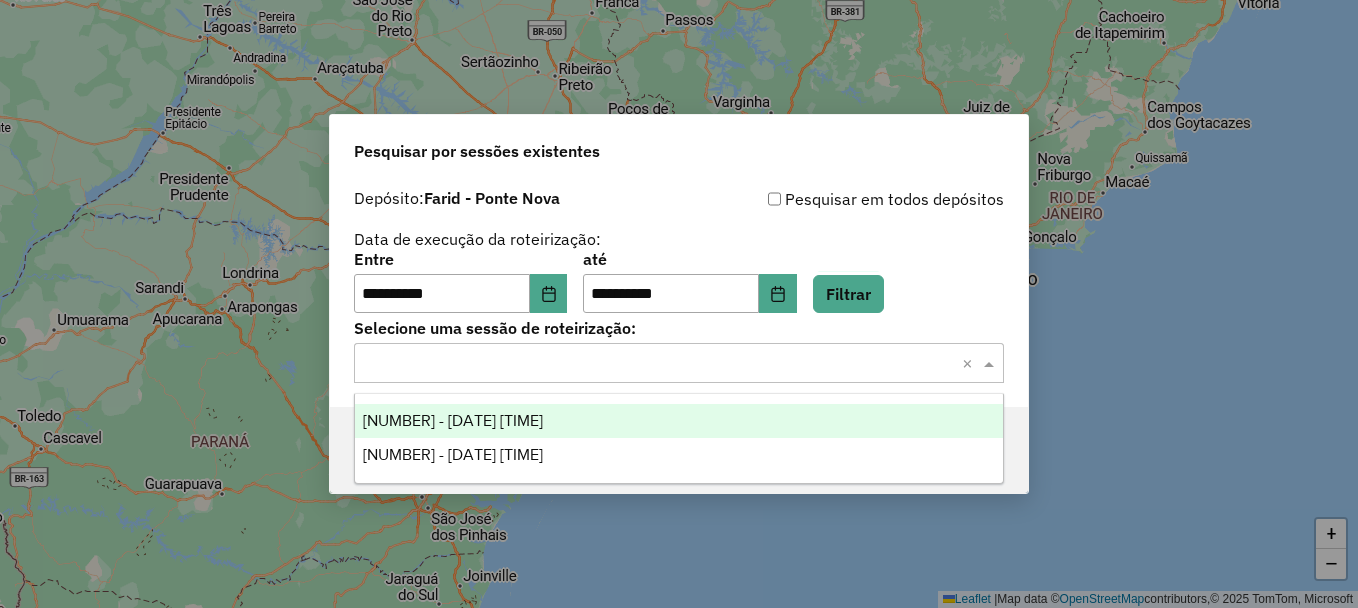 click 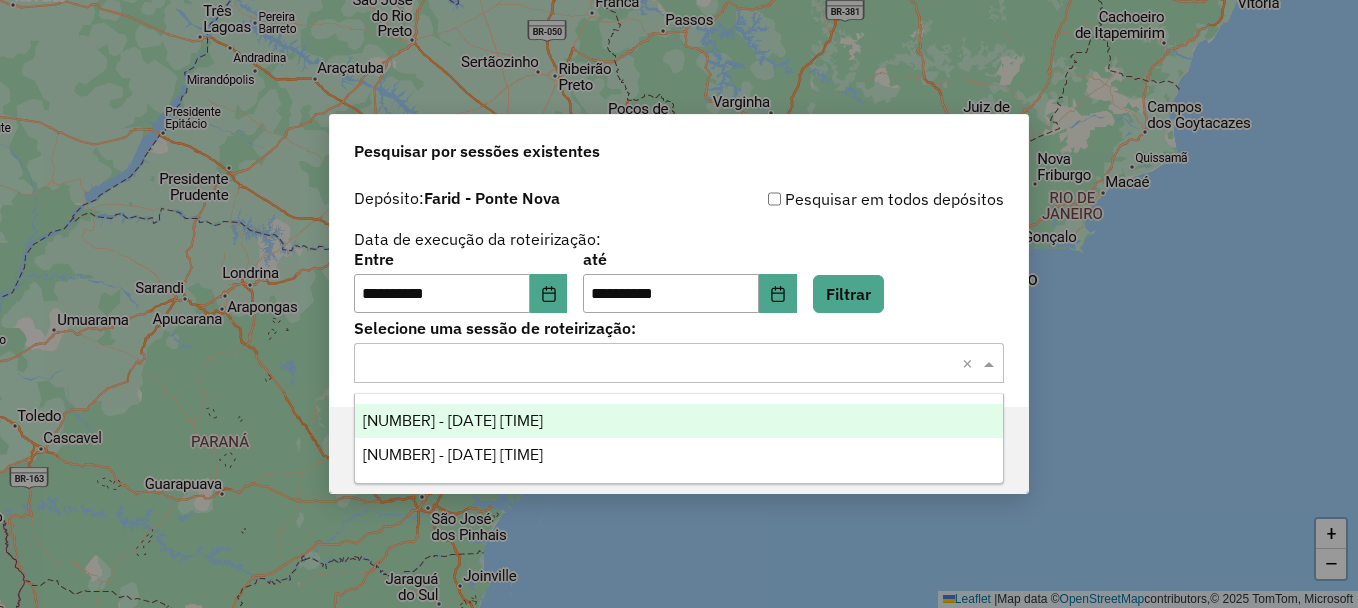 click on "973968 - 04/08/2025 18:08" at bounding box center (679, 421) 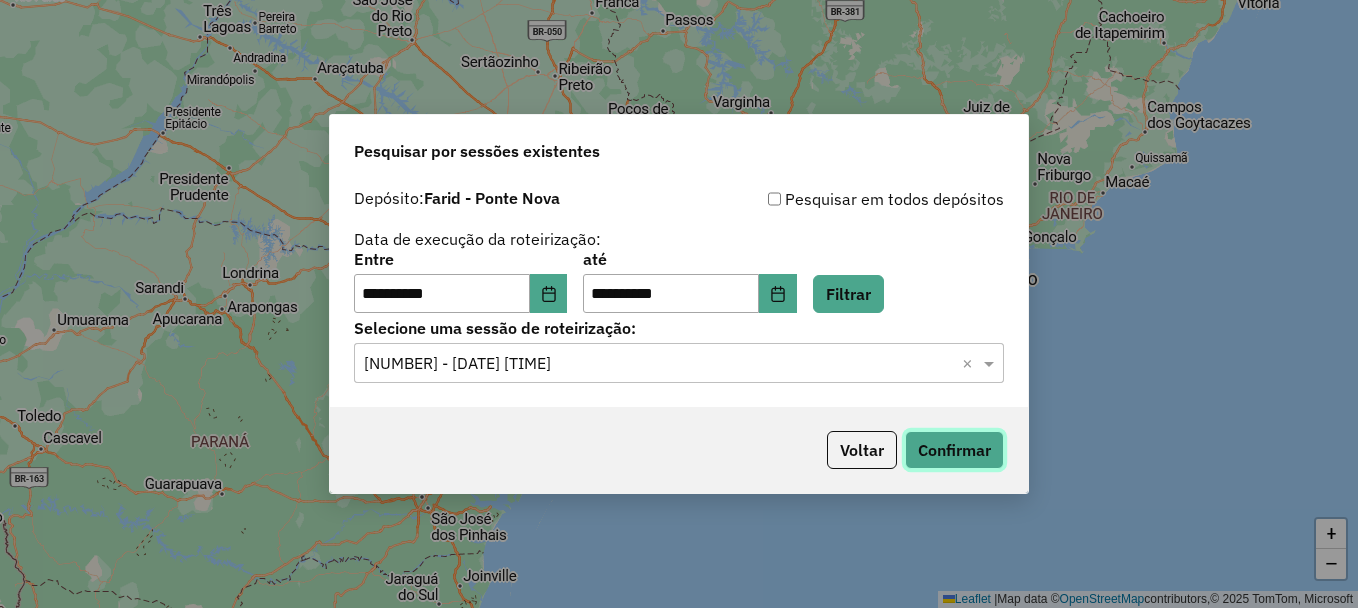 click on "Confirmar" 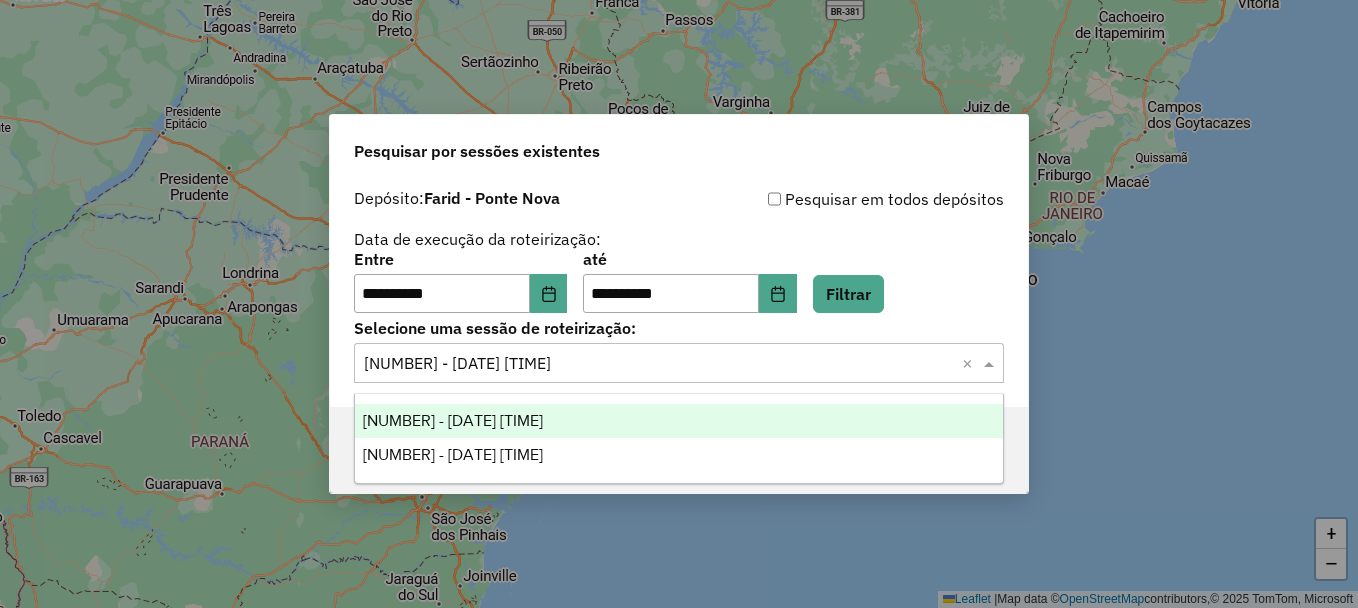 click 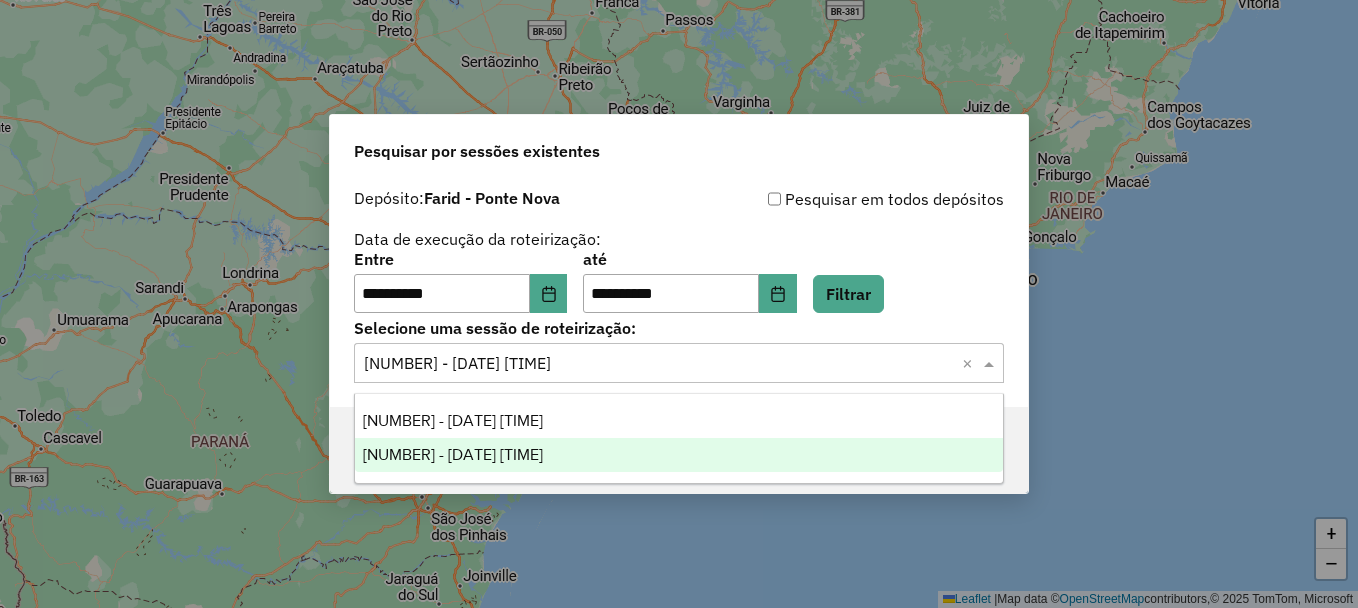click on "974130 - 04/08/2025 18:52" at bounding box center [679, 455] 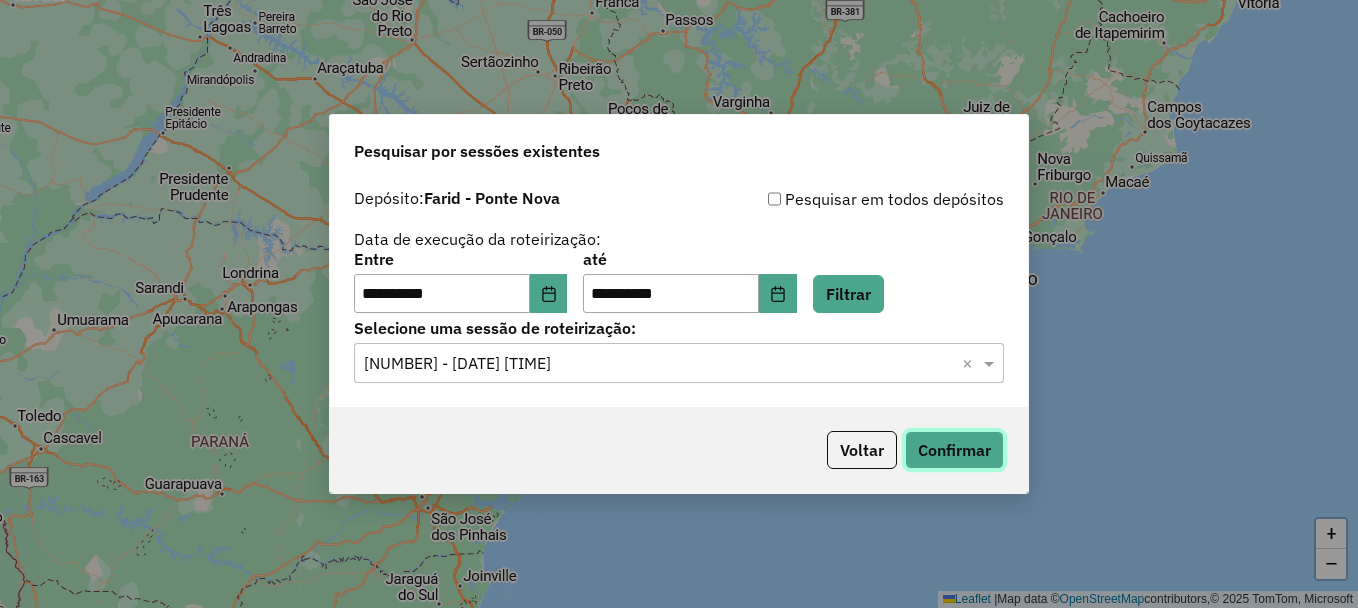 click on "Confirmar" 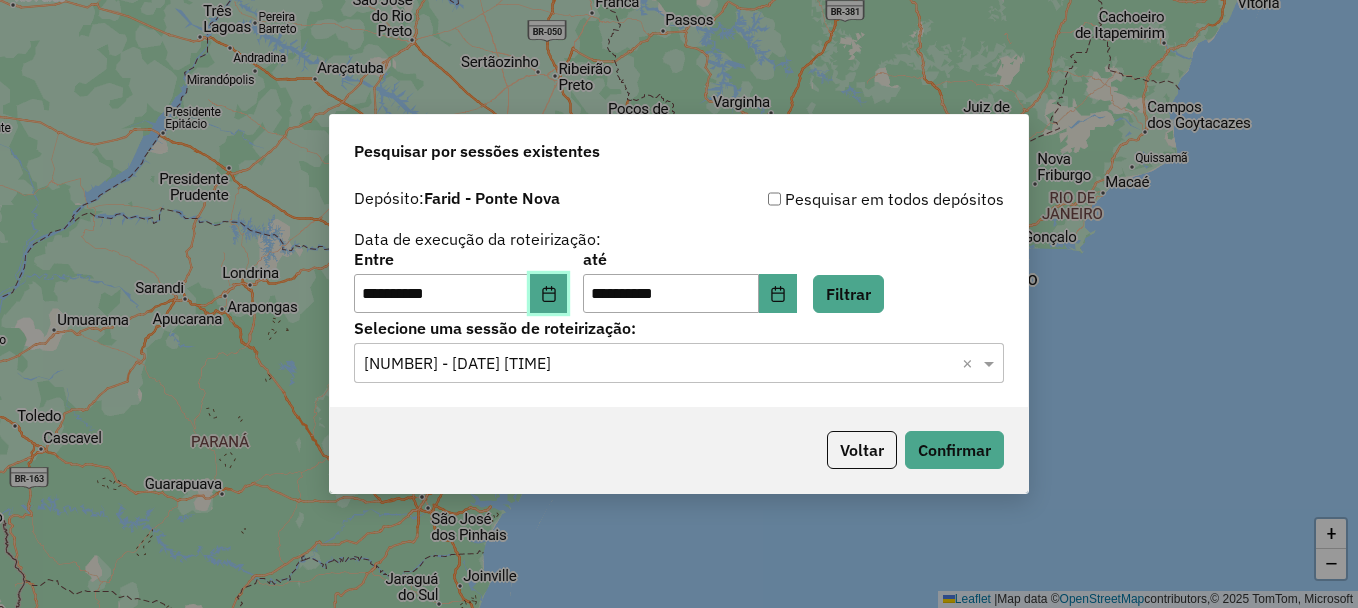 click at bounding box center [549, 294] 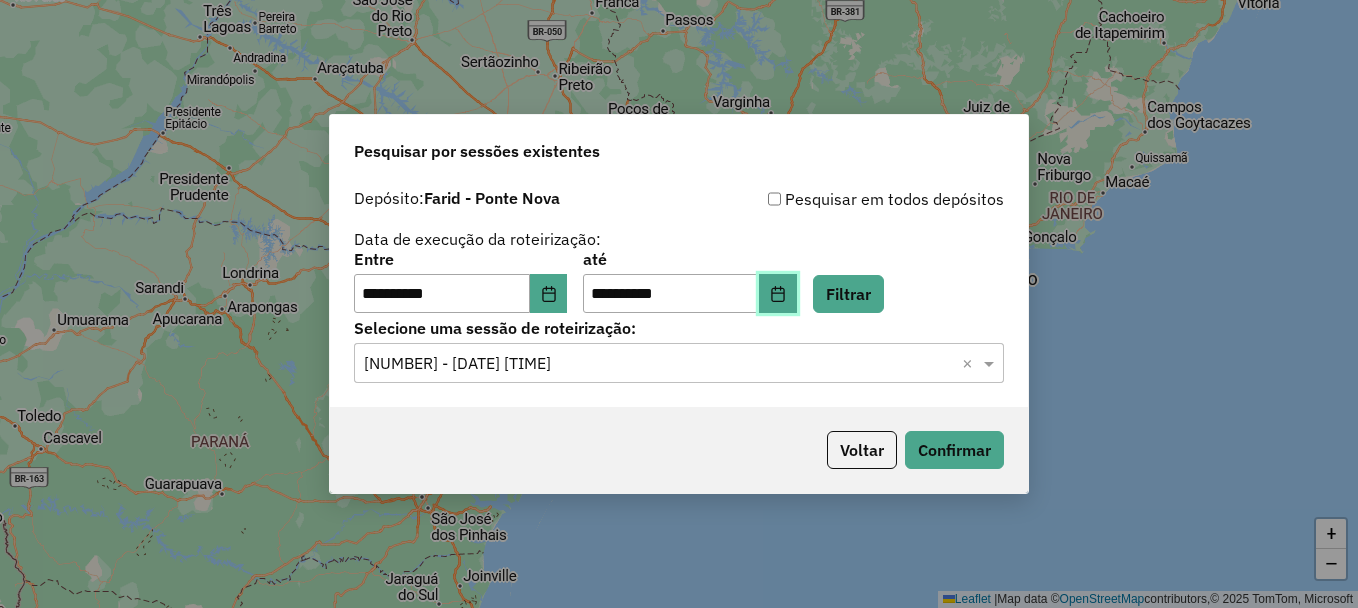 click 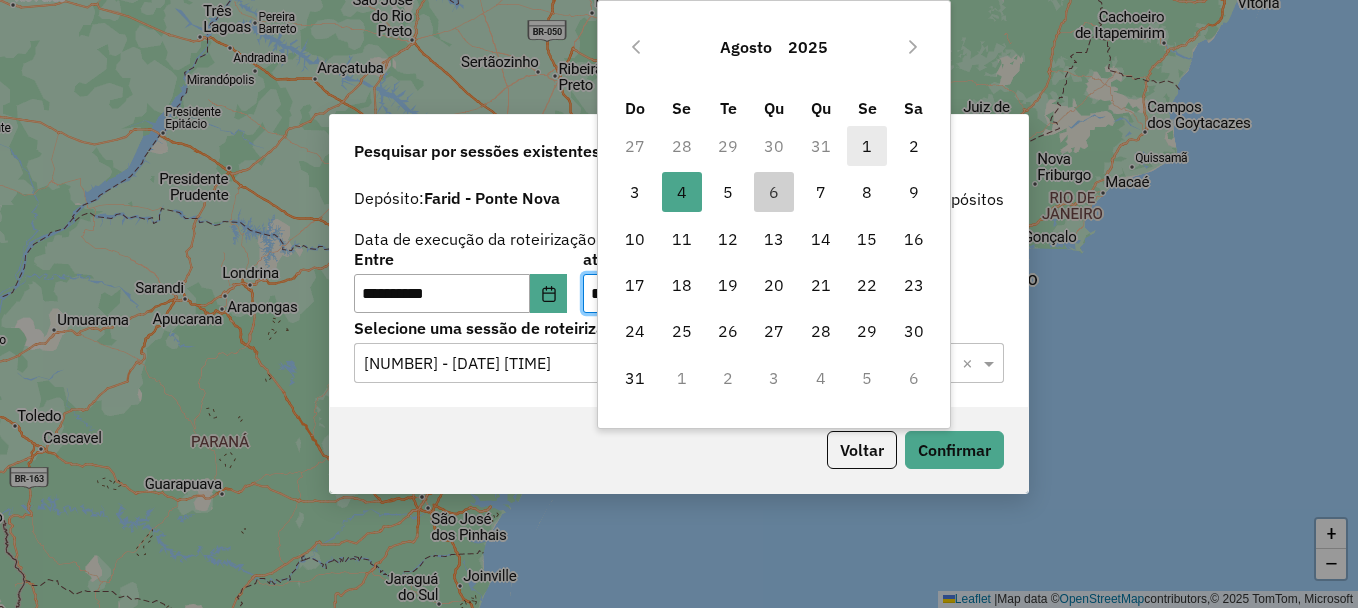 click on "1" at bounding box center (867, 146) 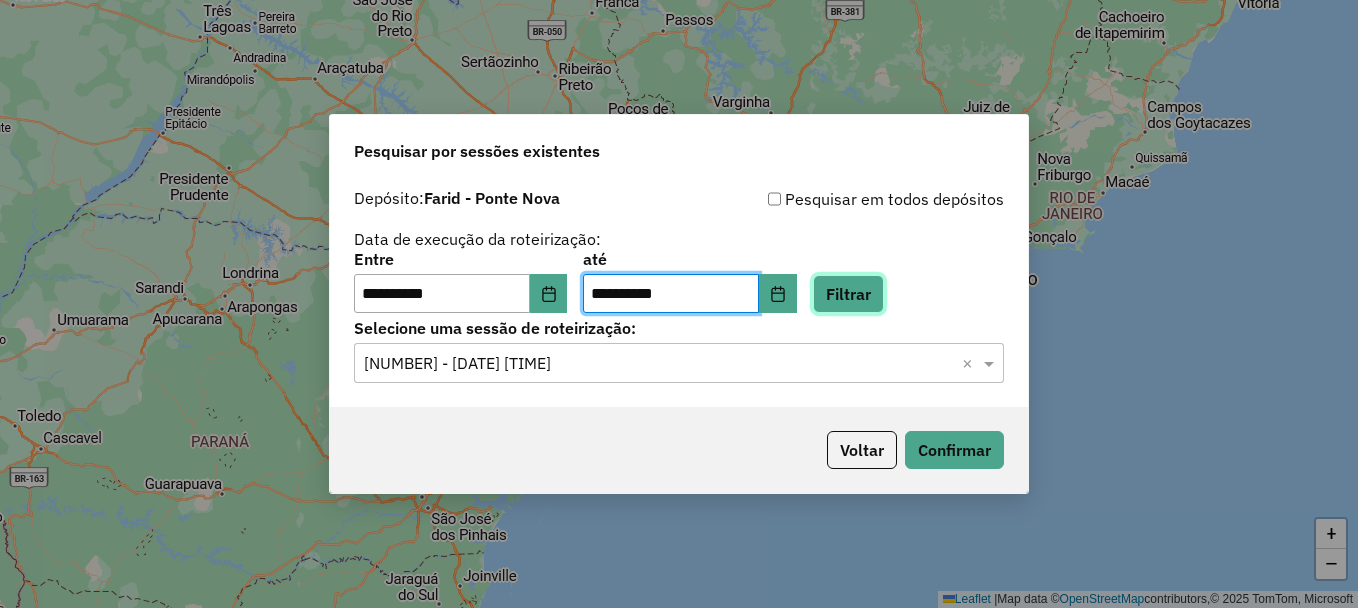 click on "Filtrar" 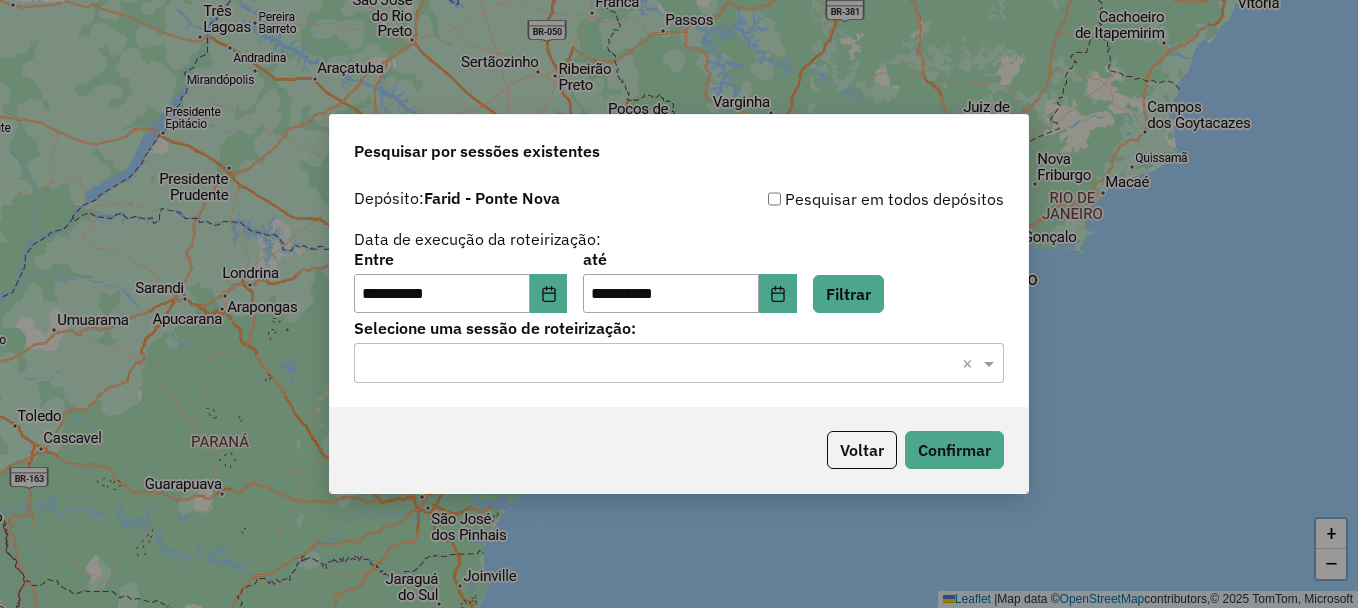 click on "**********" at bounding box center (679, 304) 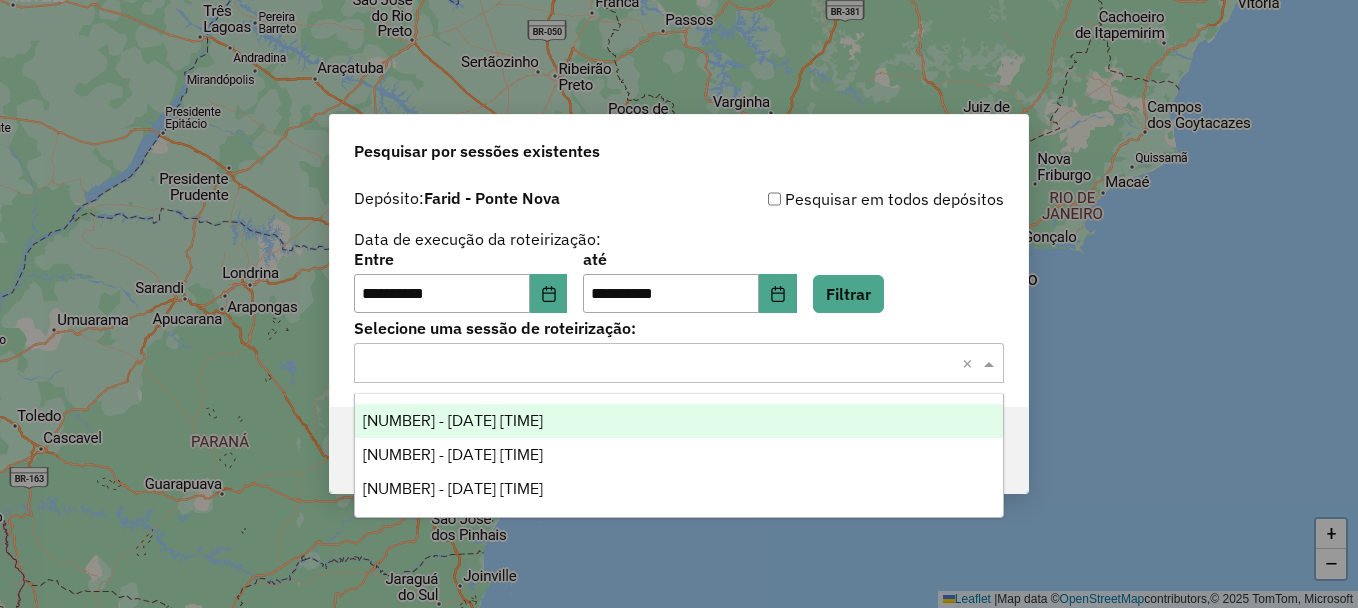 click 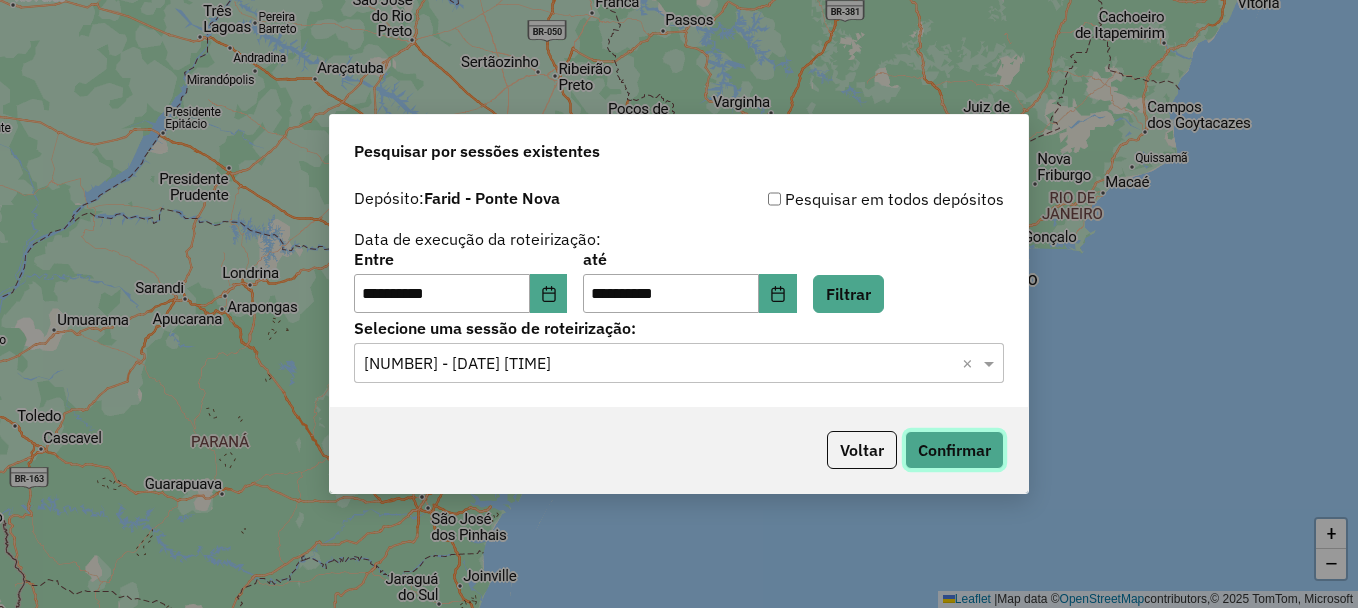click on "Confirmar" 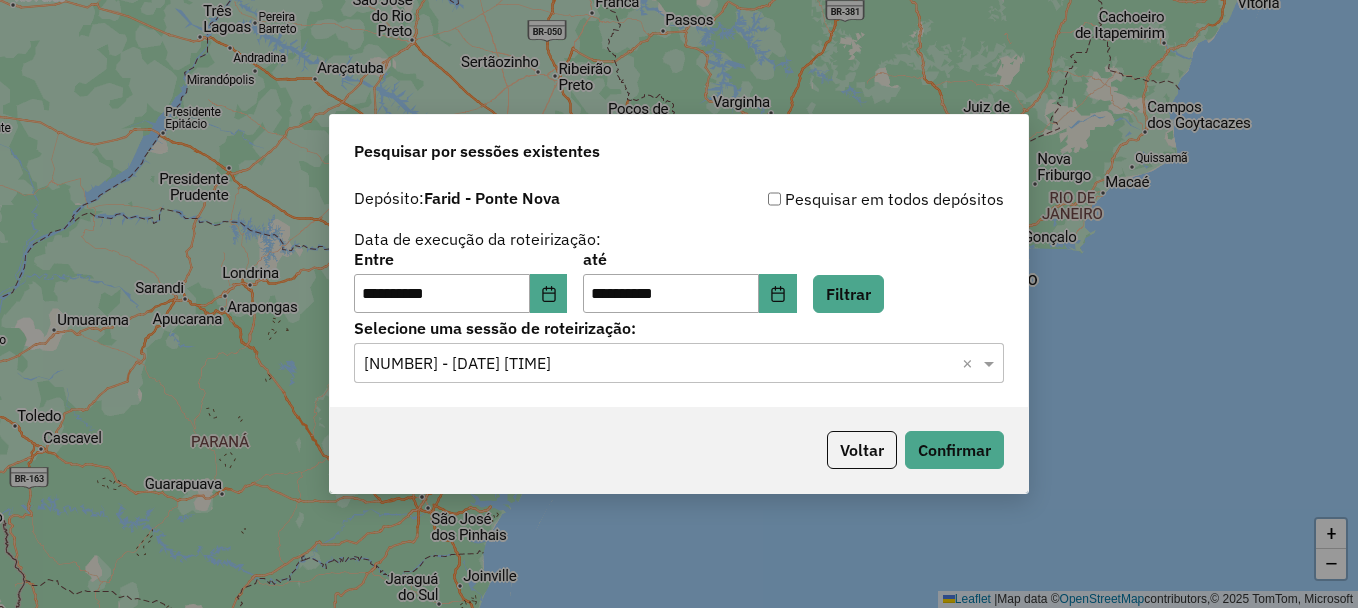 click 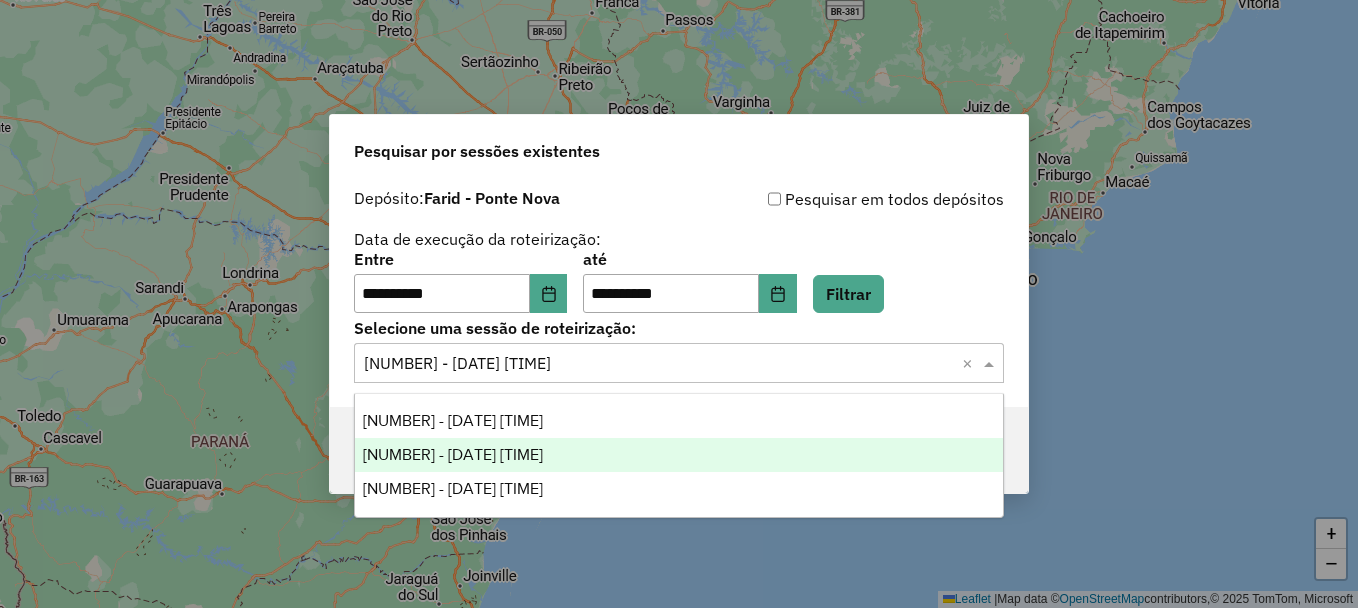 click on "973604 - 01/08/2025 19:35" at bounding box center [679, 455] 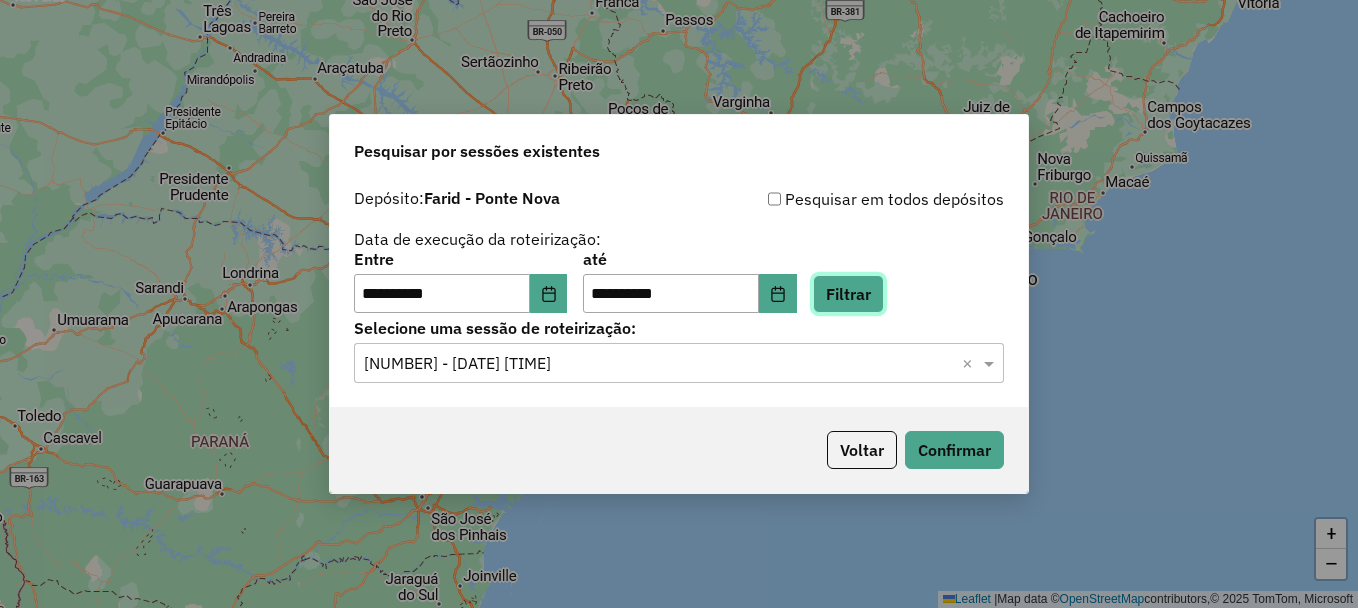 click on "Filtrar" 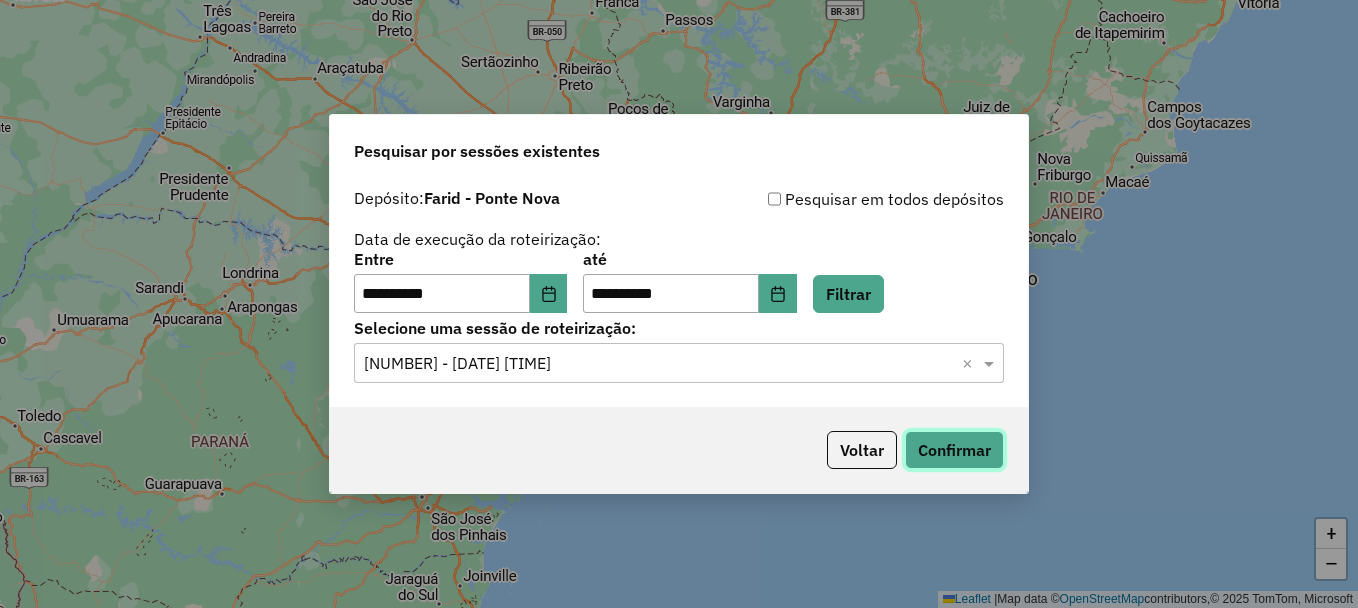 click on "Confirmar" 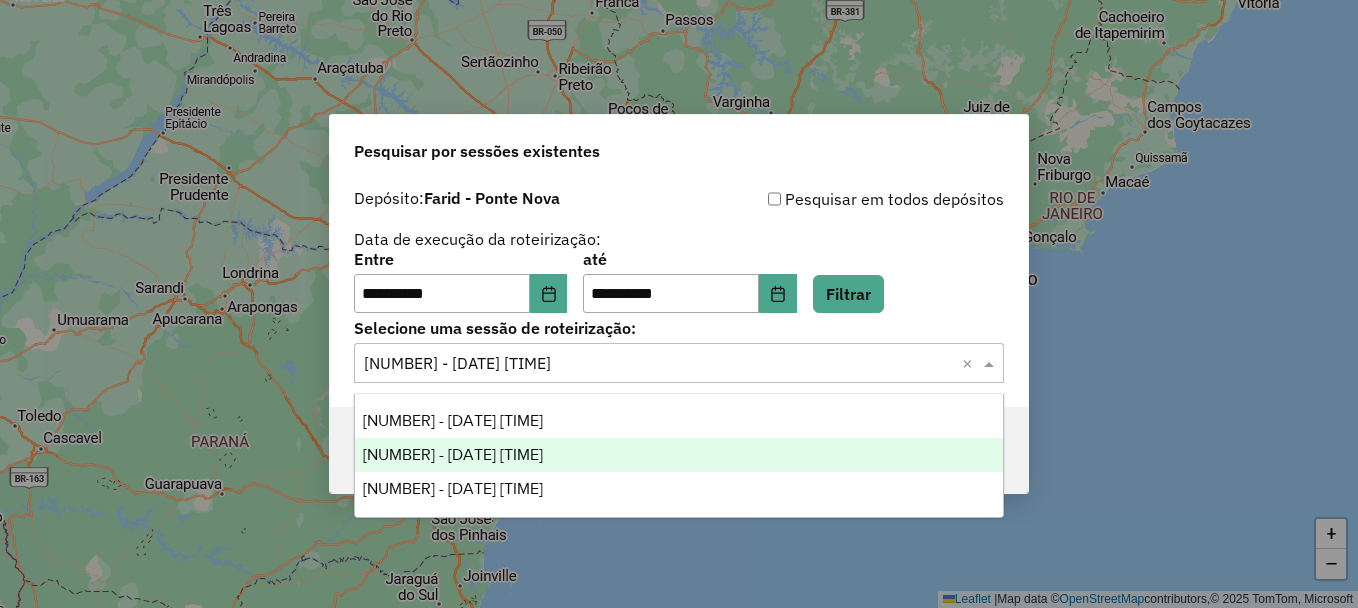 click 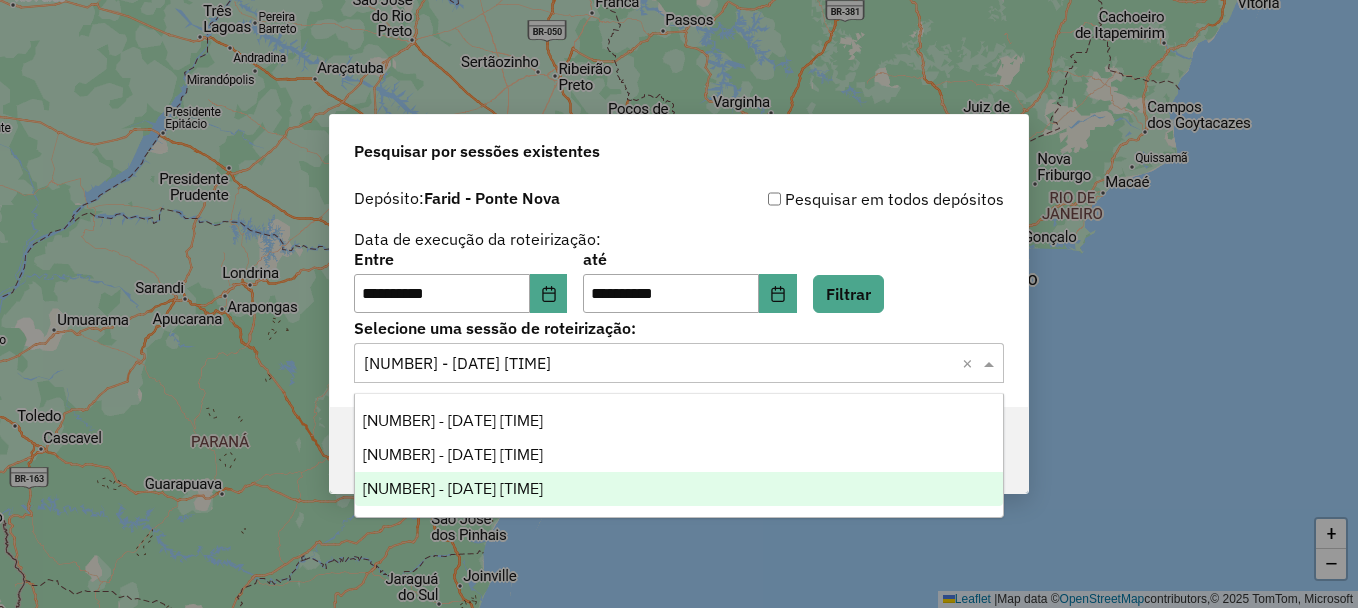 click on "973652 - 01/08/2025 22:11" at bounding box center (679, 489) 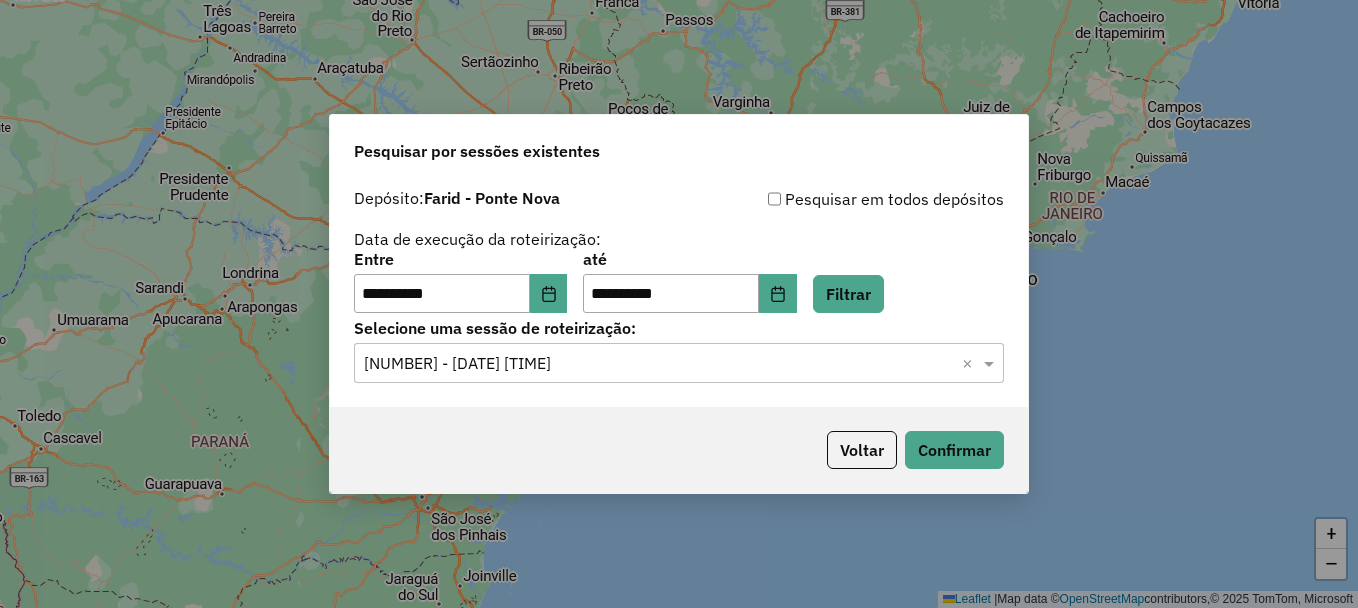 click on "**********" 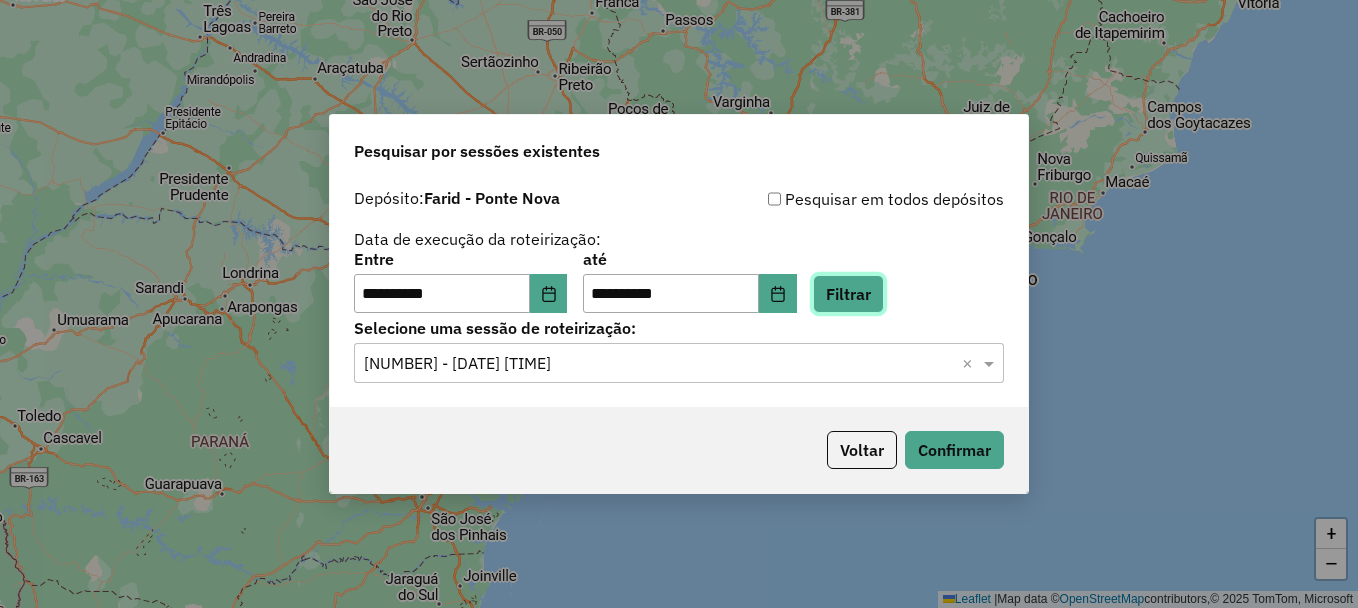 click on "Filtrar" 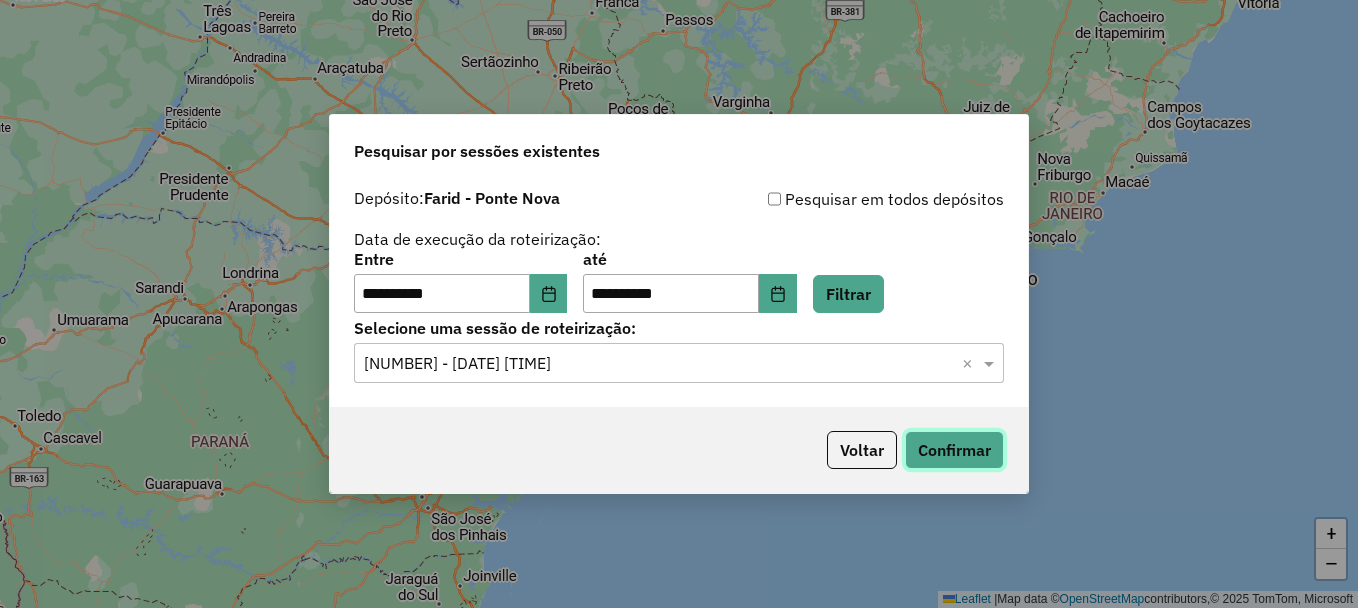 click on "Confirmar" 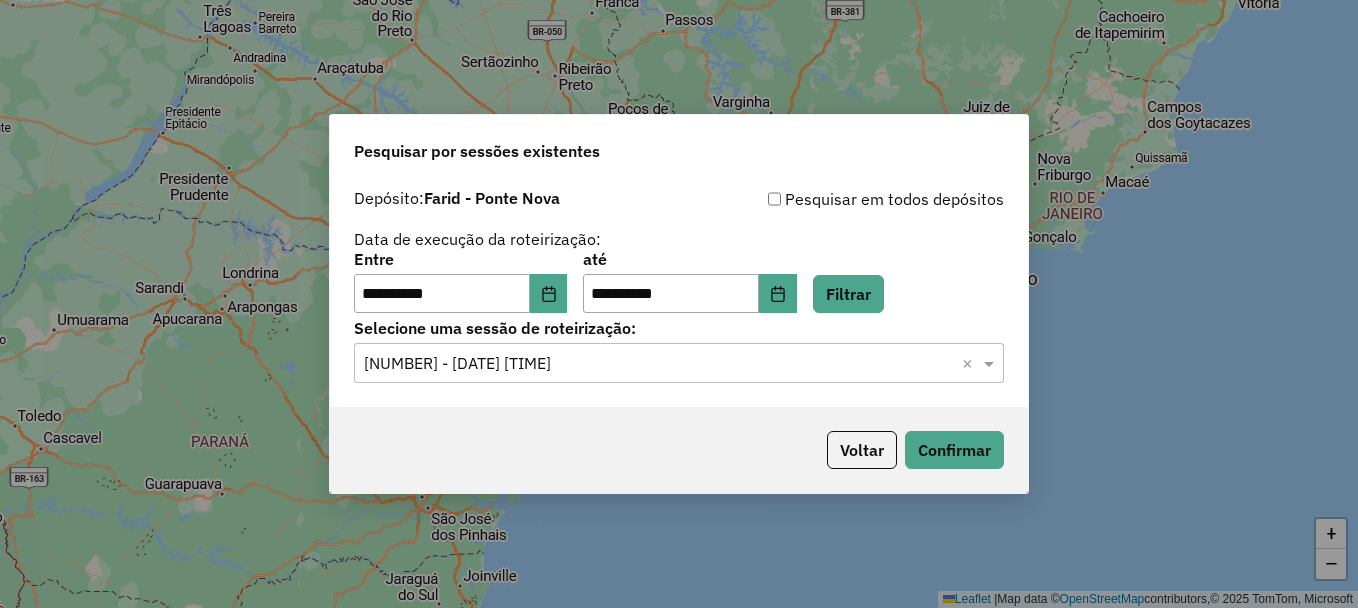 click 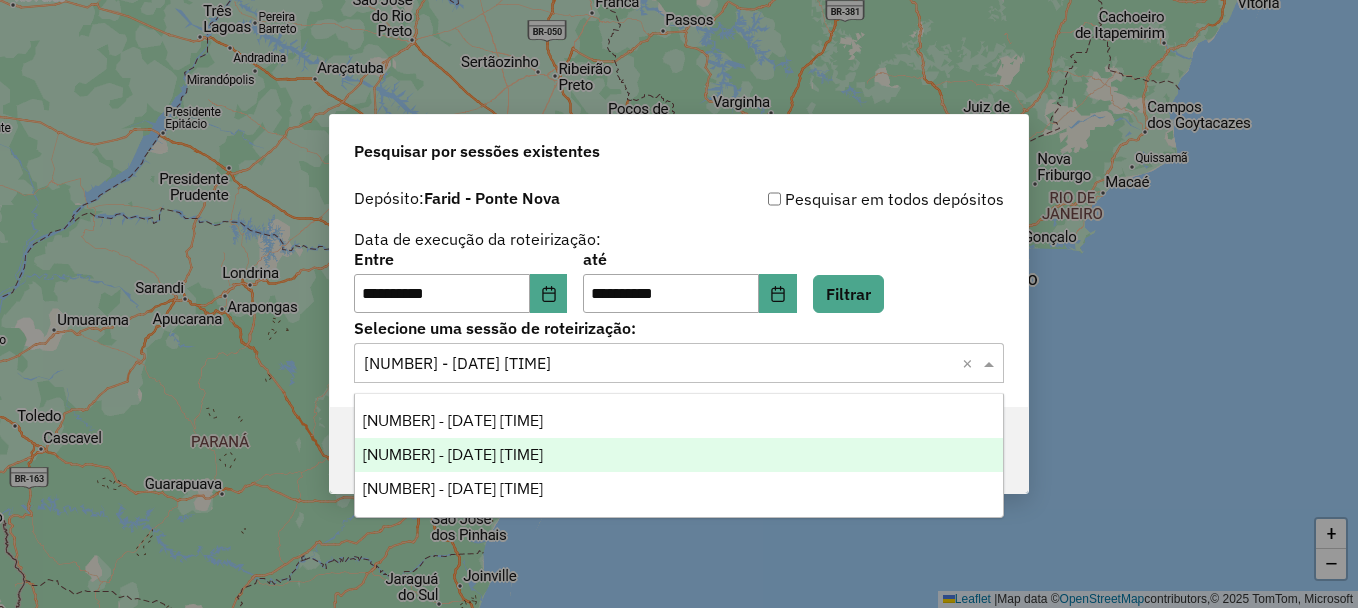 click on "973604 - 01/08/2025 19:35" at bounding box center [679, 455] 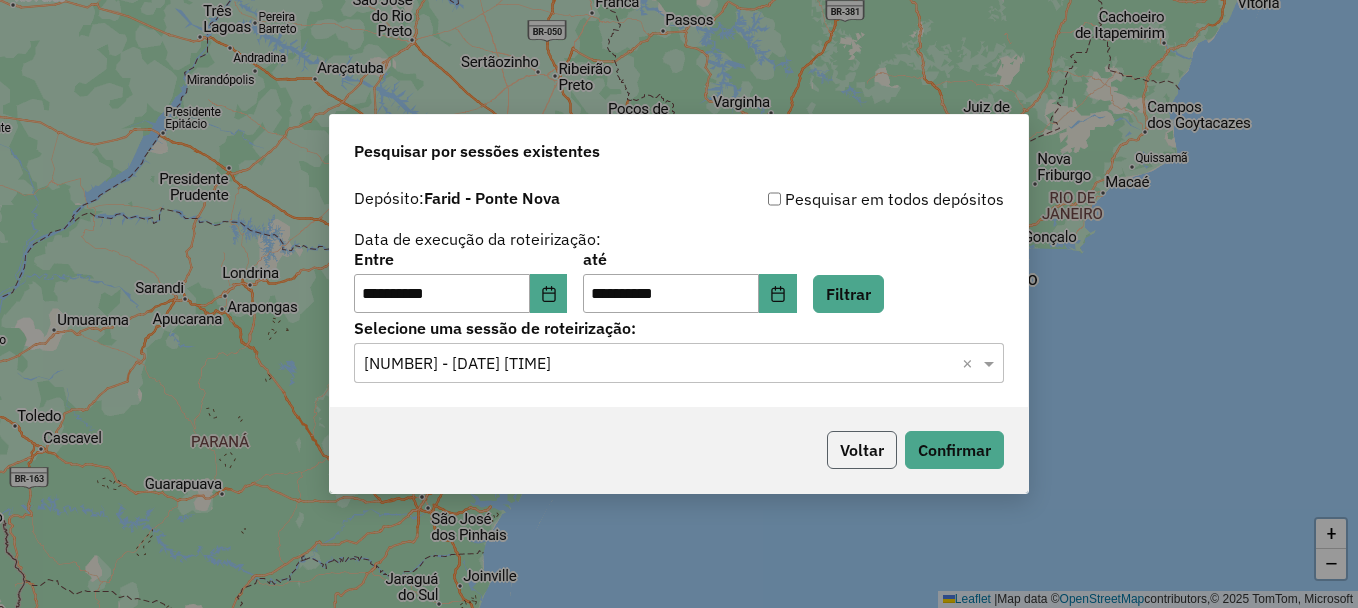 click on "Voltar" 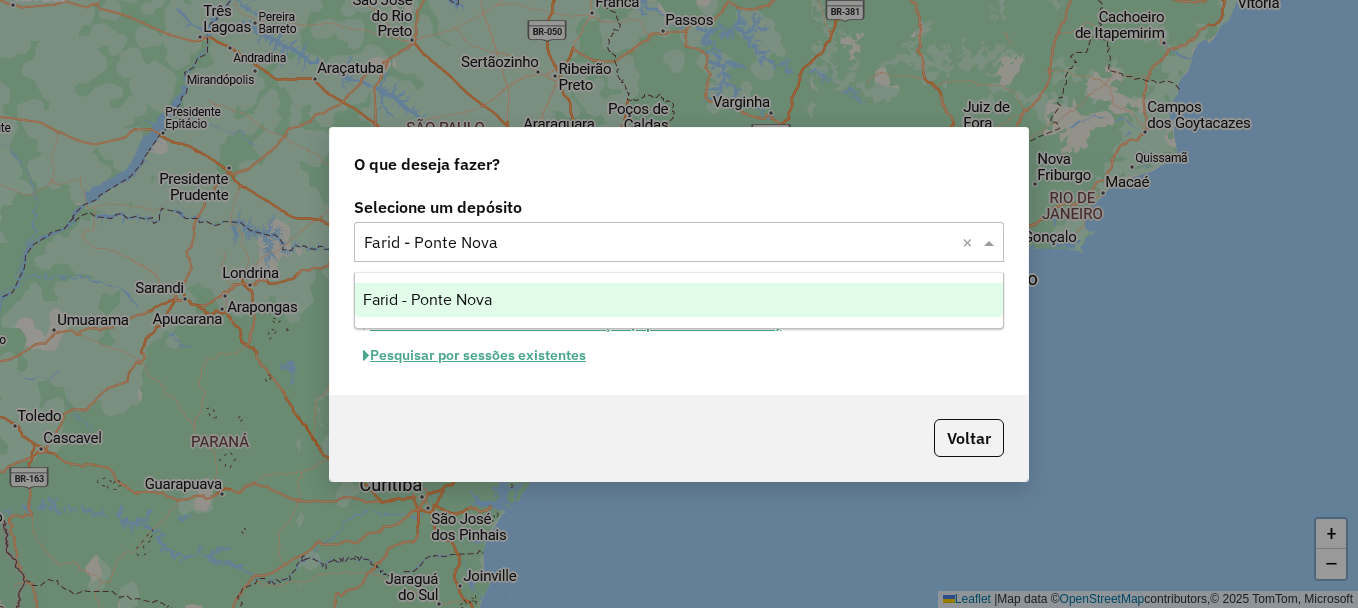 click 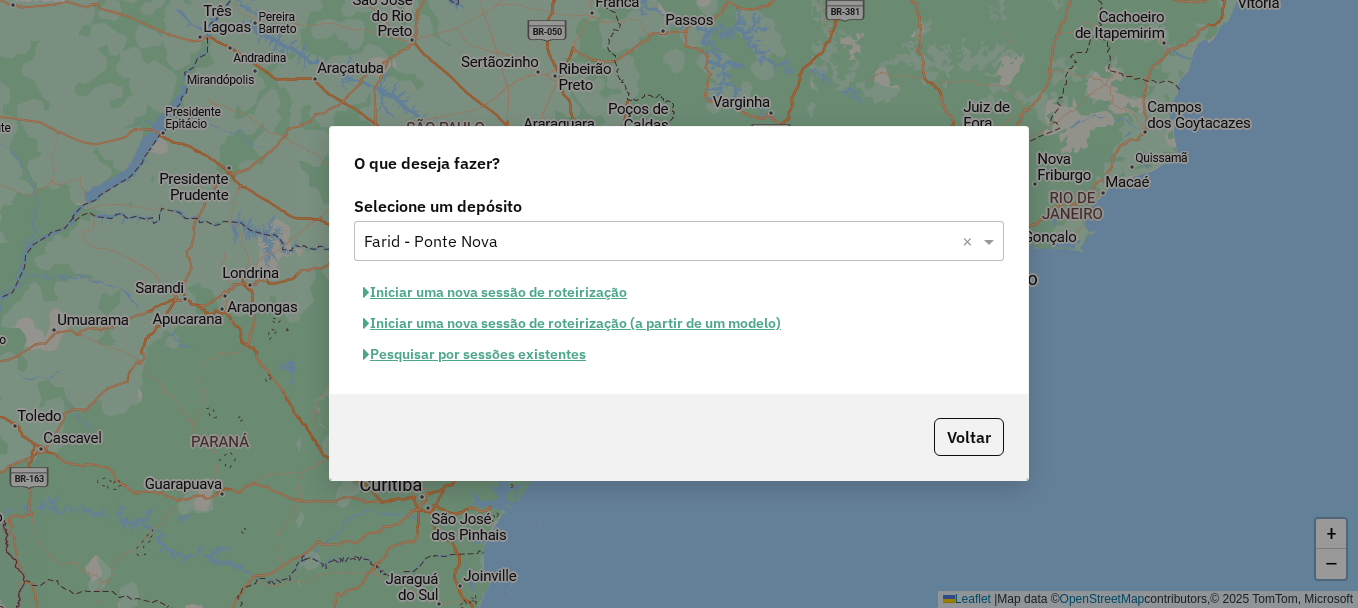 click on "Pesquisar por sessões existentes" 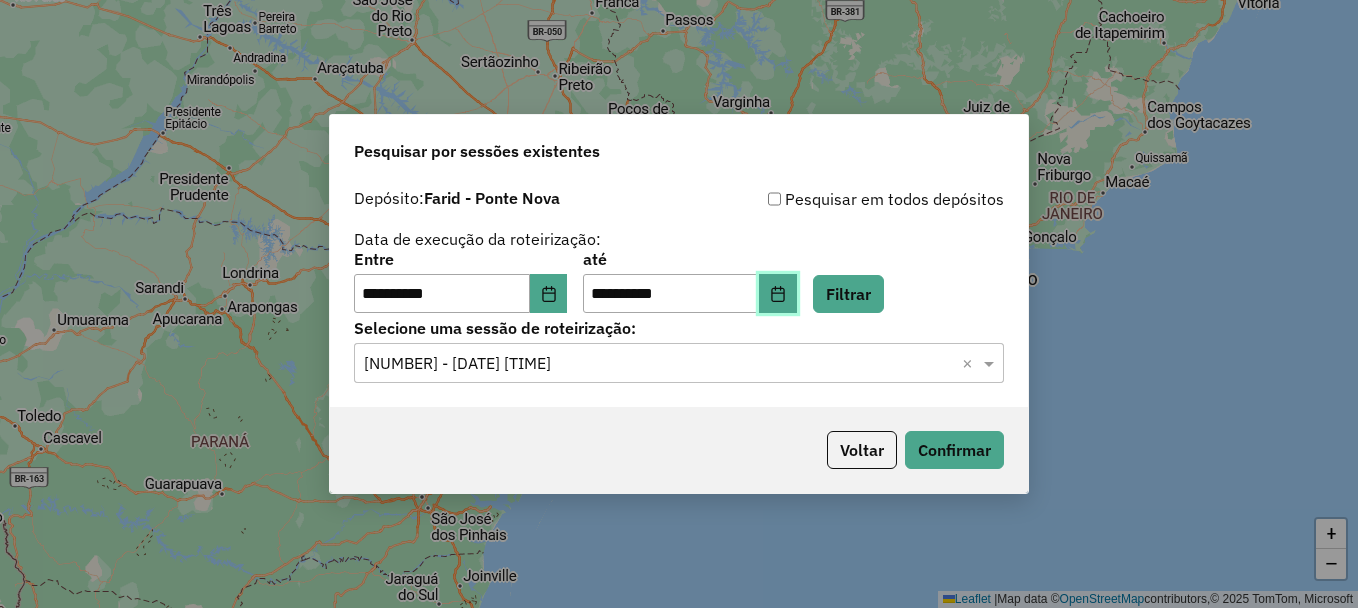 click at bounding box center [778, 294] 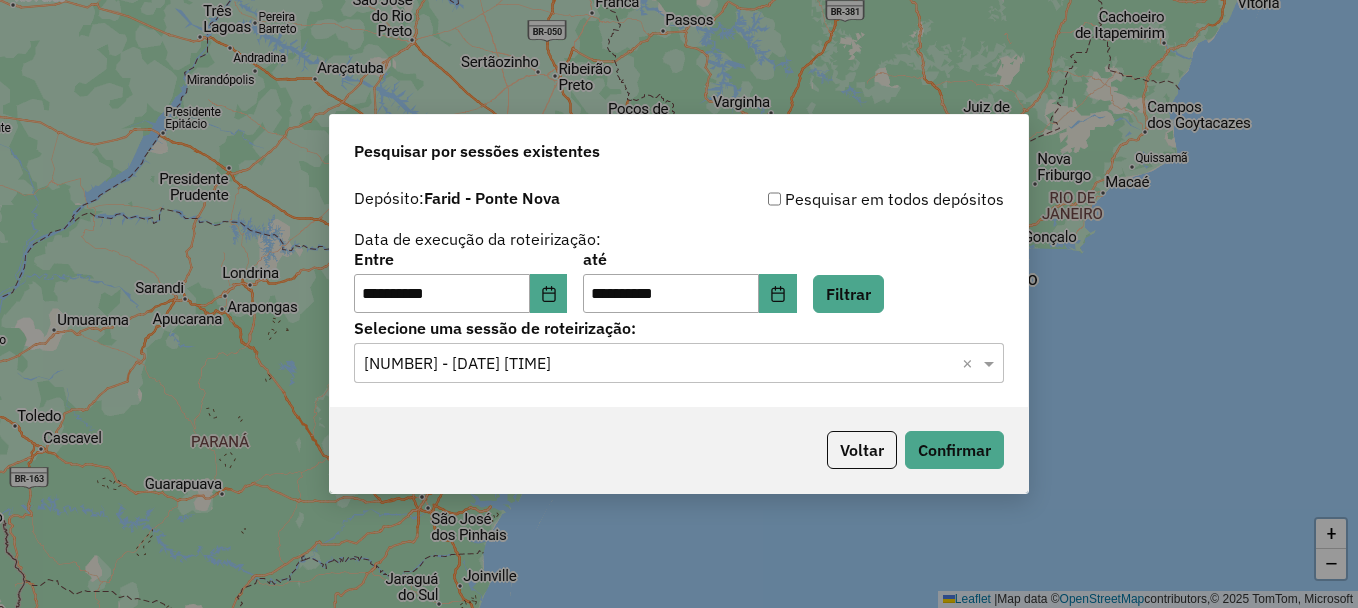 click on "Pesquisar por sessões existentes" 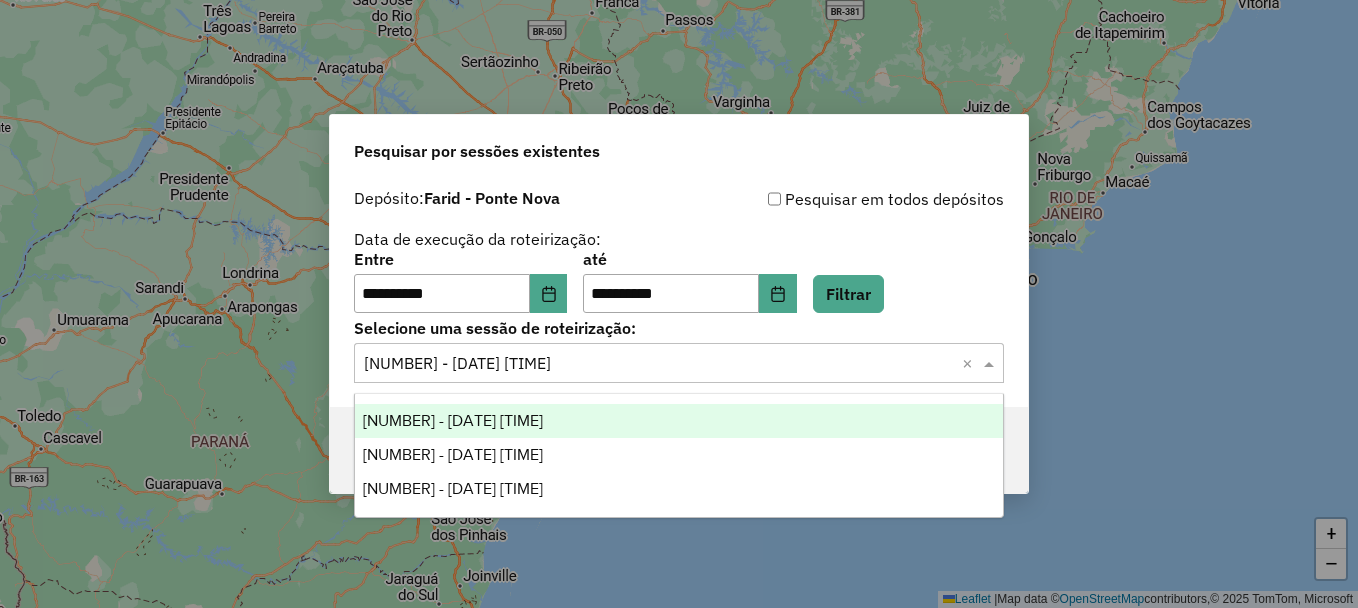 click on "973351 - 01/08/2025 18:13" at bounding box center [679, 421] 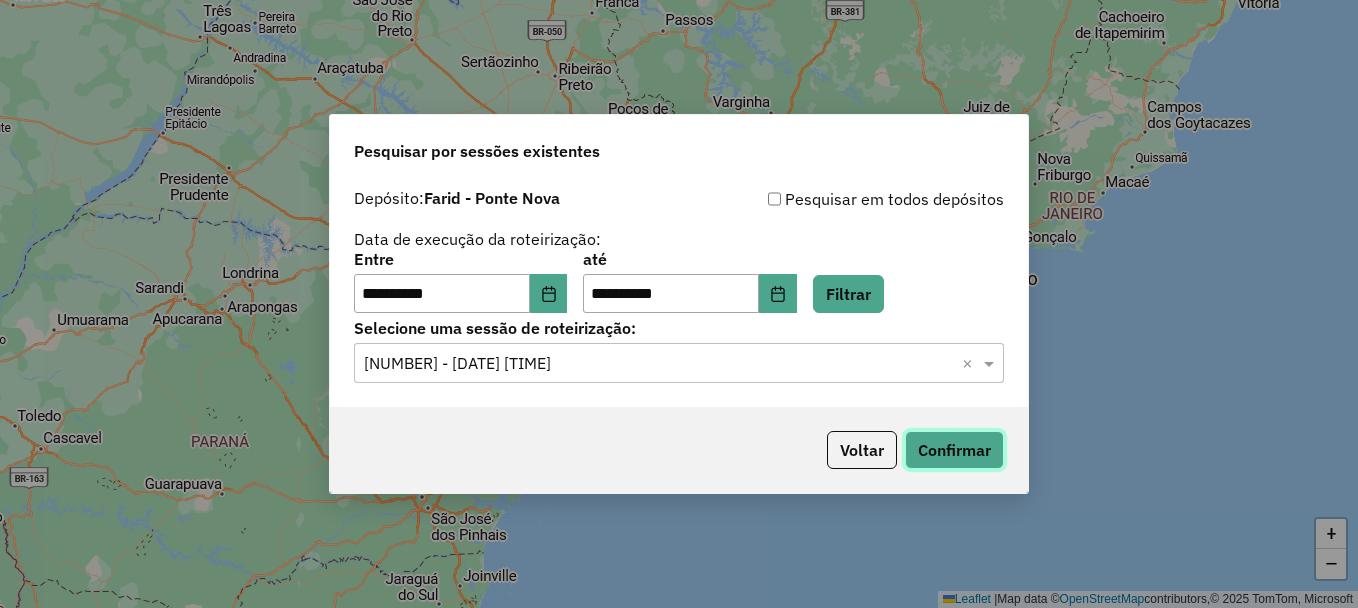 click on "Confirmar" 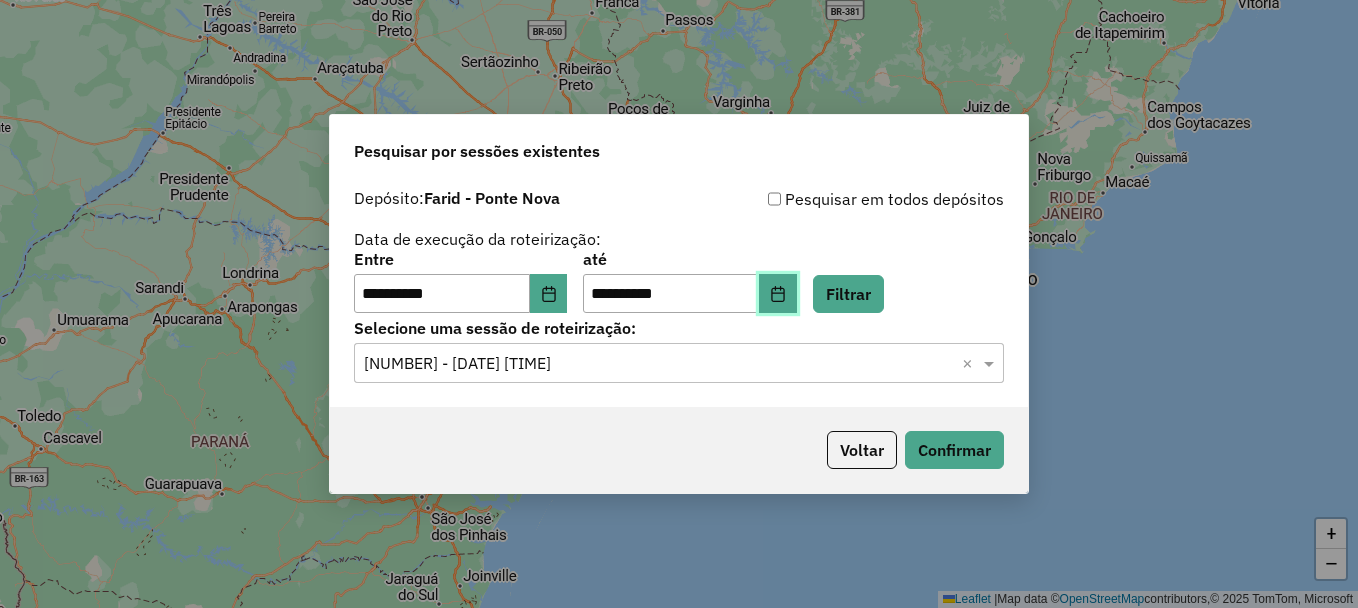 click at bounding box center (778, 294) 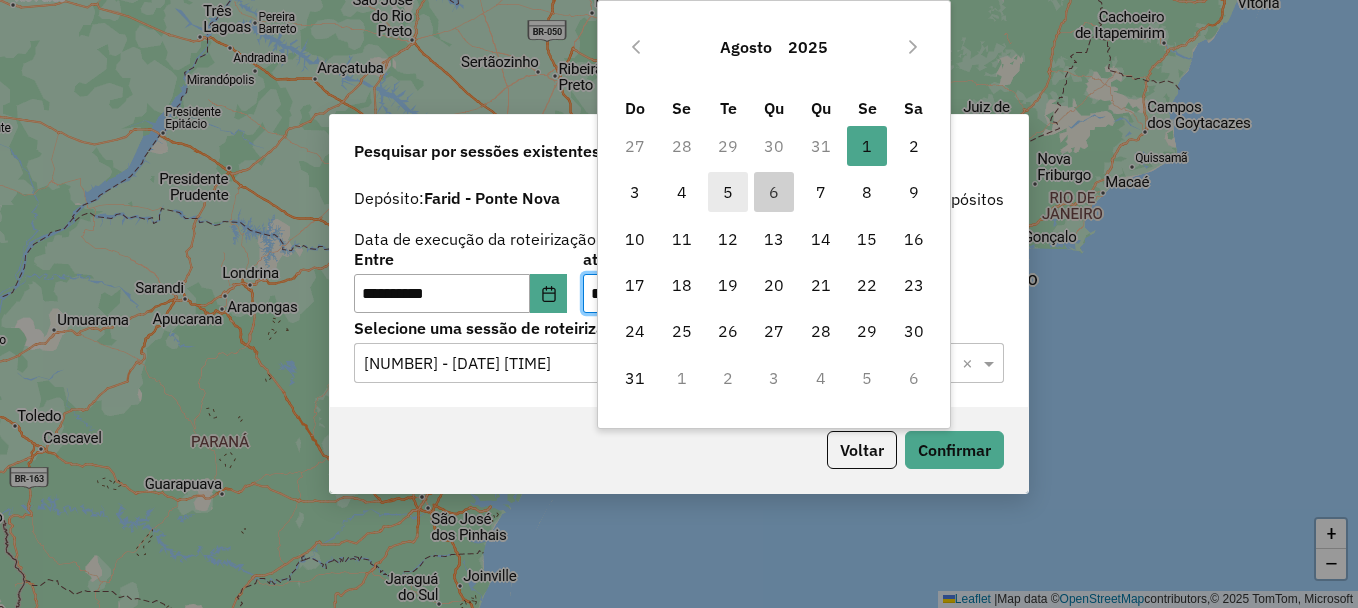 click on "5" at bounding box center [728, 192] 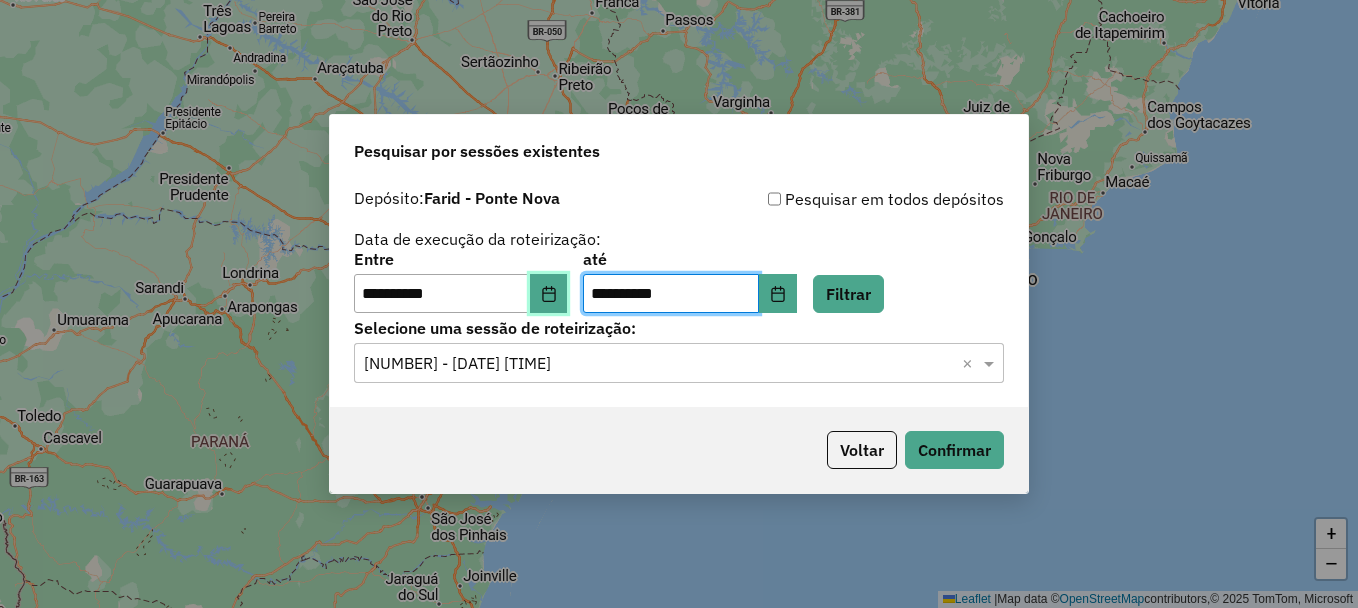 click 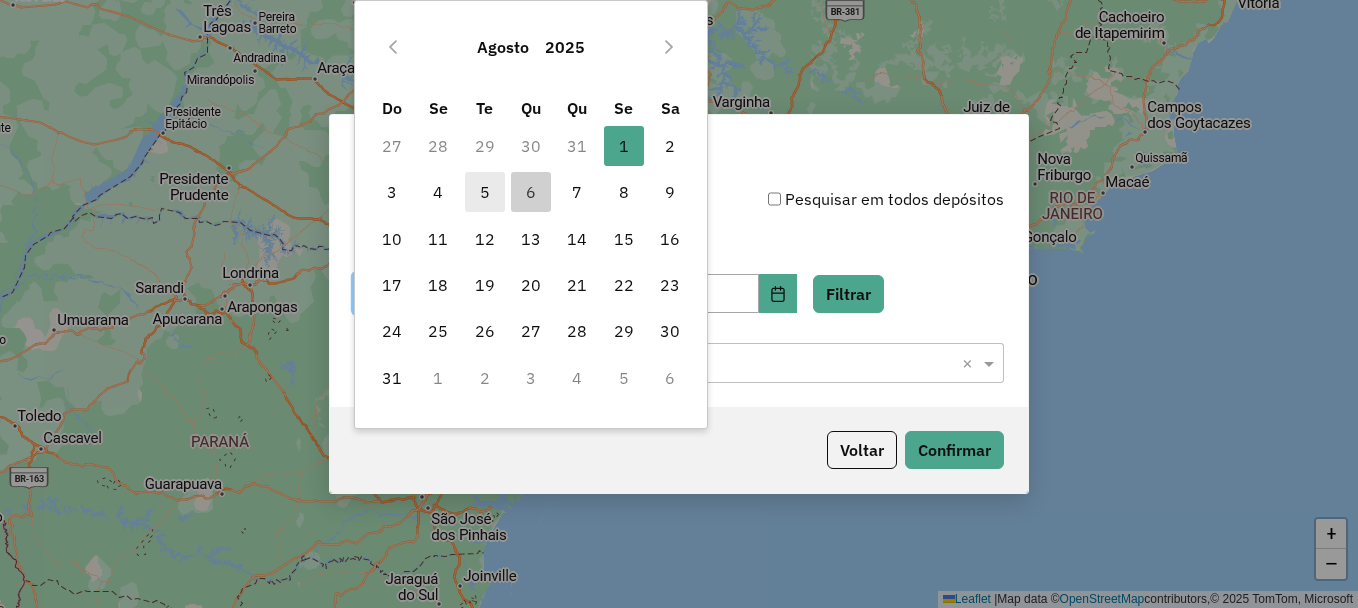 click on "5" at bounding box center [485, 192] 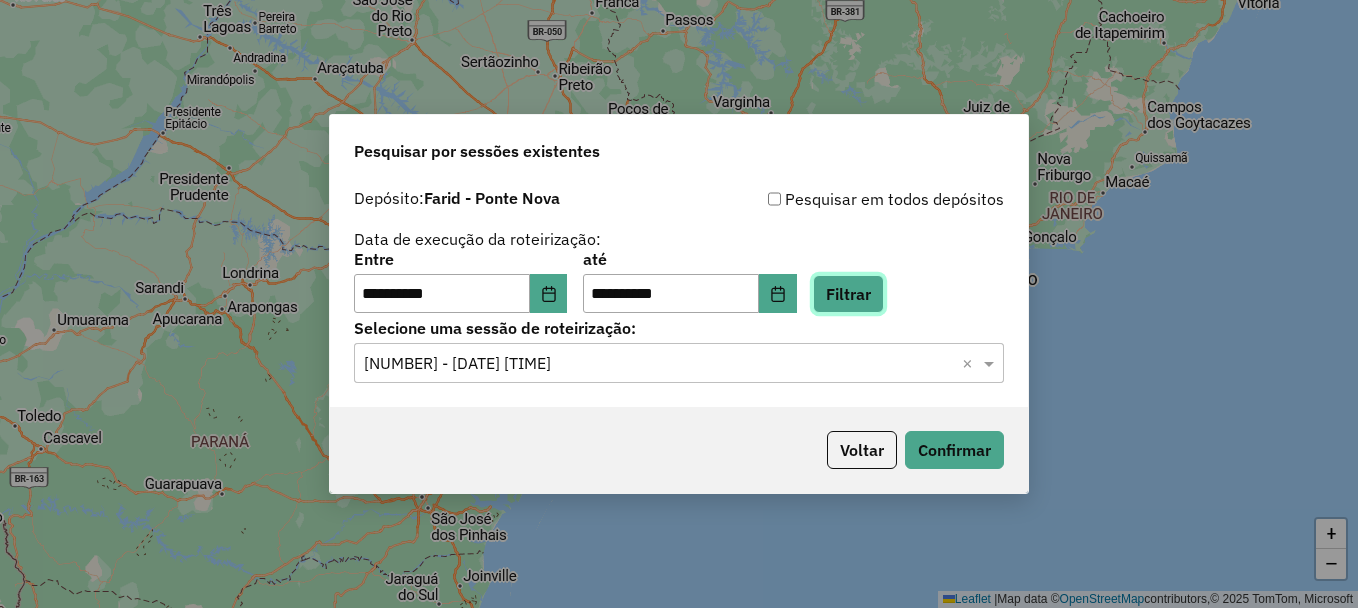 click on "Filtrar" 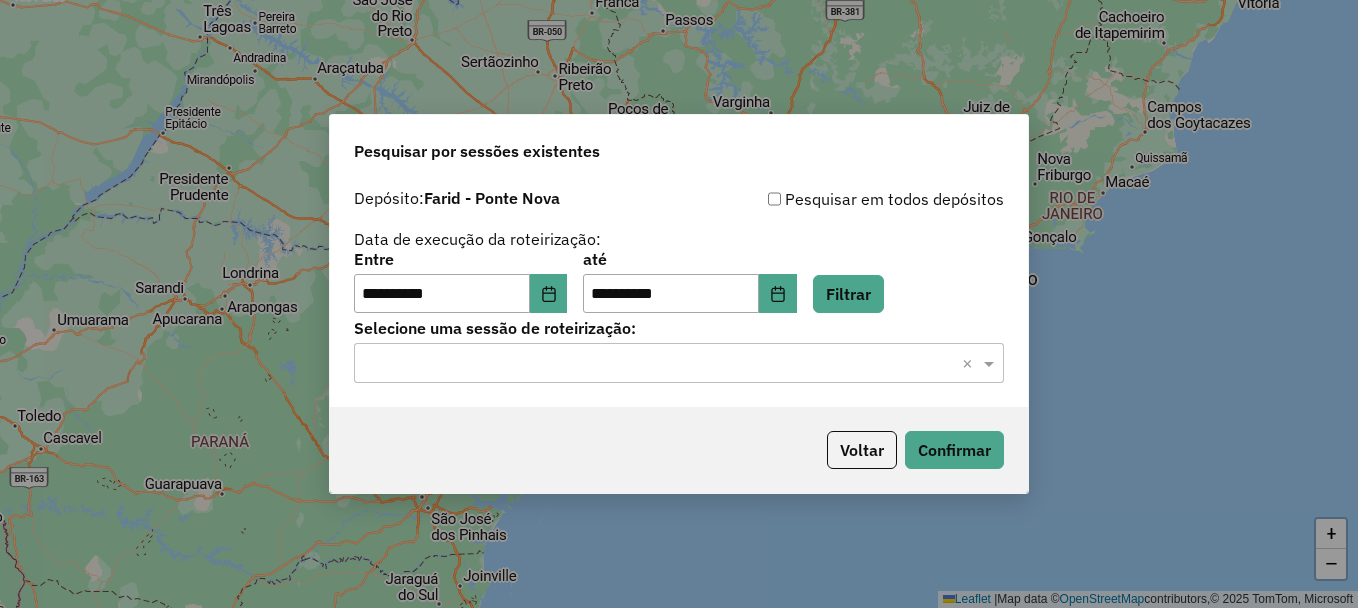 click 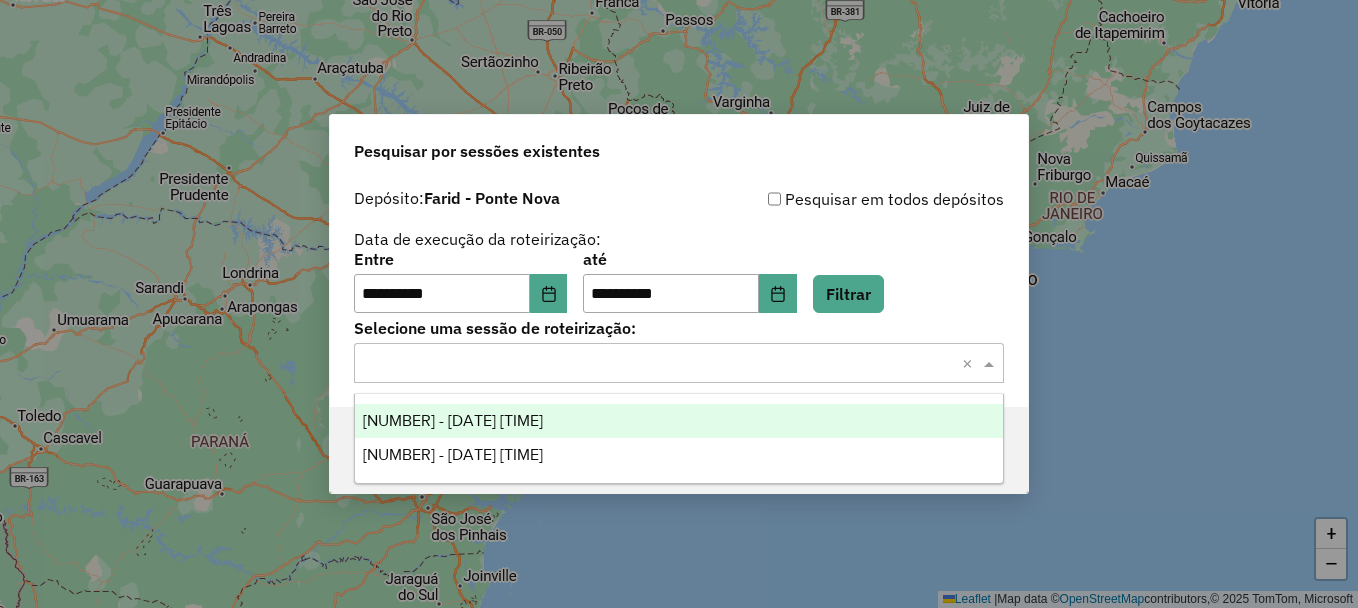 click on "974661 - 05/08/2025 17:41" at bounding box center [679, 421] 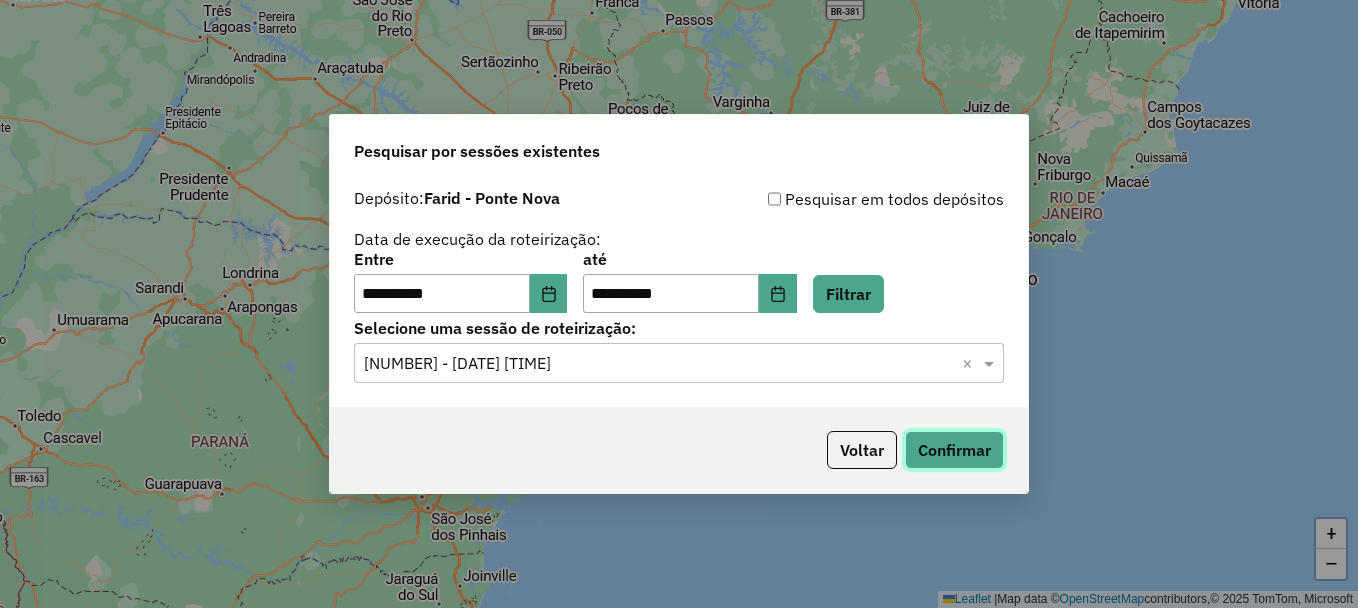 click on "Confirmar" 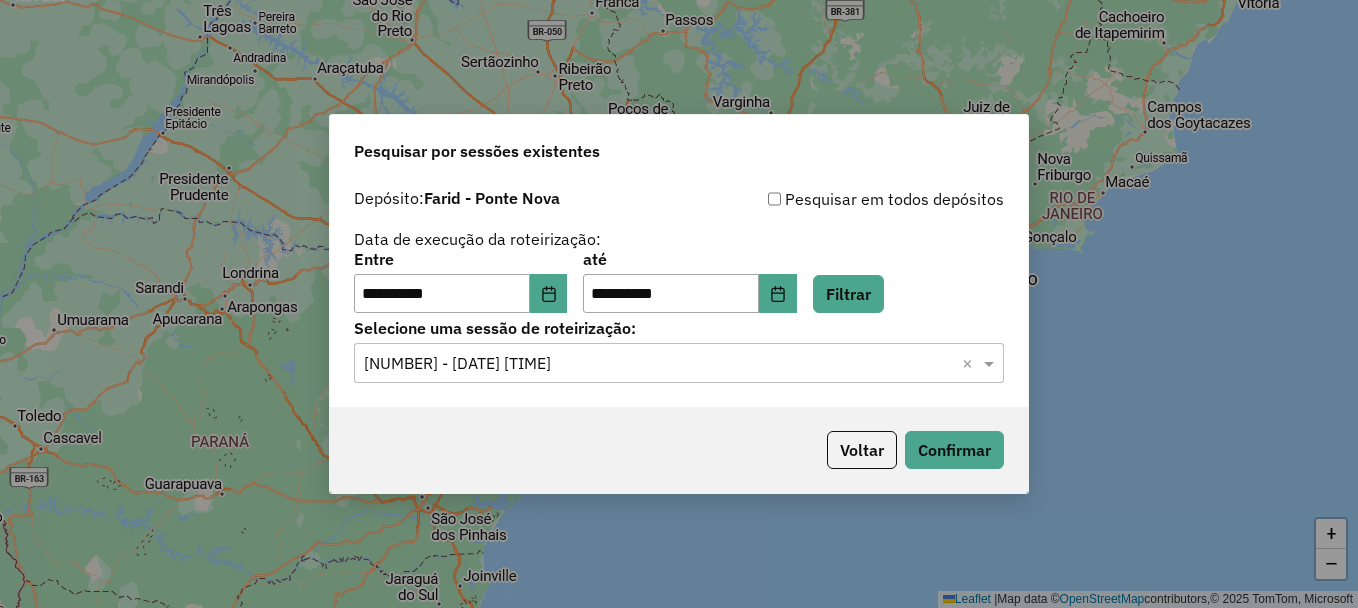 click 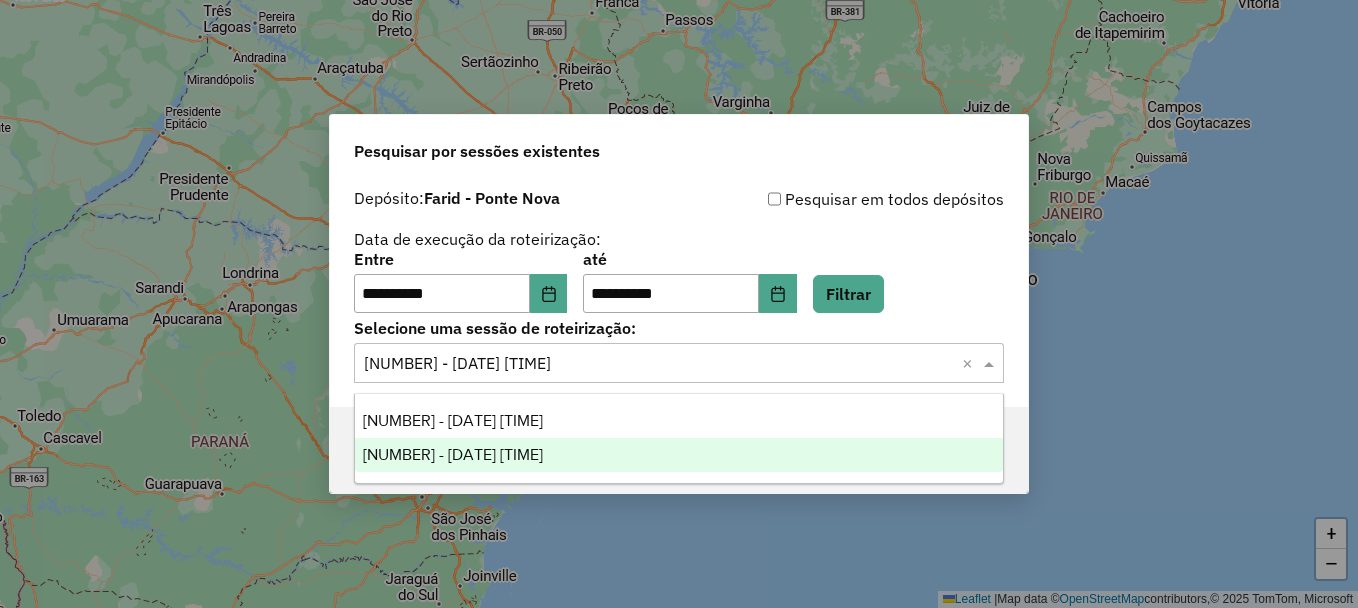 click on "974942 - 05/08/2025 18:32" at bounding box center (679, 455) 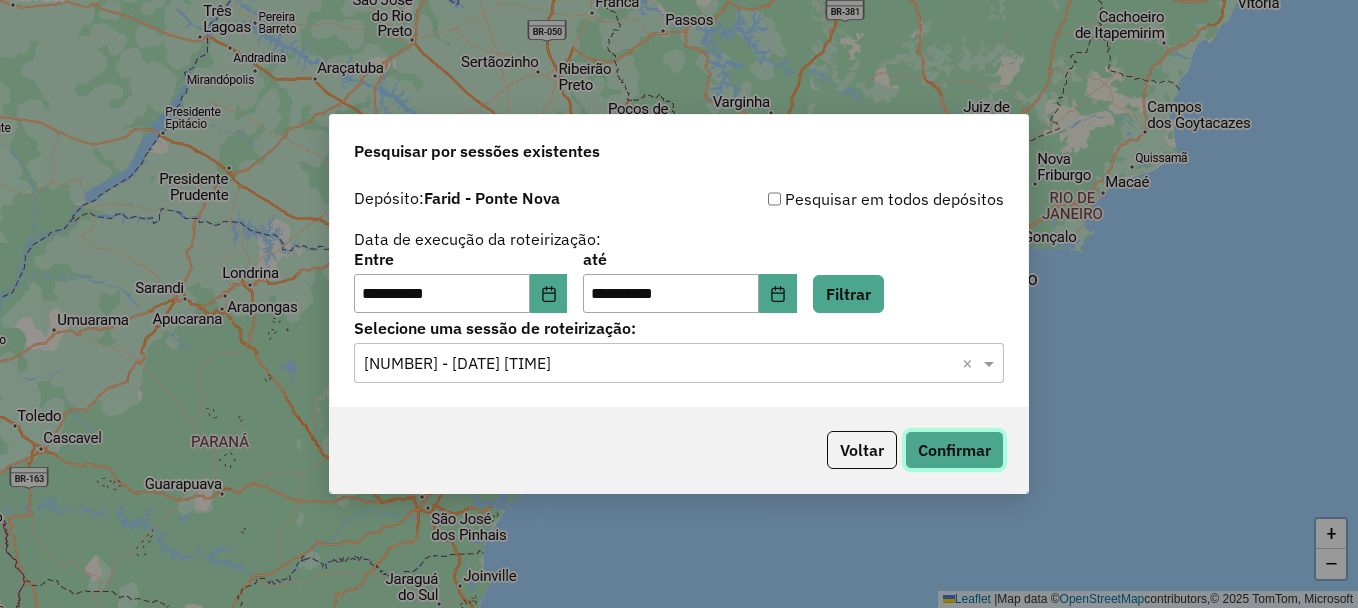 click on "Confirmar" 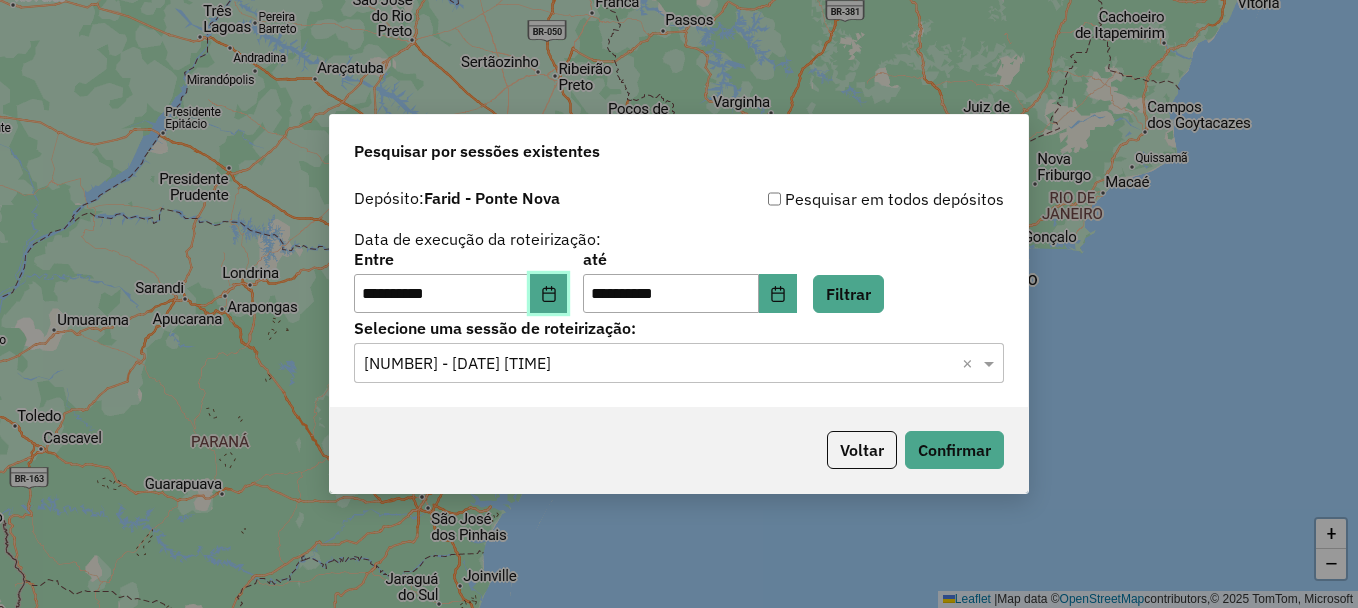 click at bounding box center [549, 294] 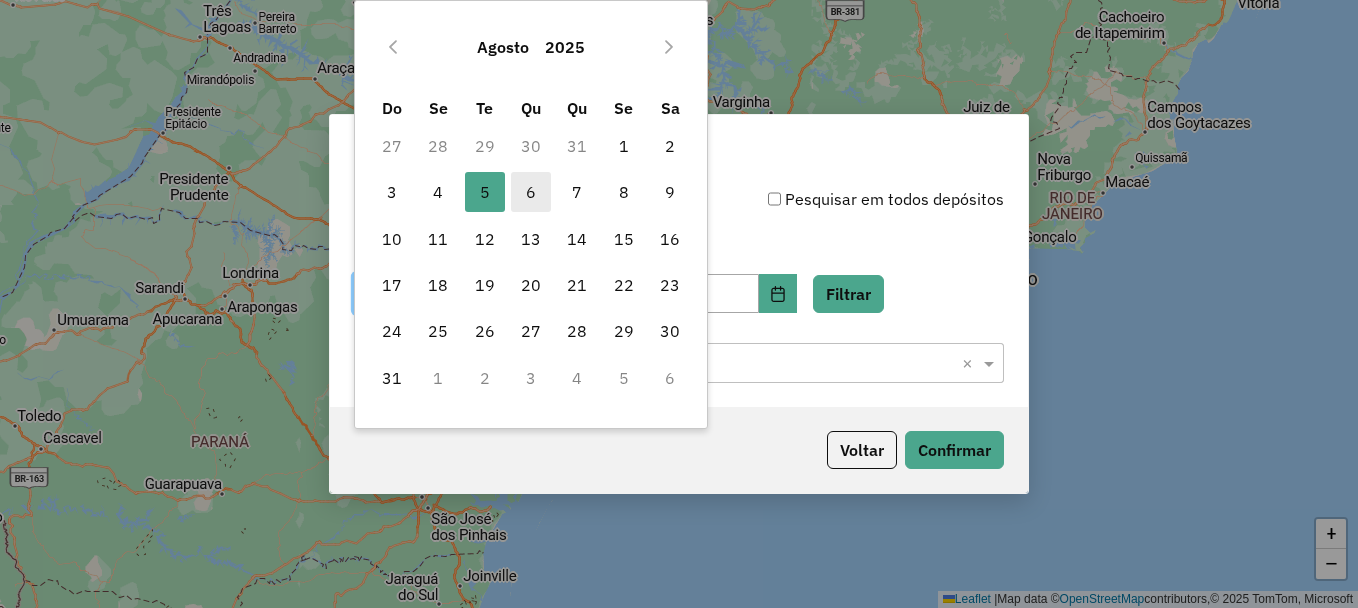 click on "6" at bounding box center [531, 192] 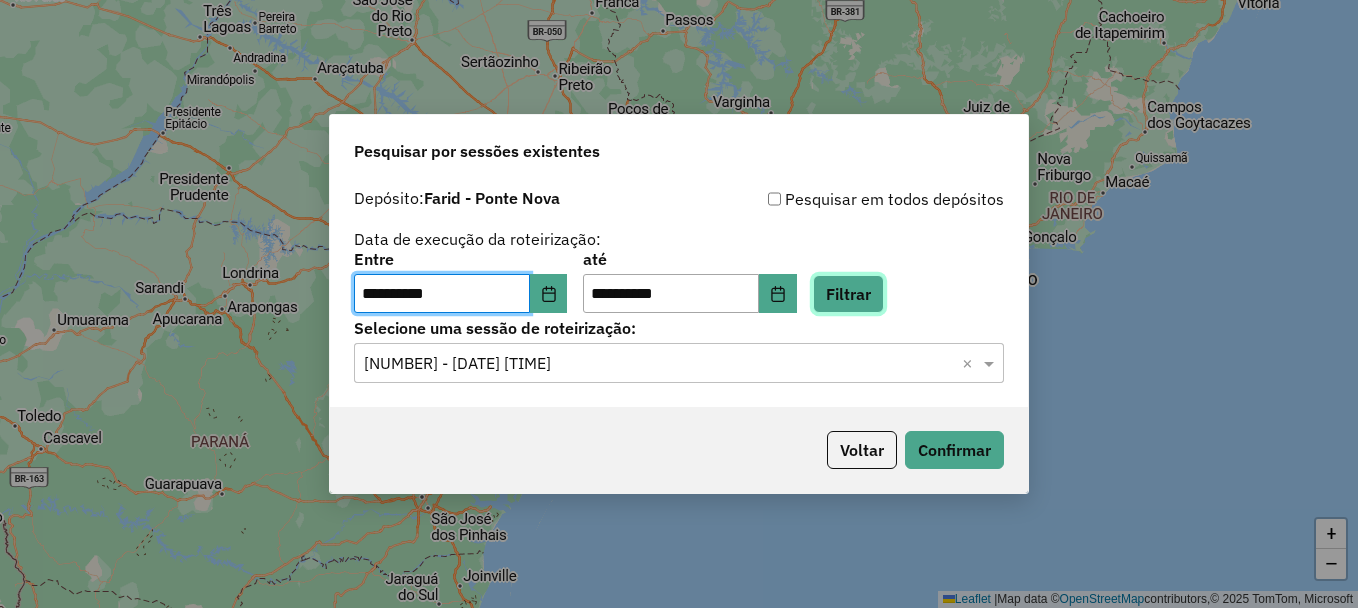 click on "Filtrar" 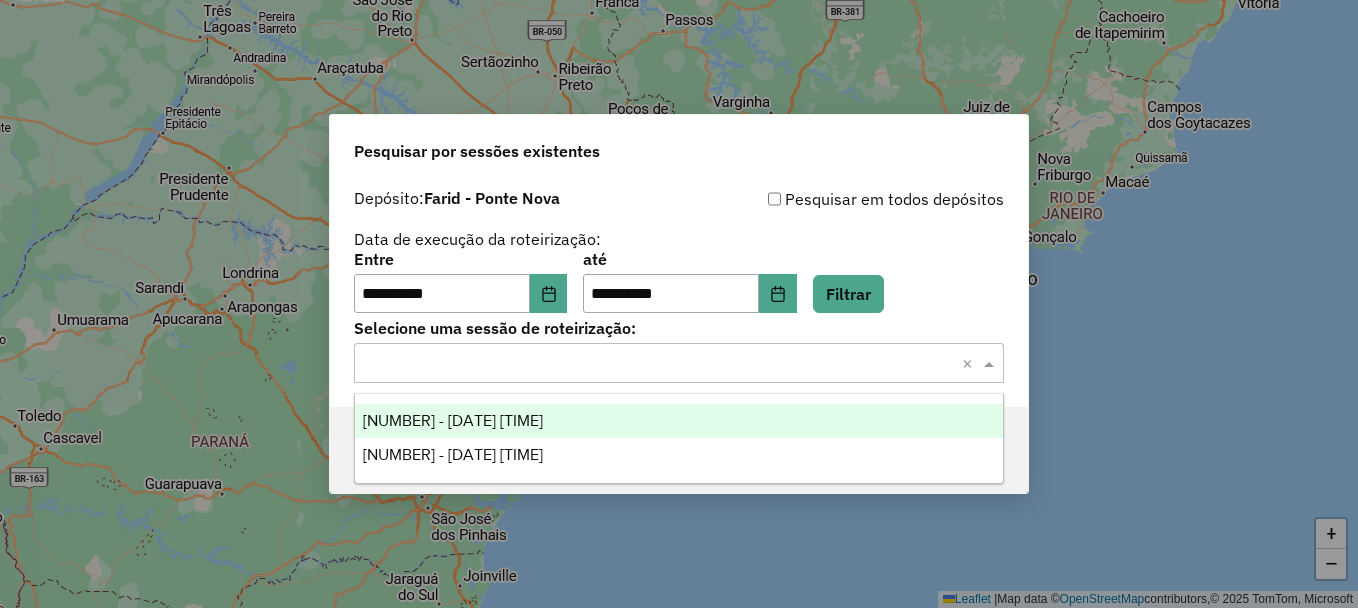 click 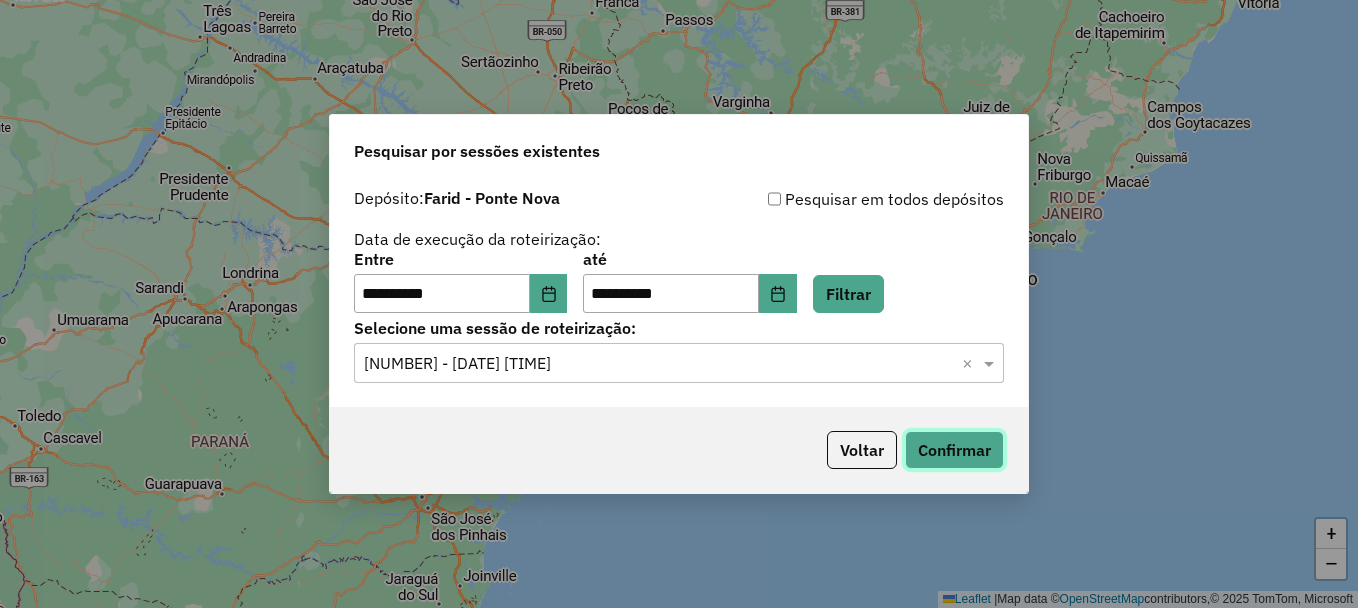 click on "Confirmar" 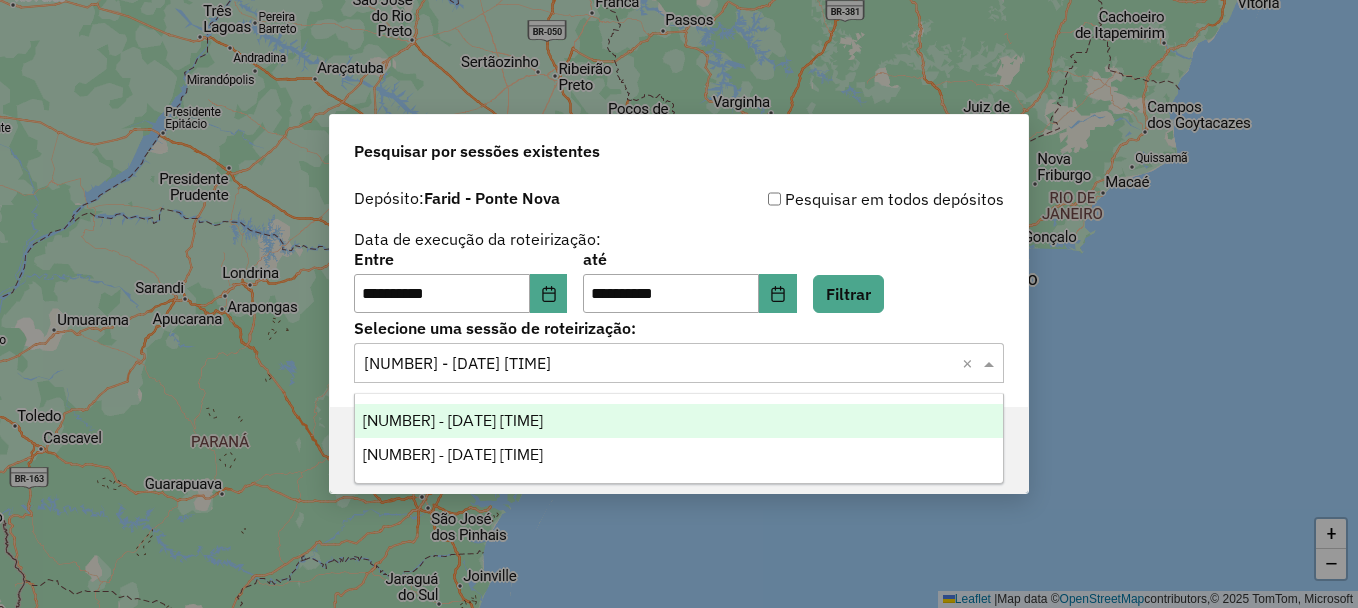 click 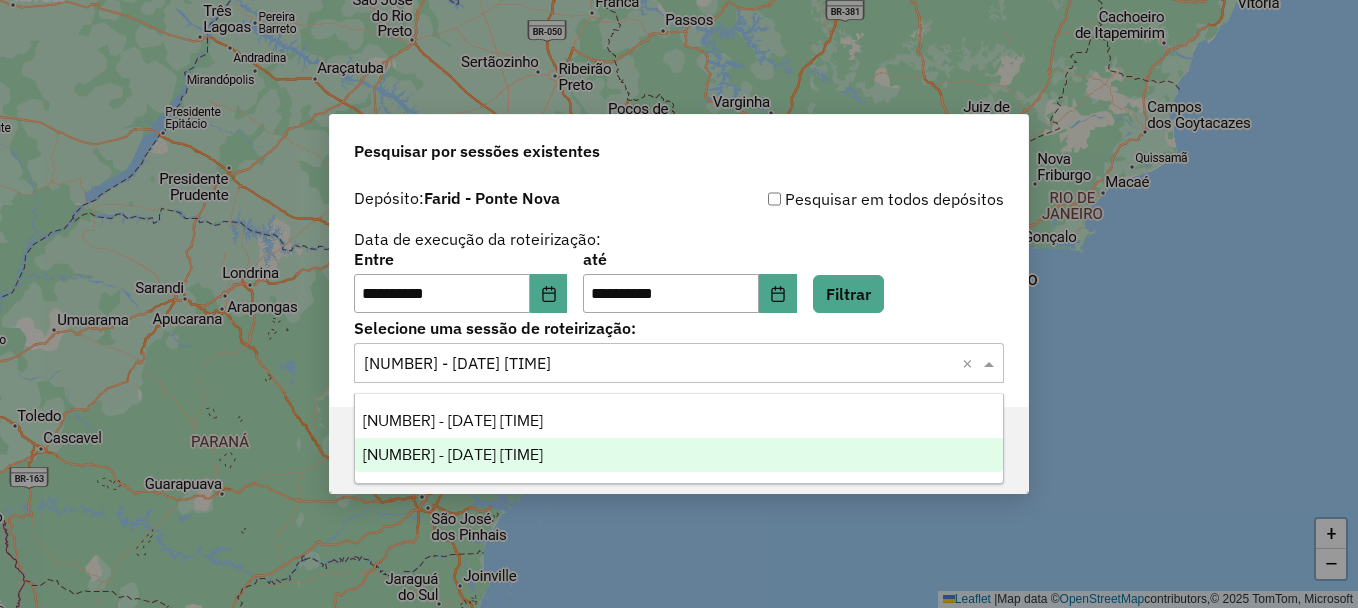click on "975634 - 06/08/2025 18:56" at bounding box center (679, 455) 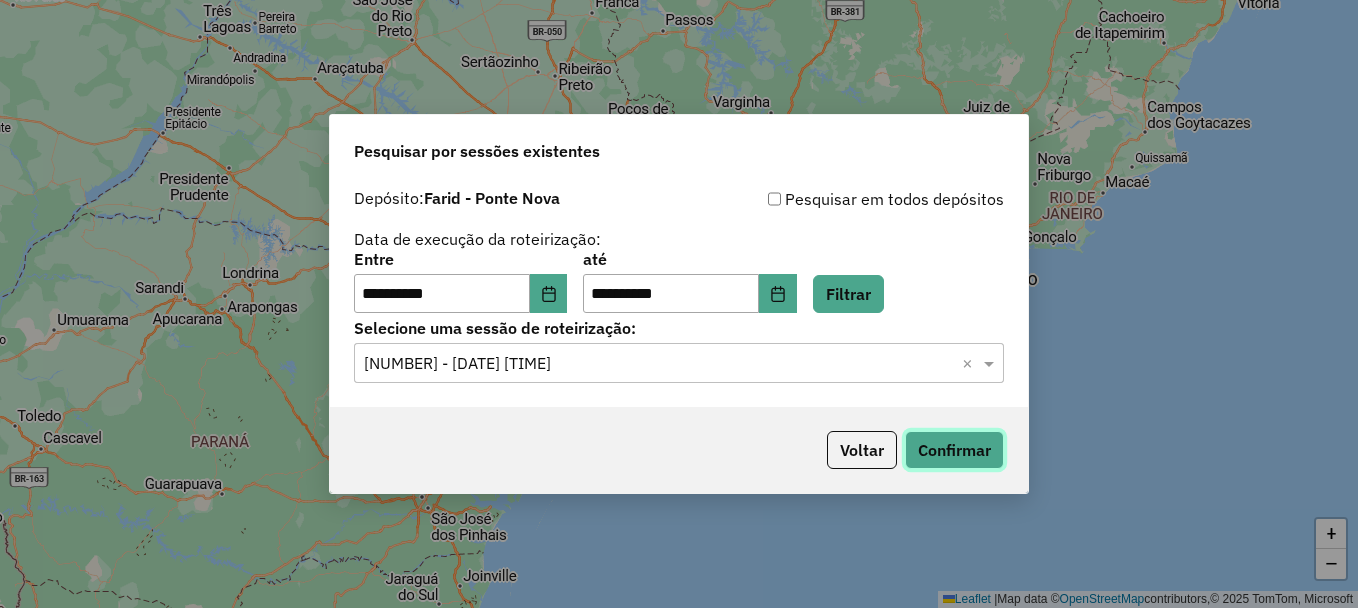 click on "Confirmar" 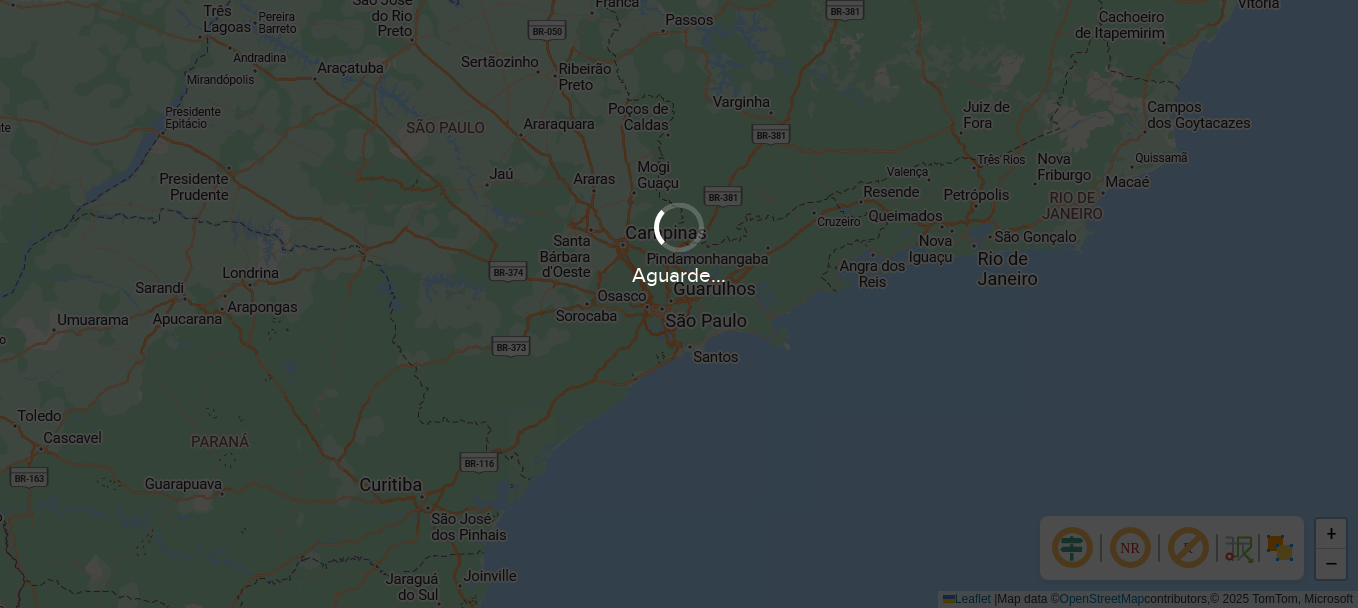 scroll, scrollTop: 0, scrollLeft: 0, axis: both 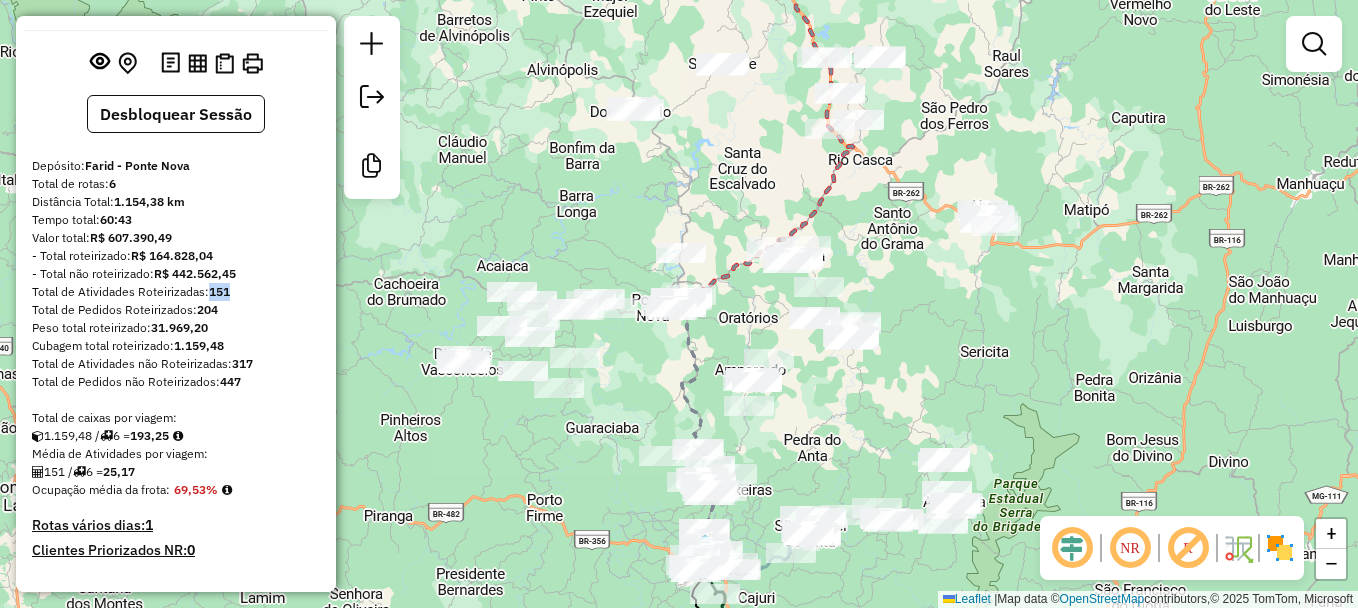 drag, startPoint x: 252, startPoint y: 291, endPoint x: 212, endPoint y: 294, distance: 40.112343 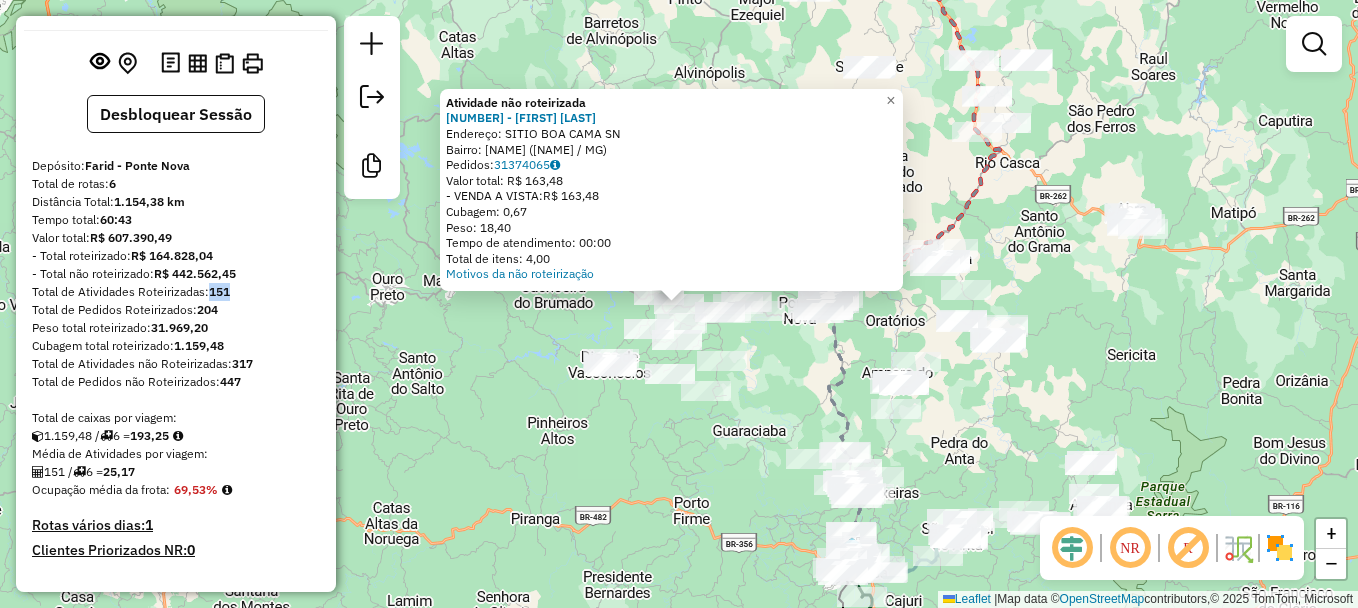 click on "Atividade não roteirizada 29514 - ADEILTON BARBOSA  Endereço:  SITIO BOA CAMA SN   Bairro: AREA RURAL (ACAIACA / MG)   Pedidos:  31374065   Valor total: R$ 163,48   - VENDA A VISTA:  R$ 163,48   Cubagem: 0,67   Peso: 18,40   Tempo de atendimento: 00:00   Total de itens: 4,00  Motivos da não roteirização × Janela de atendimento Grade de atendimento Capacidade Transportadoras Veículos Cliente Pedidos  Rotas Selecione os dias de semana para filtrar as janelas de atendimento  Seg   Ter   Qua   Qui   Sex   Sáb   Dom  Informe o período da janela de atendimento: De: Até:  Filtrar exatamente a janela do cliente  Considerar janela de atendimento padrão  Selecione os dias de semana para filtrar as grades de atendimento  Seg   Ter   Qua   Qui   Sex   Sáb   Dom   Considerar clientes sem dia de atendimento cadastrado  Clientes fora do dia de atendimento selecionado Filtrar as atividades entre os valores definidos abaixo:  Peso mínimo:   Peso máximo:   Cubagem mínima:   Cubagem máxima:   De:   Até:   De:" 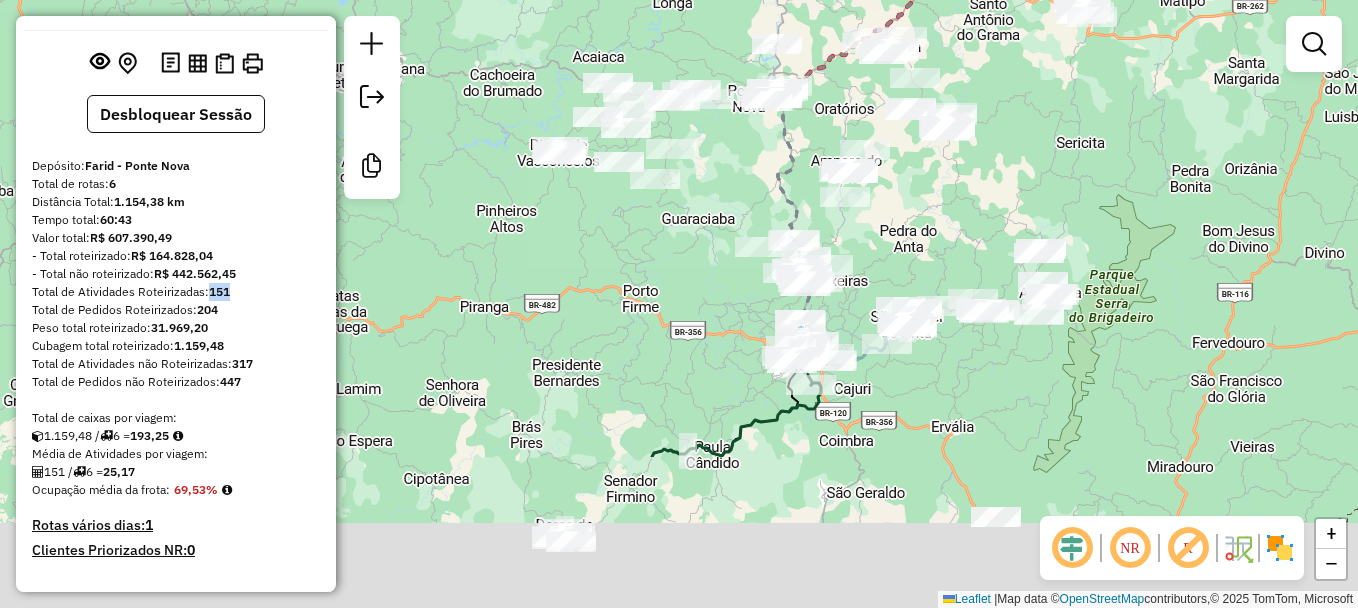 drag, startPoint x: 700, startPoint y: 442, endPoint x: 645, endPoint y: 217, distance: 231.6247 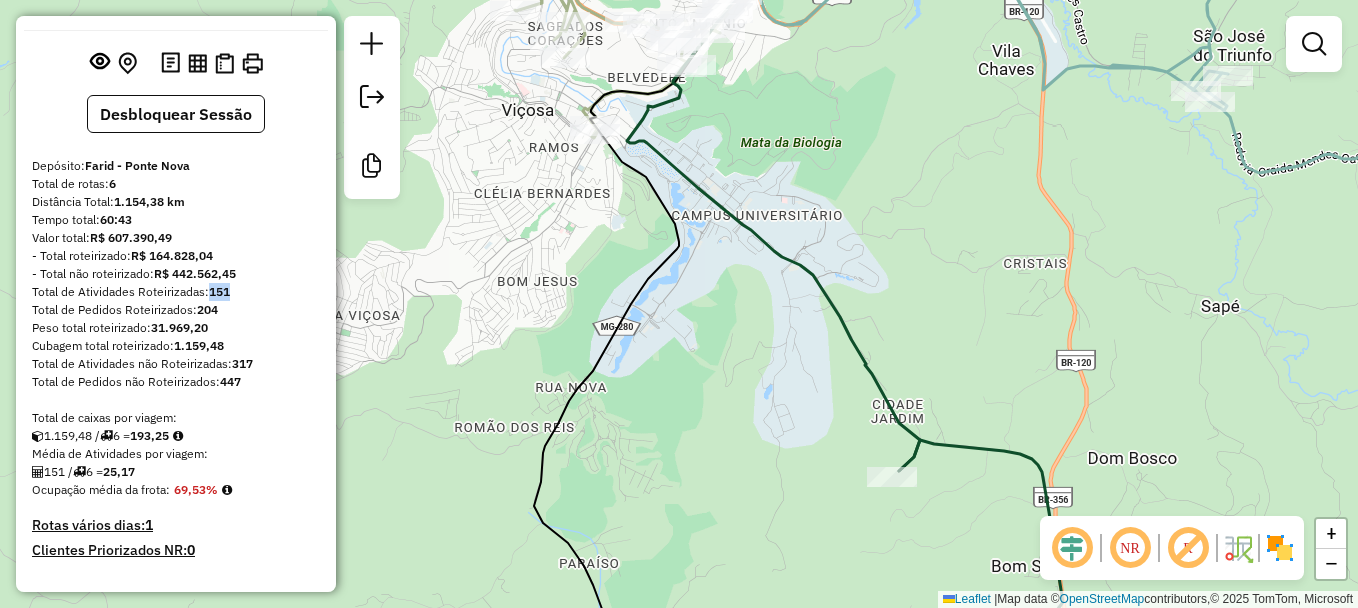 click on "Janela de atendimento Grade de atendimento Capacidade Transportadoras Veículos Cliente Pedidos  Rotas Selecione os dias de semana para filtrar as janelas de atendimento  Seg   Ter   Qua   Qui   Sex   Sáb   Dom  Informe o período da janela de atendimento: De: Até:  Filtrar exatamente a janela do cliente  Considerar janela de atendimento padrão  Selecione os dias de semana para filtrar as grades de atendimento  Seg   Ter   Qua   Qui   Sex   Sáb   Dom   Considerar clientes sem dia de atendimento cadastrado  Clientes fora do dia de atendimento selecionado Filtrar as atividades entre os valores definidos abaixo:  Peso mínimo:   Peso máximo:   Cubagem mínima:   Cubagem máxima:   De:   Até:  Filtrar as atividades entre o tempo de atendimento definido abaixo:  De:   Até:   Considerar capacidade total dos clientes não roteirizados Transportadora: Selecione um ou mais itens Tipo de veículo: Selecione um ou mais itens Veículo: Selecione um ou mais itens Motorista: Selecione um ou mais itens Nome: Rótulo:" 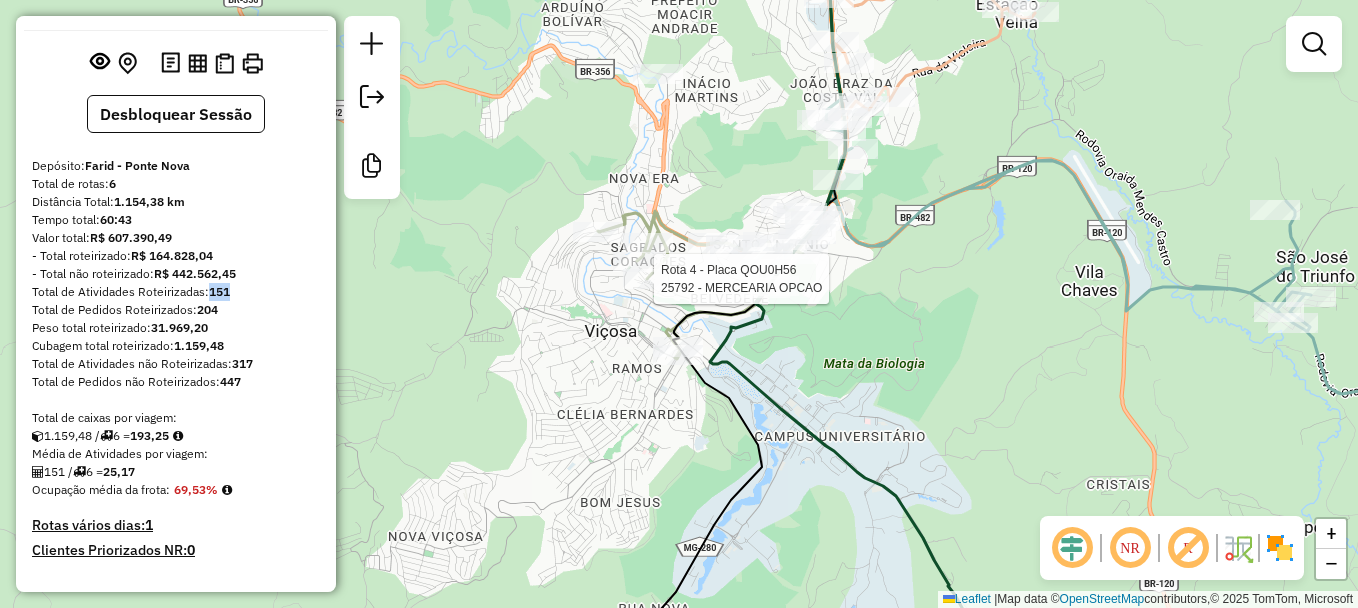 select on "**********" 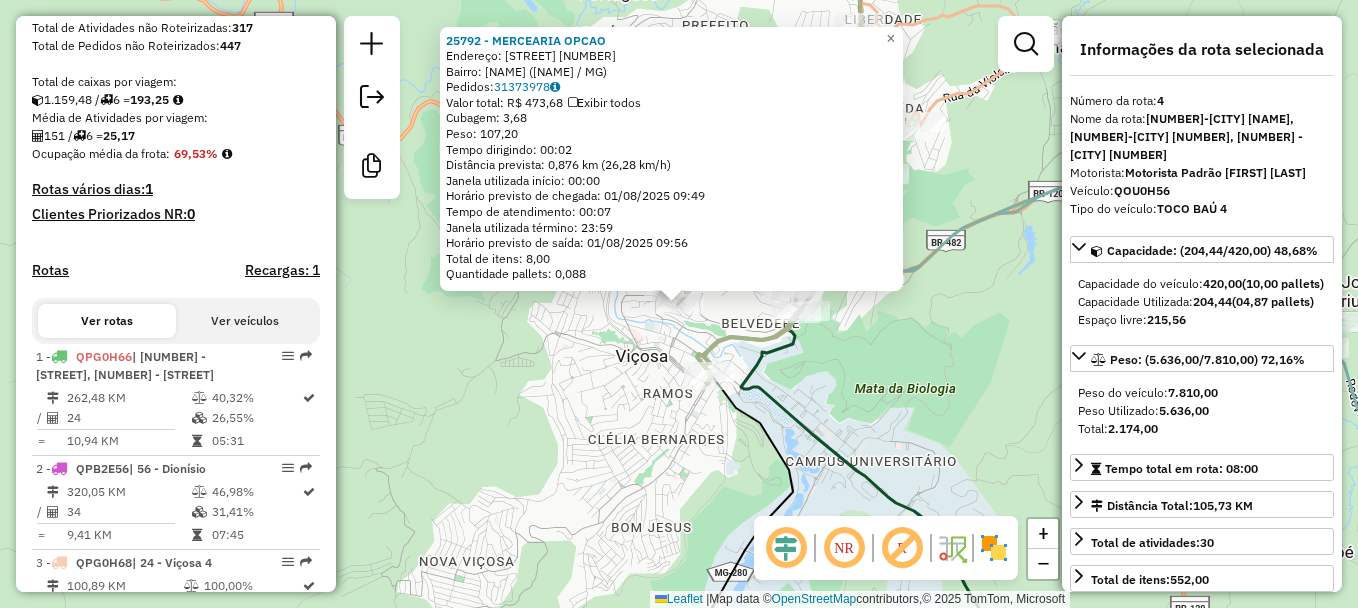scroll, scrollTop: 1064, scrollLeft: 0, axis: vertical 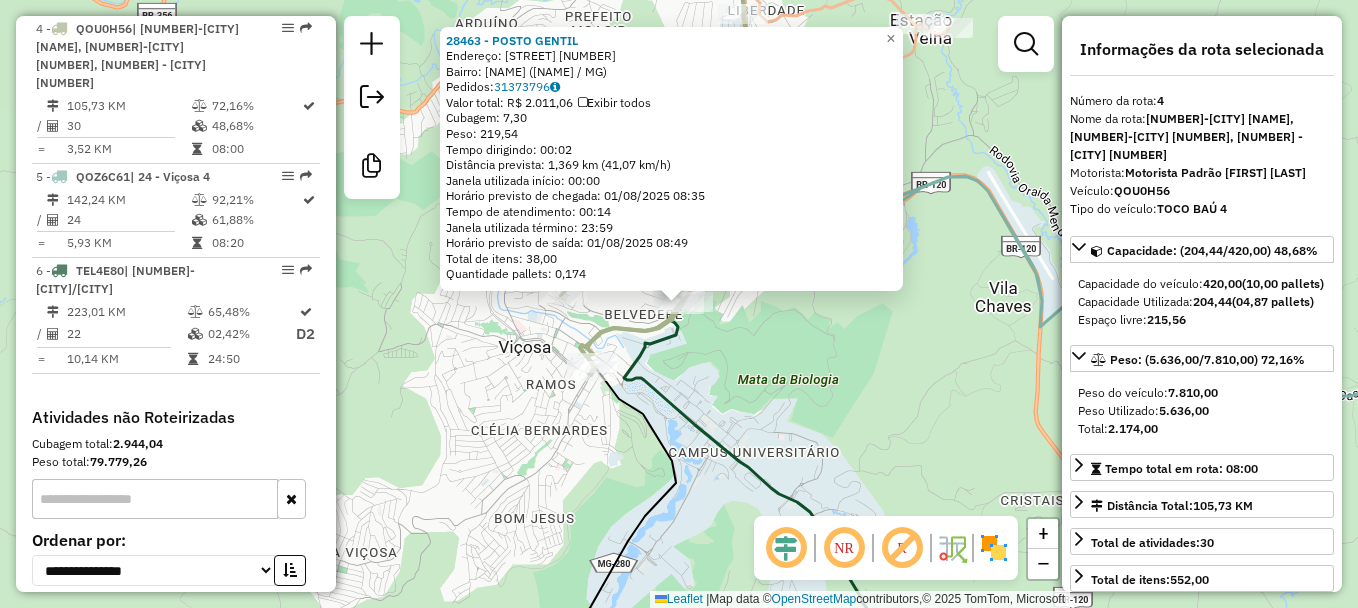 click on "28463 - POSTO GENTIL  Endereço:  MARECHAL CASTELO BRANCO 991   Bairro: SANTO ANTONIO (VICOSA / MG)   Pedidos:  31373796   Valor total: R$ 2.011,06   Exibir todos   Cubagem: 7,30  Peso: 219,54  Tempo dirigindo: 00:02   Distância prevista: 1,369 km (41,07 km/h)   Janela utilizada início: 00:00   Horário previsto de chegada: 01/08/2025 08:35   Tempo de atendimento: 00:14   Janela utilizada término: 23:59   Horário previsto de saída: 01/08/2025 08:49   Total de itens: 38,00   Quantidade pallets: 0,174  × Janela de atendimento Grade de atendimento Capacidade Transportadoras Veículos Cliente Pedidos  Rotas Selecione os dias de semana para filtrar as janelas de atendimento  Seg   Ter   Qua   Qui   Sex   Sáb   Dom  Informe o período da janela de atendimento: De: Até:  Filtrar exatamente a janela do cliente  Considerar janela de atendimento padrão  Selecione os dias de semana para filtrar as grades de atendimento  Seg   Ter   Qua   Qui   Sex   Sáb   Dom   Clientes fora do dia de atendimento selecionado +" 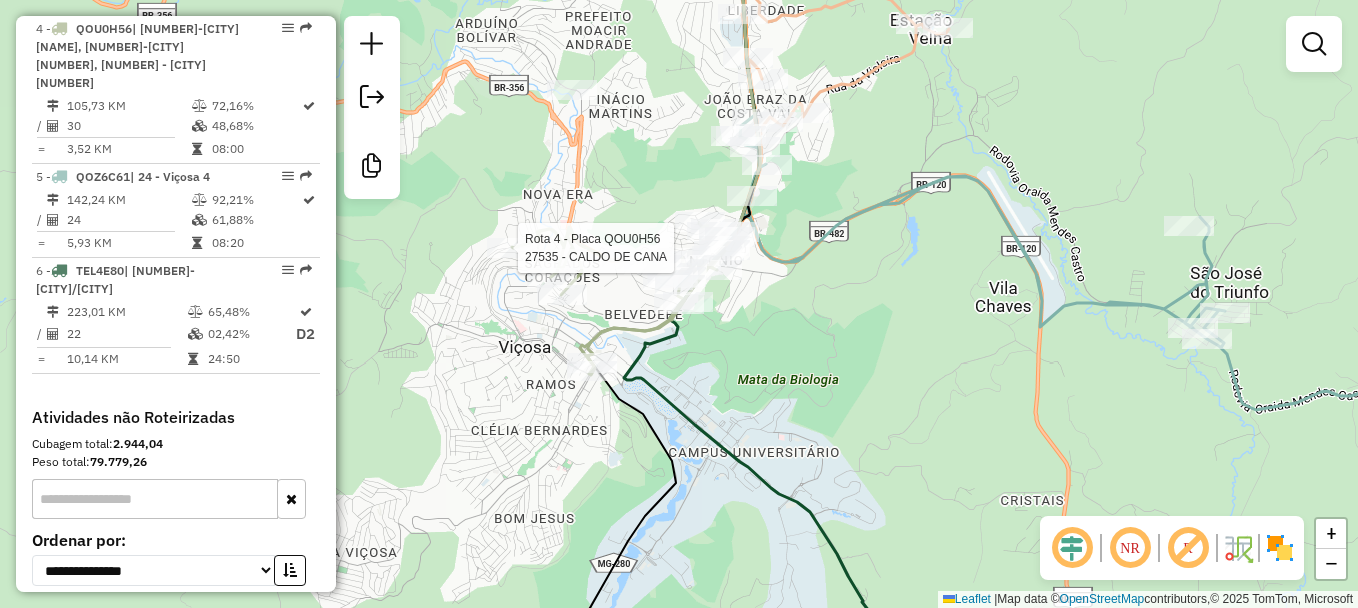 select on "**********" 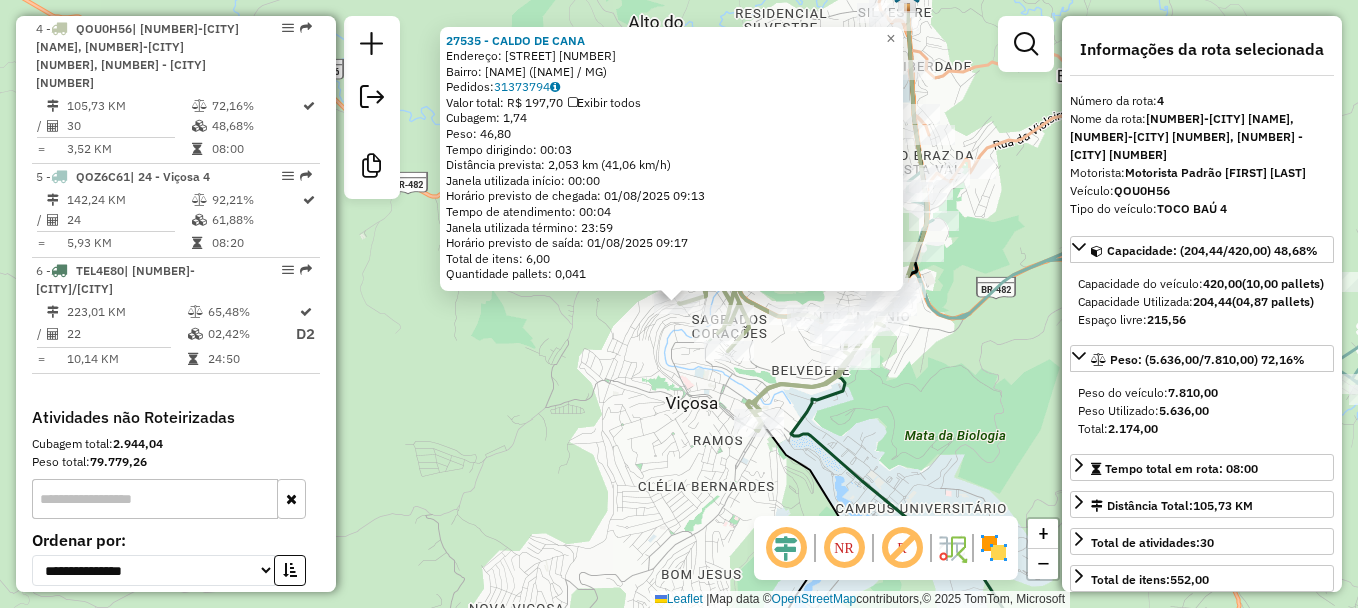 click on "27535 - CALDO DE CANA  Endereço:  SERAFIM PINHO FERREIRA 44   Bairro: JOAO BRAZ DA COSTA DURVAL (VICOSA / MG)   Pedidos:  31373794   Valor total: R$ 197,70   Exibir todos   Cubagem: 1,74  Peso: 46,80  Tempo dirigindo: 00:03   Distância prevista: 2,053 km (41,06 km/h)   Janela utilizada início: 00:00   Horário previsto de chegada: 01/08/2025 09:13   Tempo de atendimento: 00:04   Janela utilizada término: 23:59   Horário previsto de saída: 01/08/2025 09:17   Total de itens: 6,00   Quantidade pallets: 0,041  × Janela de atendimento Grade de atendimento Capacidade Transportadoras Veículos Cliente Pedidos  Rotas Selecione os dias de semana para filtrar as janelas de atendimento  Seg   Ter   Qua   Qui   Sex   Sáb   Dom  Informe o período da janela de atendimento: De: Até:  Filtrar exatamente a janela do cliente  Considerar janela de atendimento padrão  Selecione os dias de semana para filtrar as grades de atendimento  Seg   Ter   Qua   Qui   Sex   Sáb   Dom   Peso mínimo:   Peso máximo:   De:   De:" 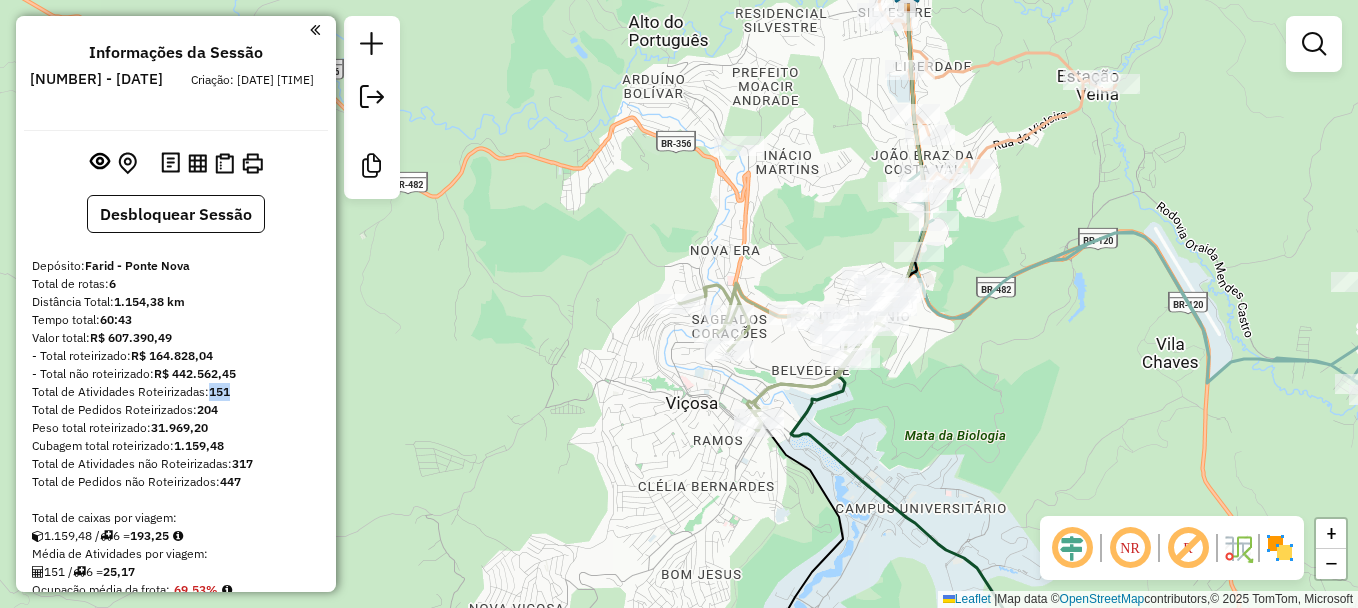 scroll, scrollTop: 200, scrollLeft: 0, axis: vertical 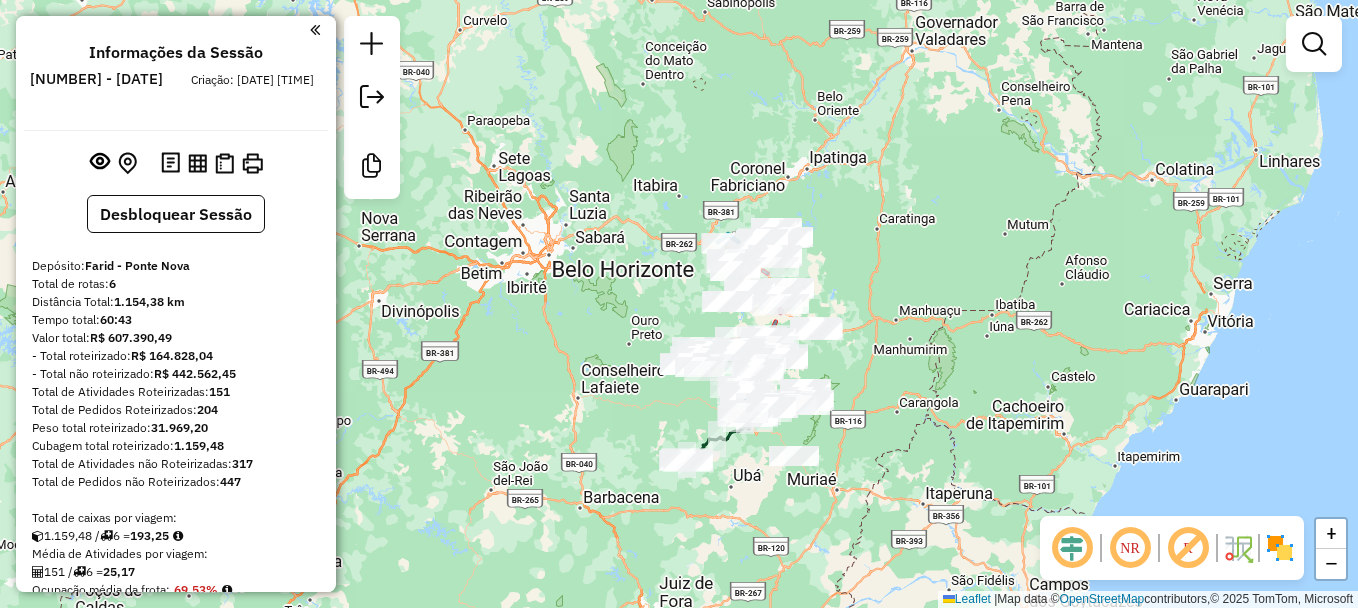 drag, startPoint x: 859, startPoint y: 183, endPoint x: 884, endPoint y: 273, distance: 93.40771 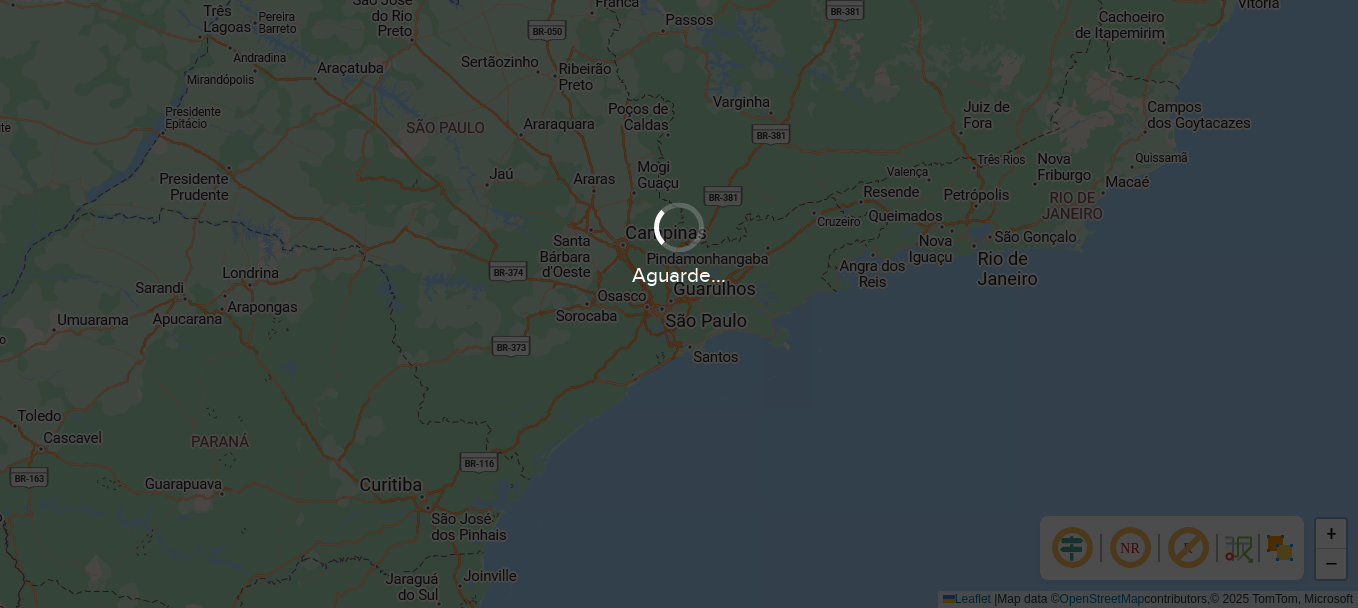 scroll, scrollTop: 0, scrollLeft: 0, axis: both 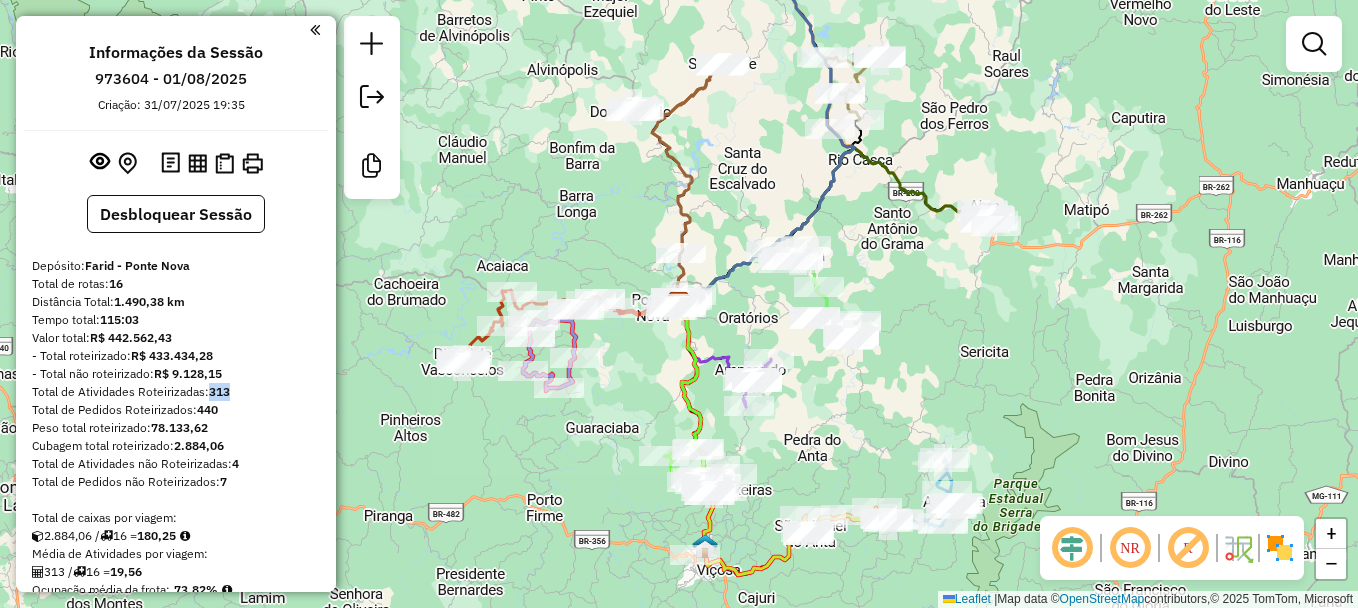 drag, startPoint x: 235, startPoint y: 392, endPoint x: 212, endPoint y: 395, distance: 23.194826 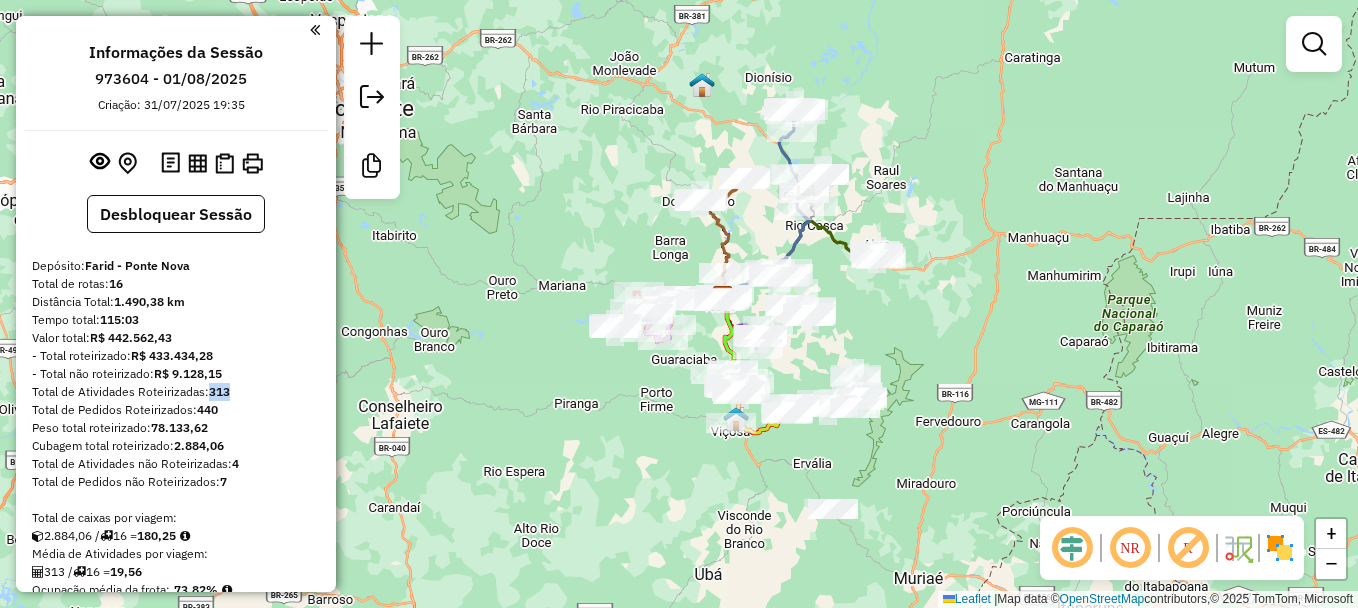 drag, startPoint x: 975, startPoint y: 69, endPoint x: 948, endPoint y: 149, distance: 84.4334 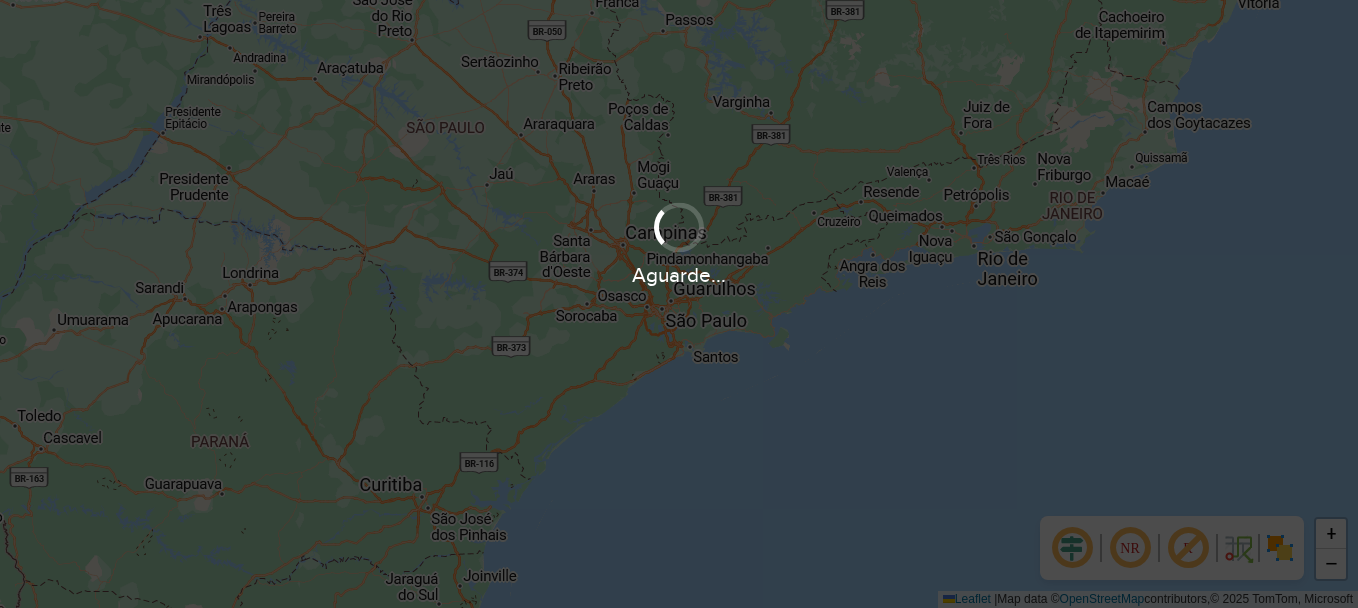 scroll, scrollTop: 0, scrollLeft: 0, axis: both 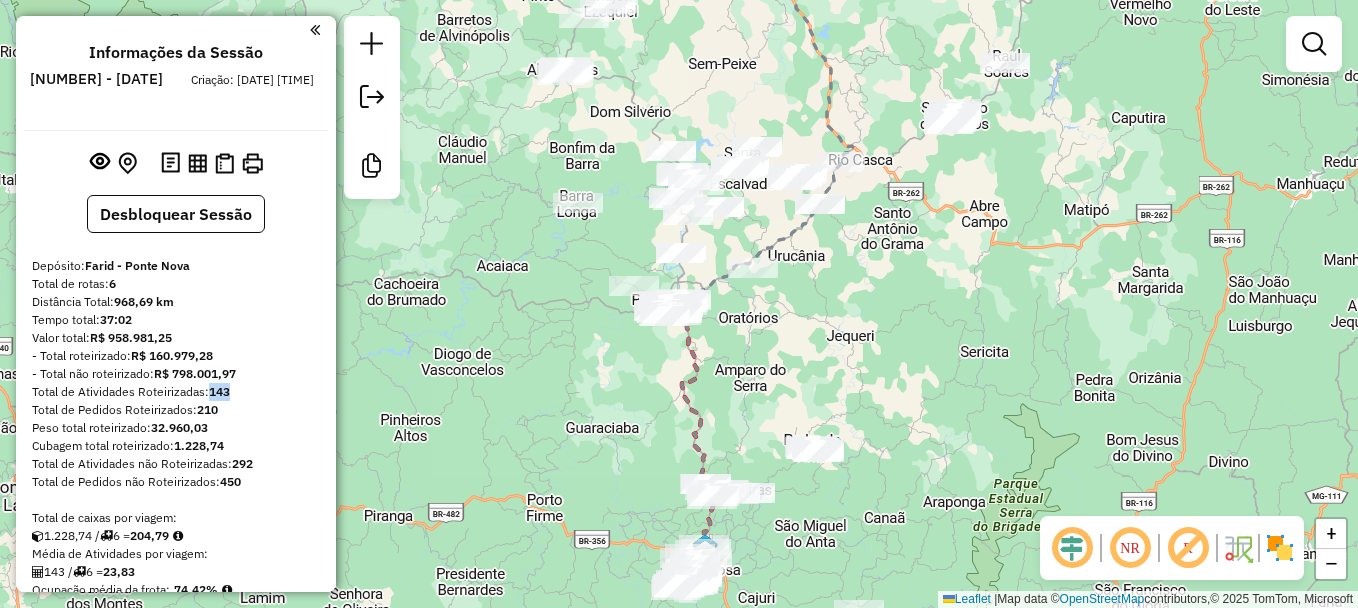 drag, startPoint x: 229, startPoint y: 393, endPoint x: 210, endPoint y: 389, distance: 19.416489 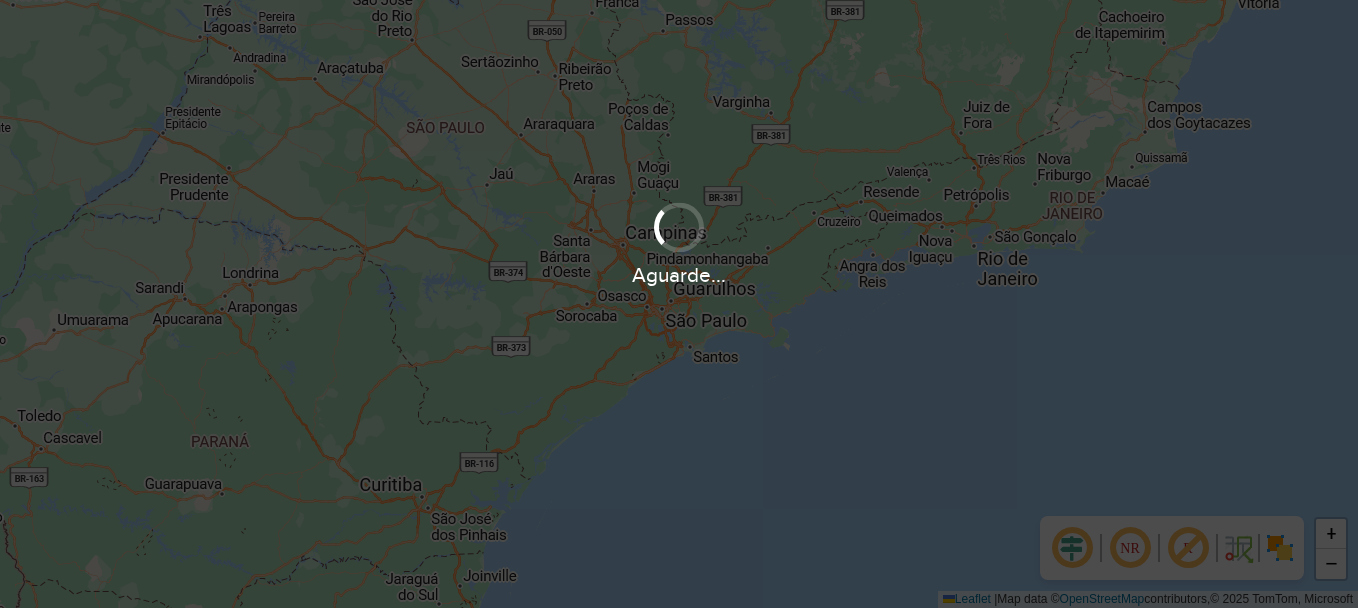 scroll, scrollTop: 0, scrollLeft: 0, axis: both 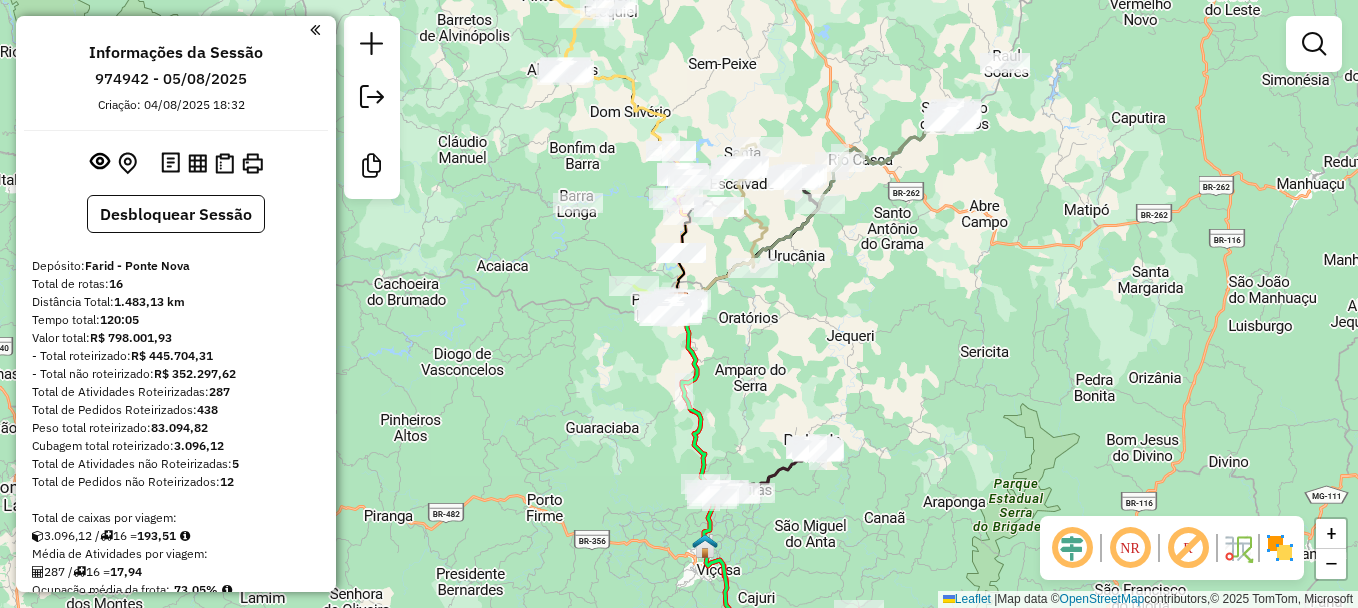 click on "287" at bounding box center (219, 391) 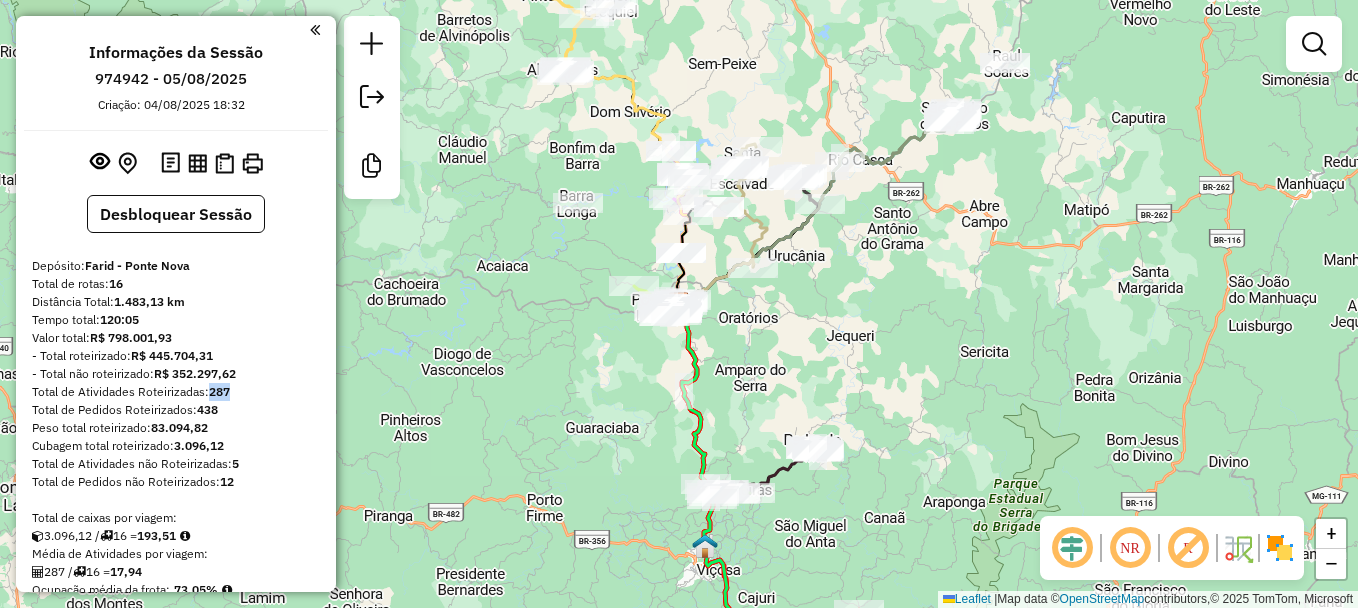click on "287" at bounding box center [219, 391] 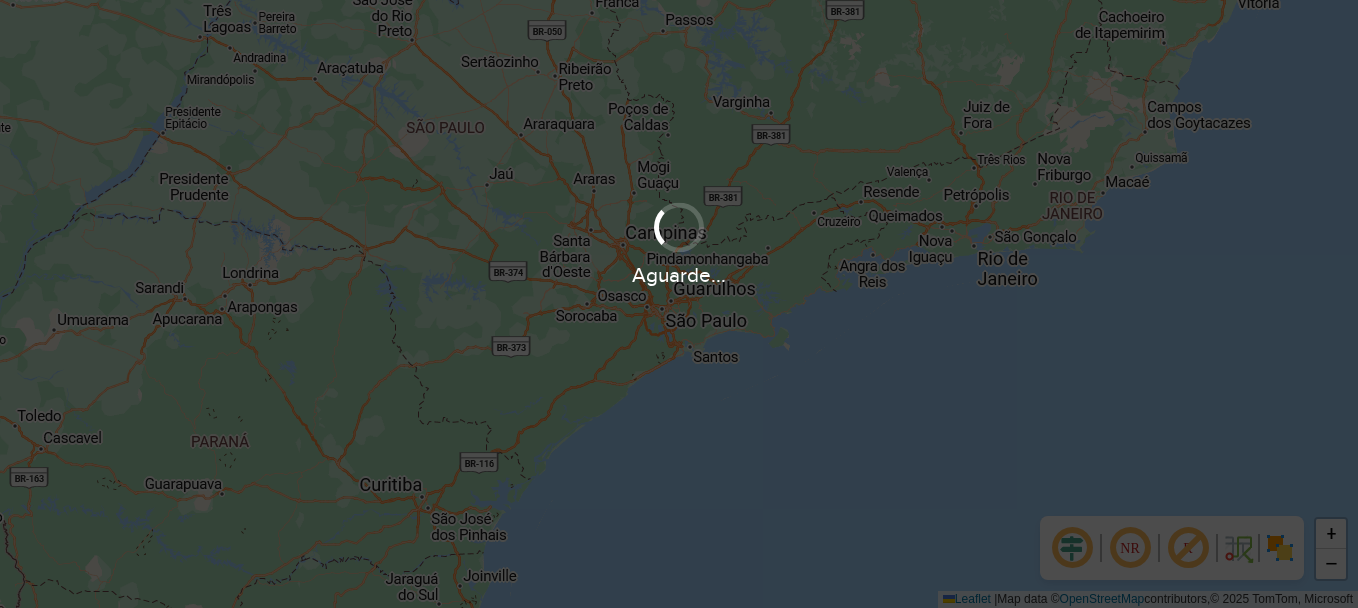 scroll, scrollTop: 0, scrollLeft: 0, axis: both 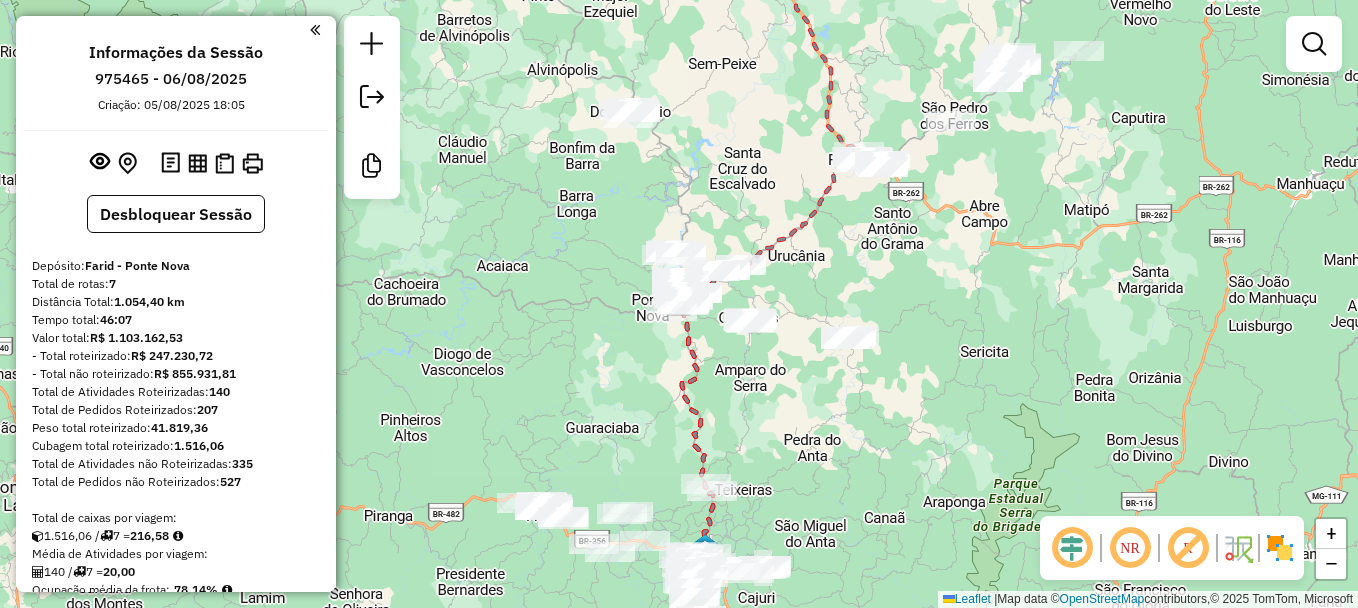 click on "140" at bounding box center [219, 391] 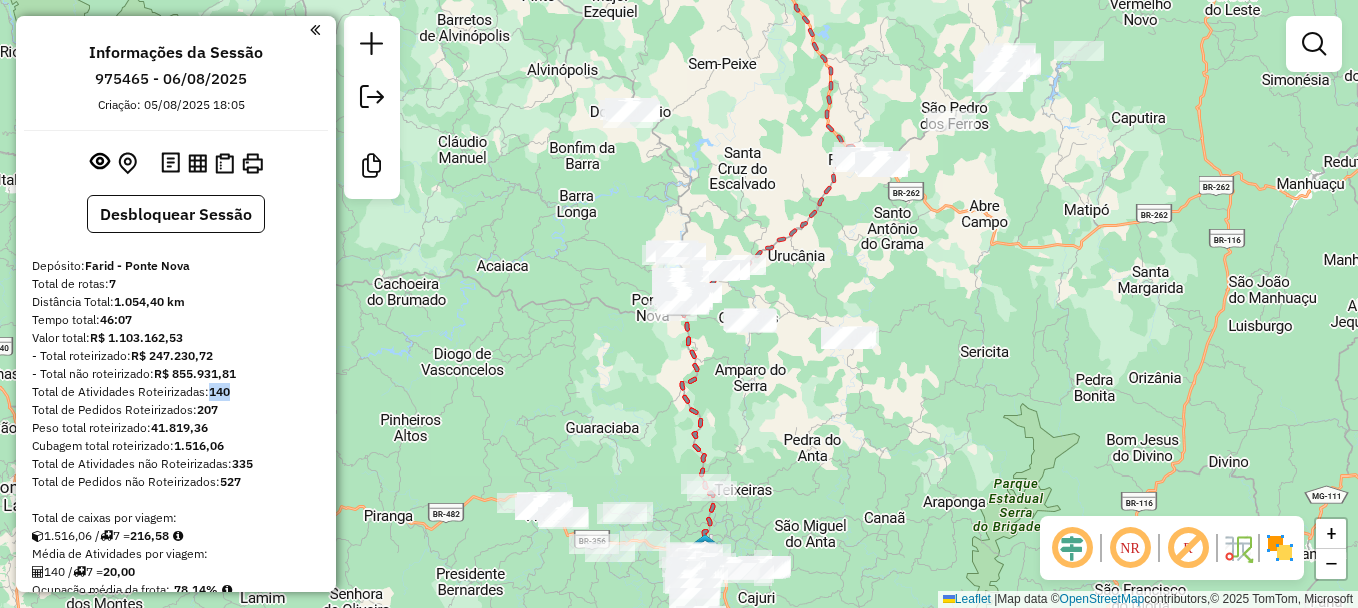 click on "140" at bounding box center [219, 391] 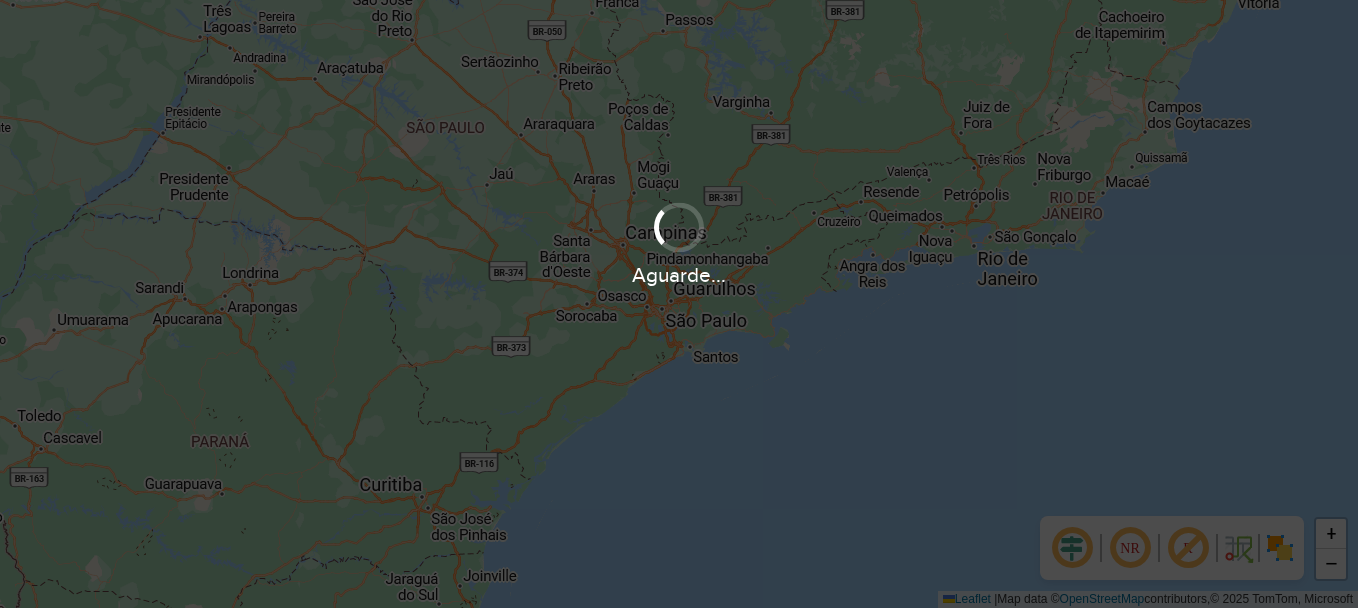 scroll, scrollTop: 0, scrollLeft: 0, axis: both 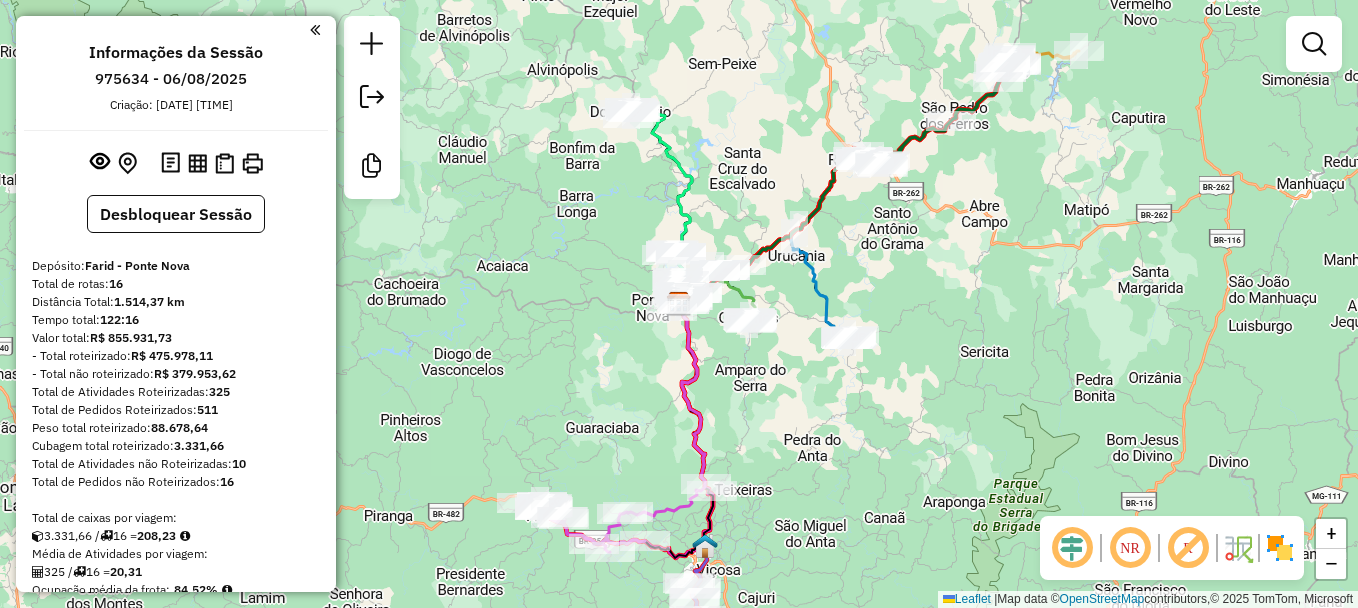 click on "Janela de atendimento Grade de atendimento Capacidade Transportadoras Veículos Cliente Pedidos  Rotas Selecione os dias de semana para filtrar as janelas de atendimento  Seg   Ter   Qua   Qui   Sex   Sáb   Dom  Informe o período da janela de atendimento: De: Até:  Filtrar exatamente a janela do cliente  Considerar janela de atendimento padrão  Selecione os dias de semana para filtrar as grades de atendimento  Seg   Ter   Qua   Qui   Sex   Sáb   Dom   Considerar clientes sem dia de atendimento cadastrado  Clientes fora do dia de atendimento selecionado Filtrar as atividades entre os valores definidos abaixo:  Peso mínimo:   Peso máximo:   Cubagem mínima:   Cubagem máxima:   De:   Até:  Filtrar as atividades entre o tempo de atendimento definido abaixo:  De:   Até:   Considerar capacidade total dos clientes não roteirizados Transportadora: Selecione um ou mais itens Tipo de veículo: Selecione um ou mais itens Veículo: Selecione um ou mais itens Motorista: Selecione um ou mais itens Nome: Rótulo:" 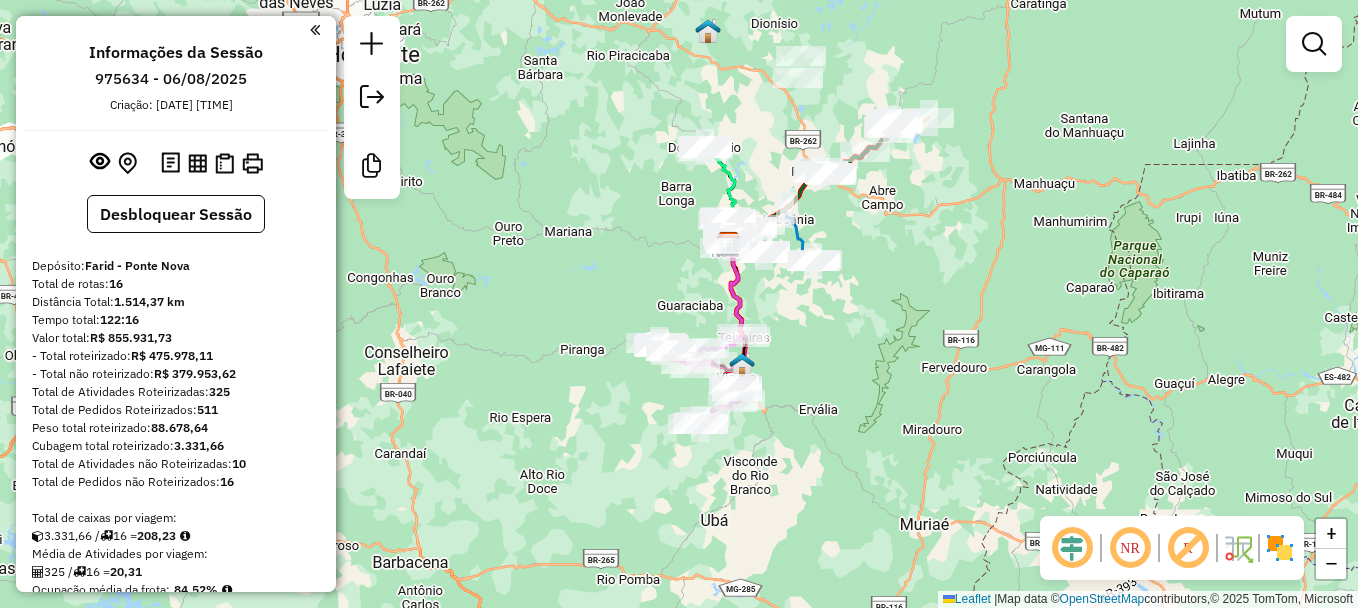 click on "325" at bounding box center [219, 391] 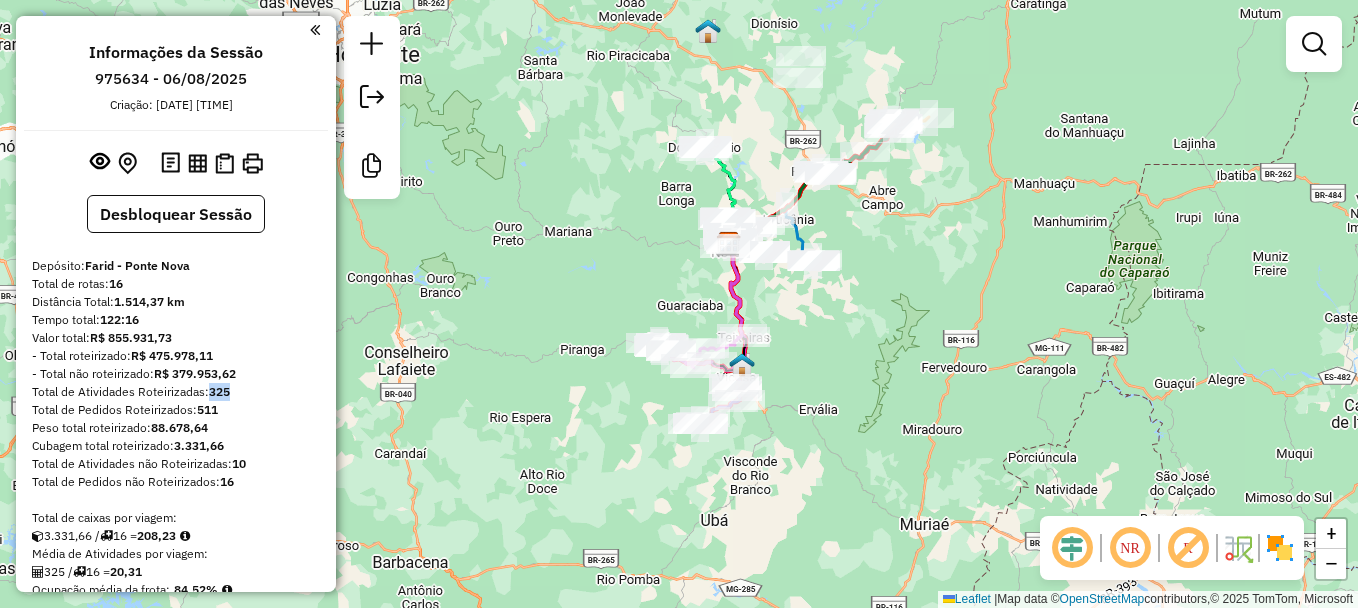 click on "325" at bounding box center (219, 391) 